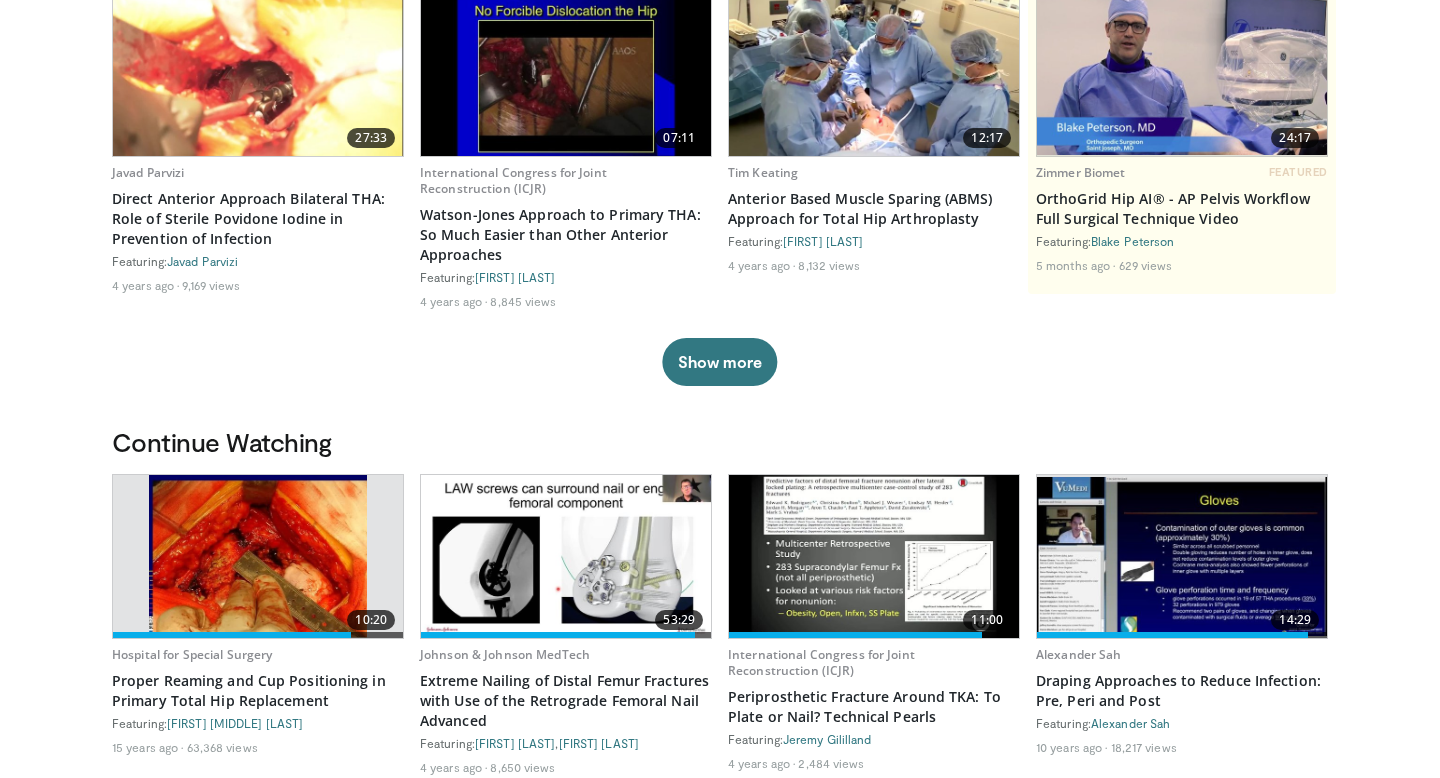 scroll, scrollTop: 0, scrollLeft: 0, axis: both 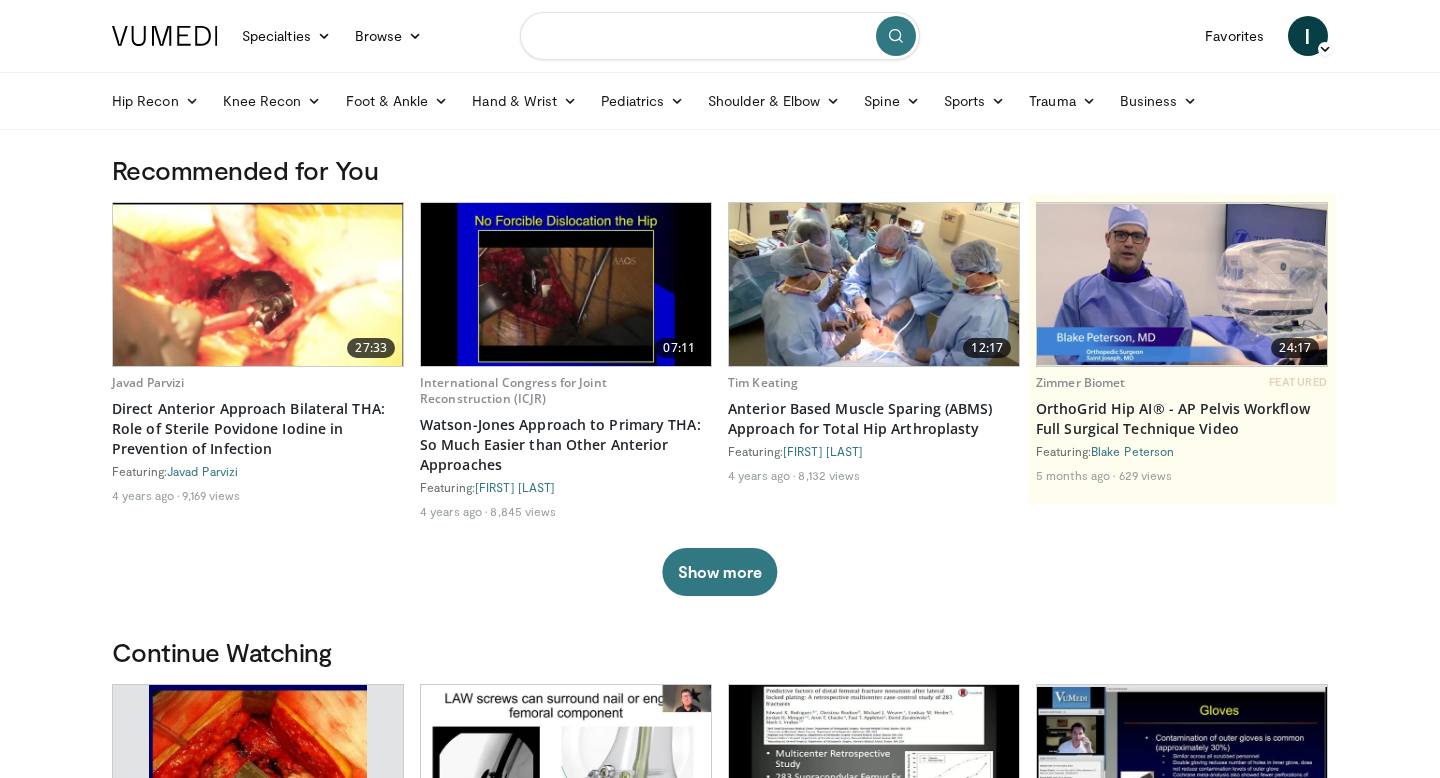 click at bounding box center (720, 36) 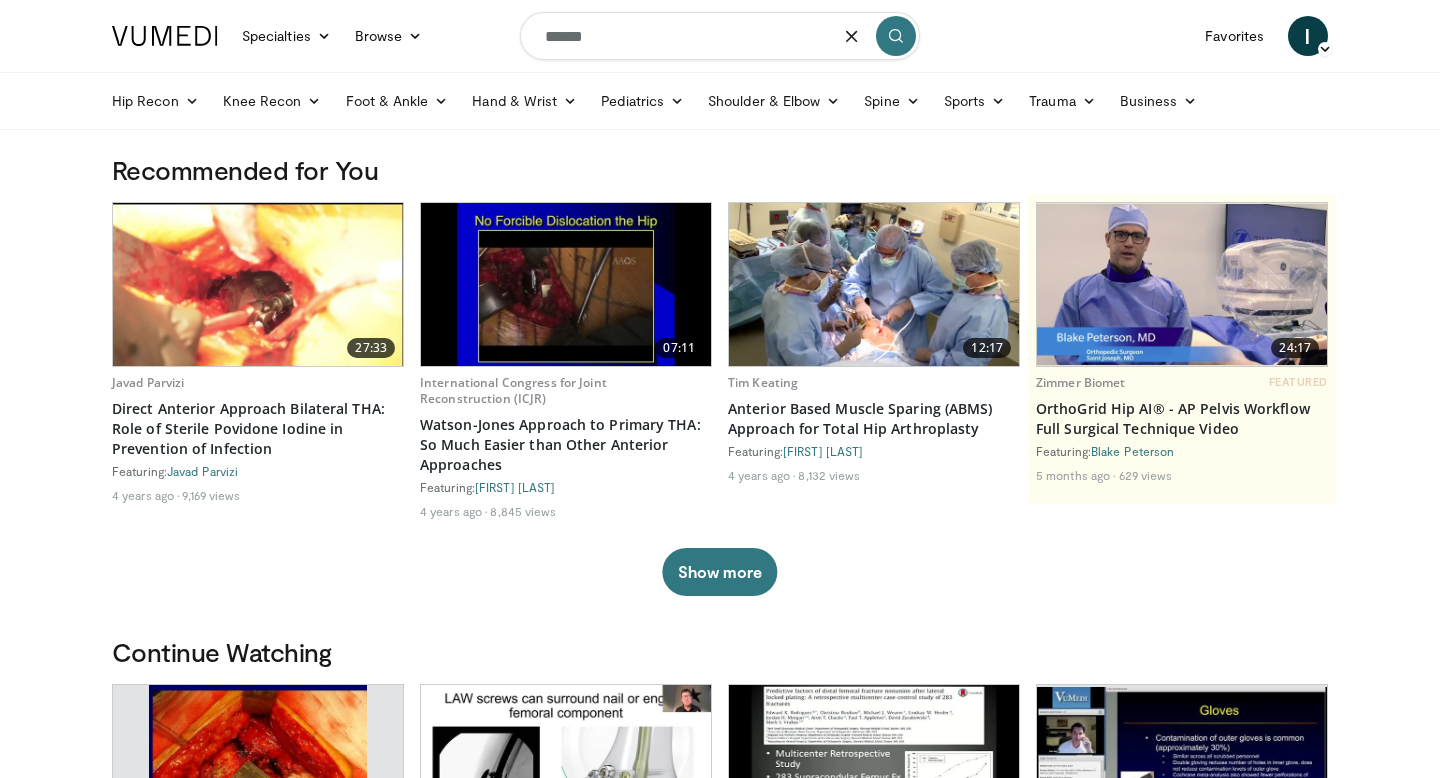 type on "******" 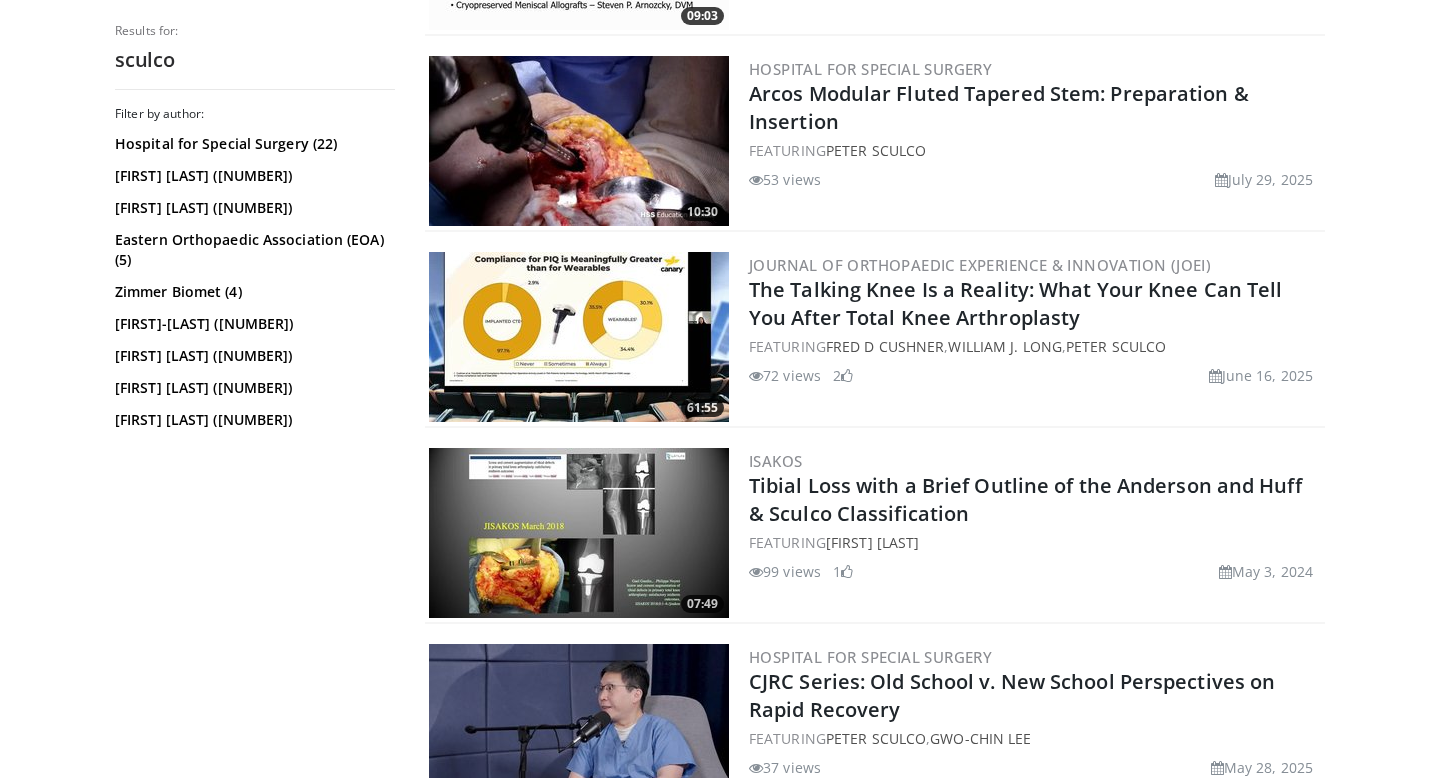 scroll, scrollTop: 768, scrollLeft: 0, axis: vertical 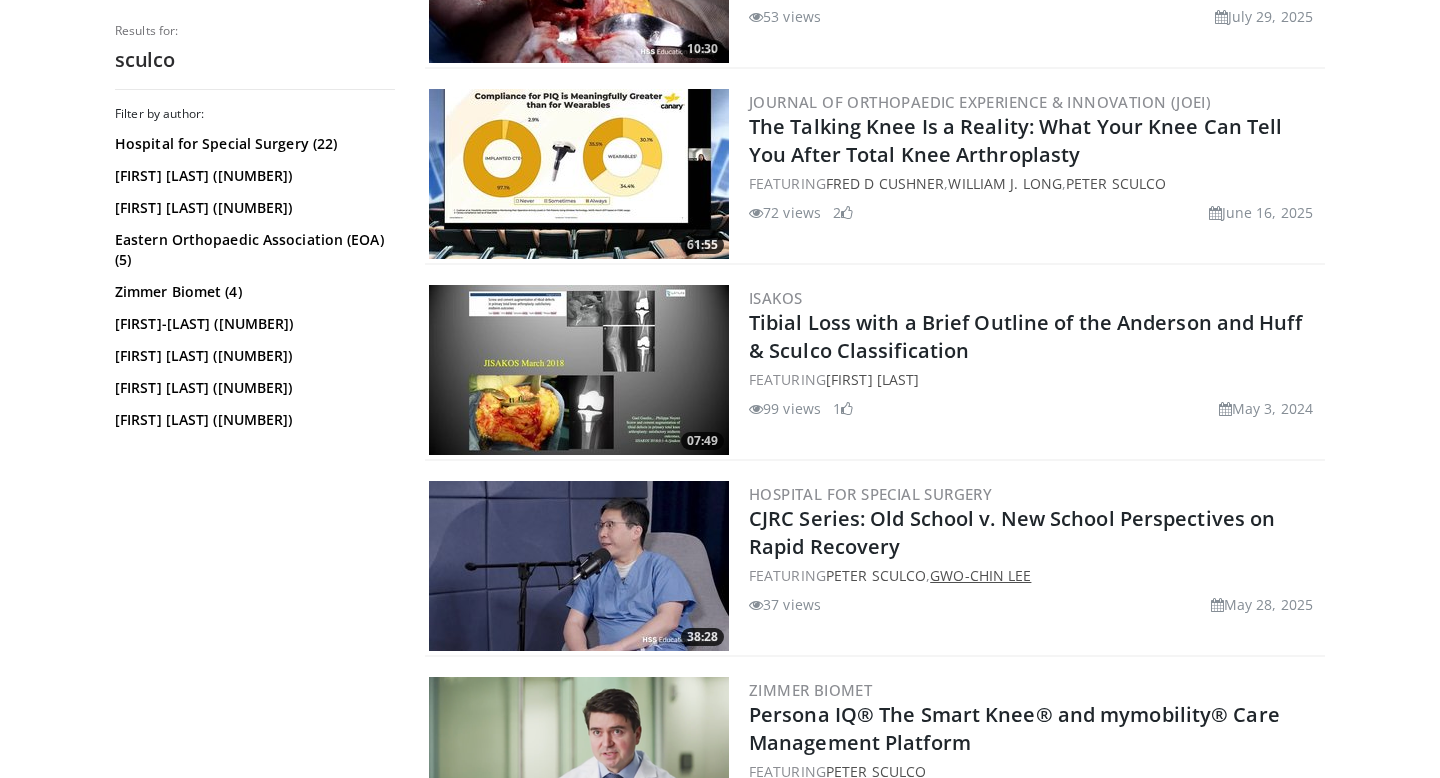 click on "Gwo-Chin Lee" at bounding box center (980, 575) 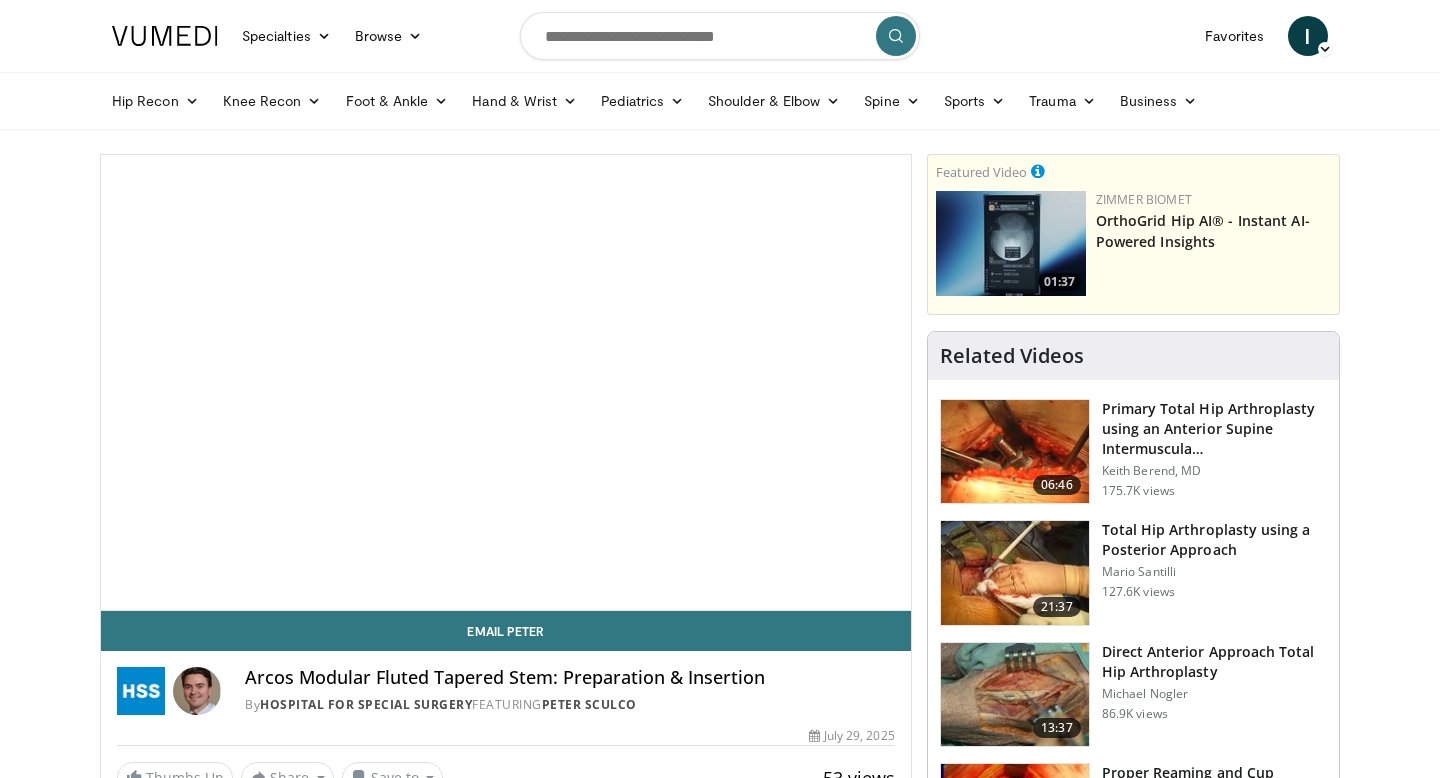 scroll, scrollTop: 0, scrollLeft: 0, axis: both 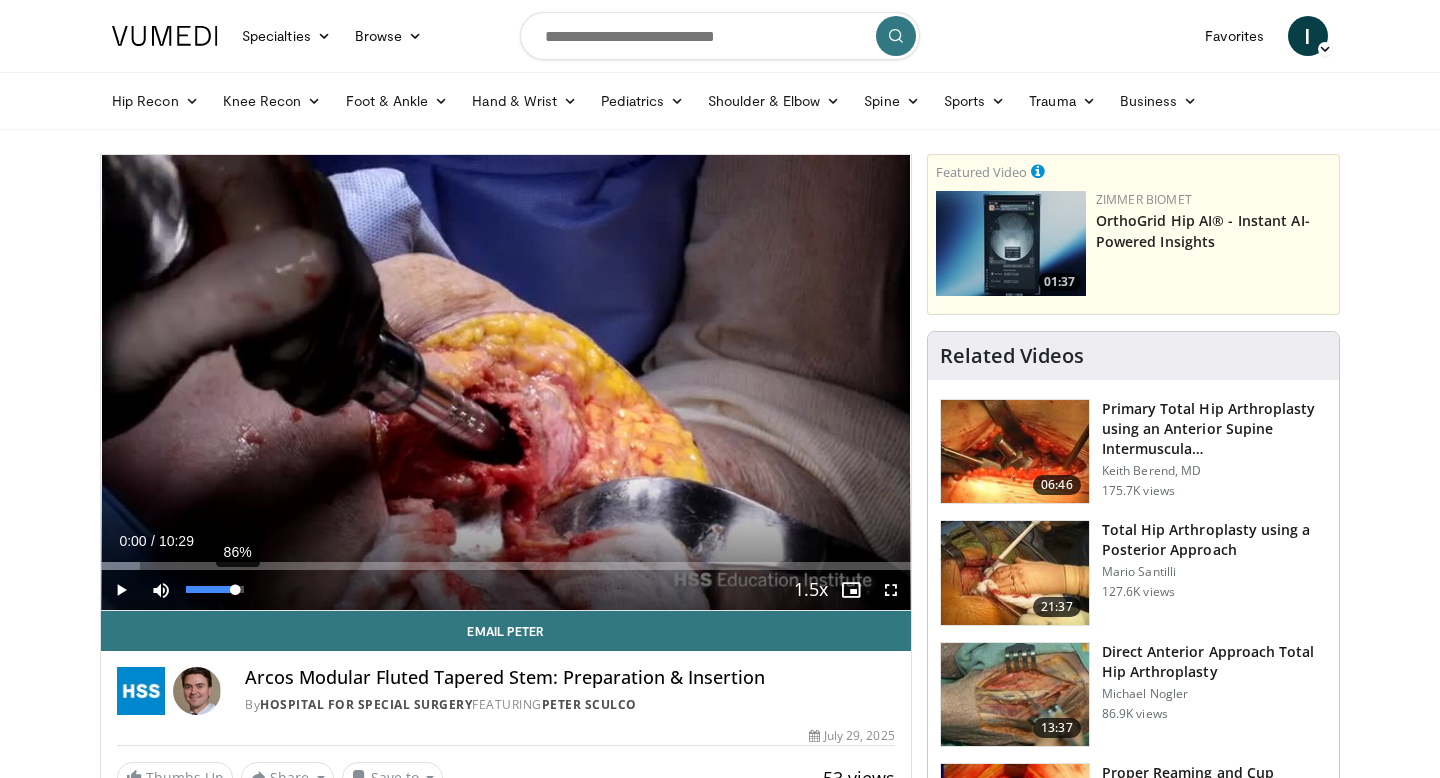 drag, startPoint x: 227, startPoint y: 581, endPoint x: 241, endPoint y: 581, distance: 14 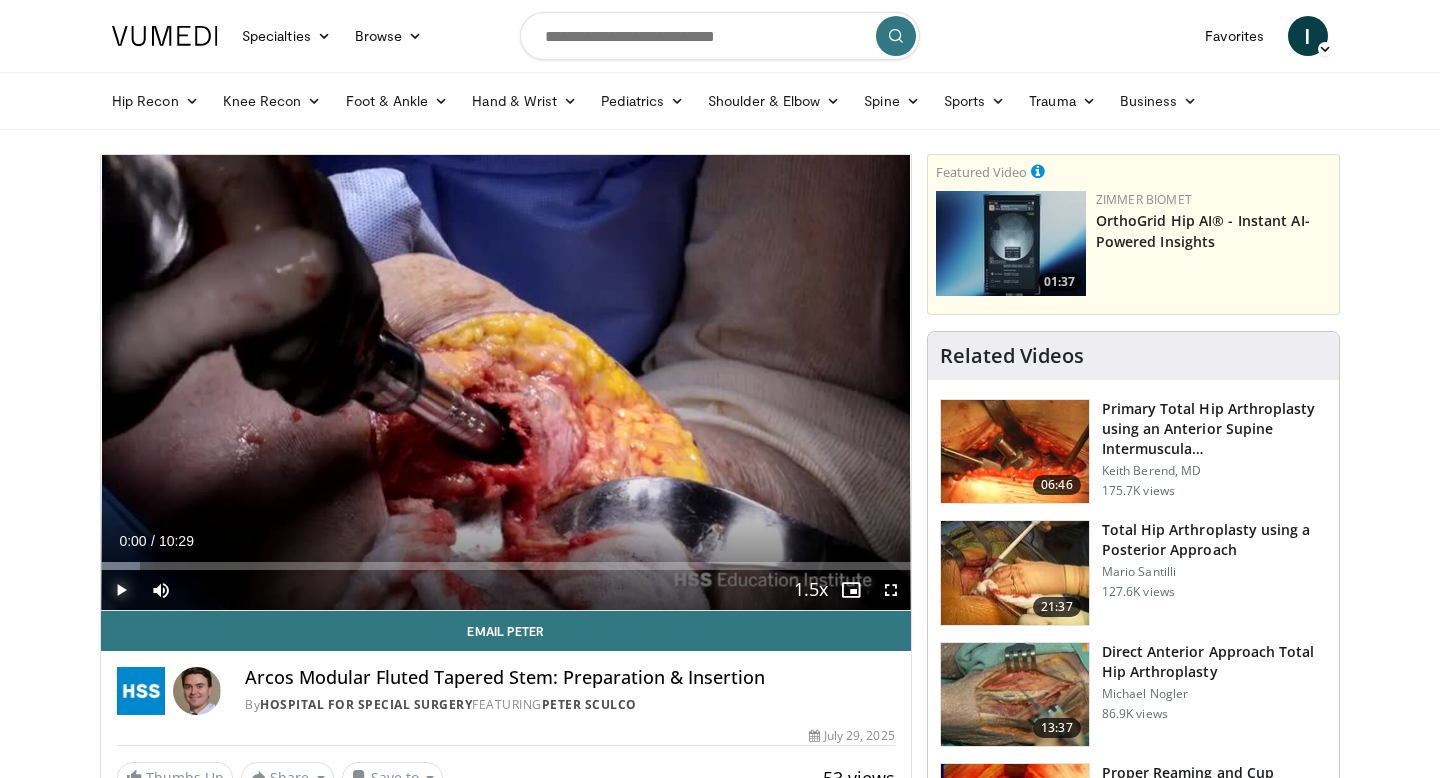 click at bounding box center (121, 590) 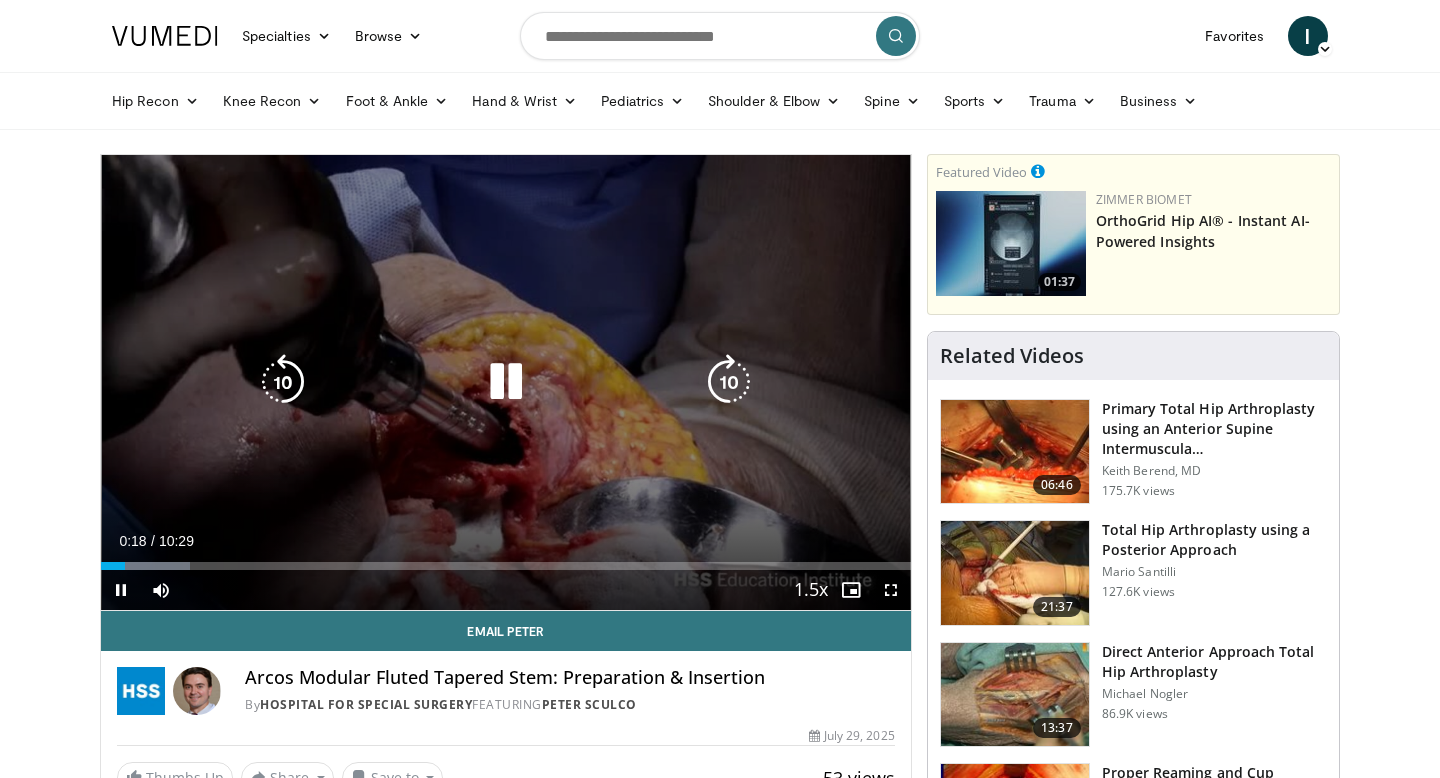 click on "10 seconds
Tap to unmute" at bounding box center [506, 382] 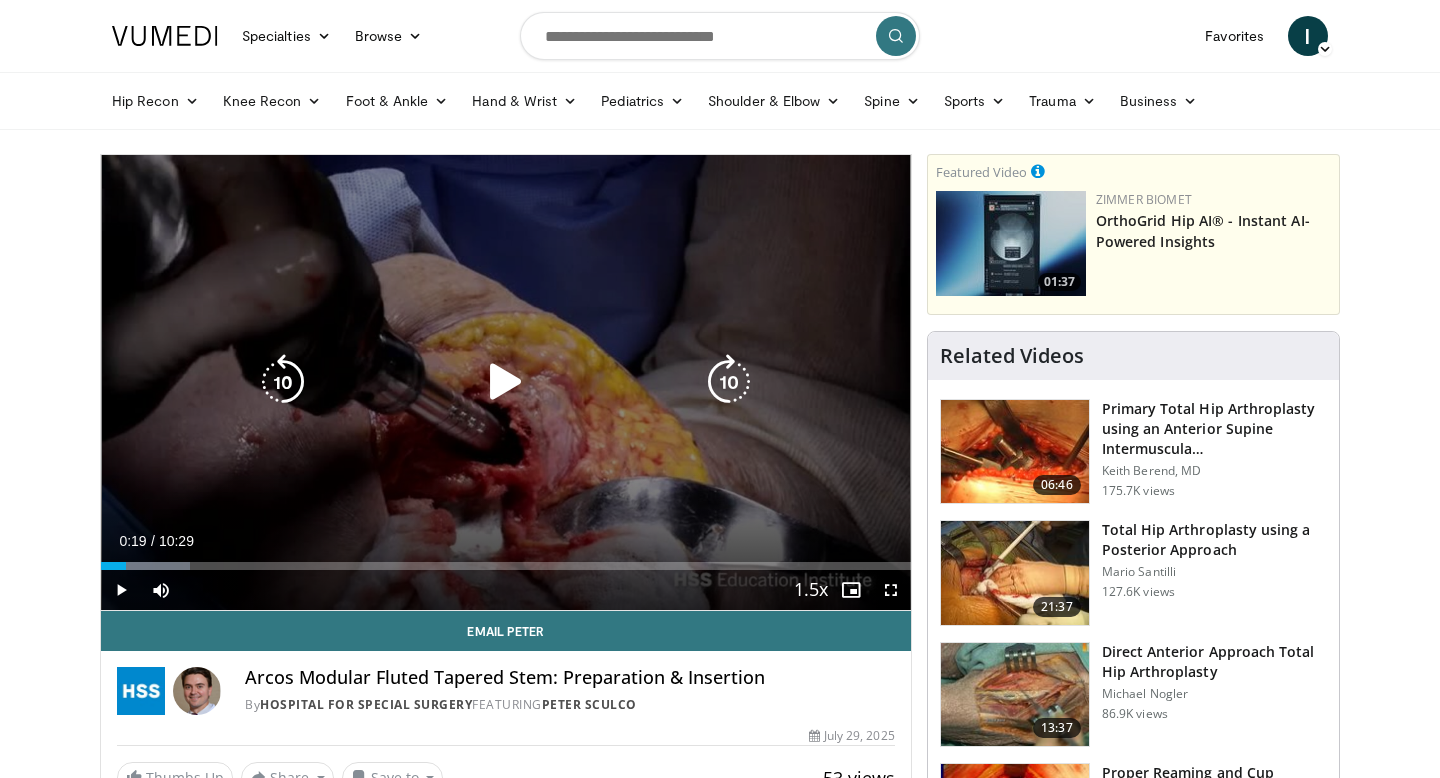 click on "10 seconds
Tap to unmute" at bounding box center [506, 382] 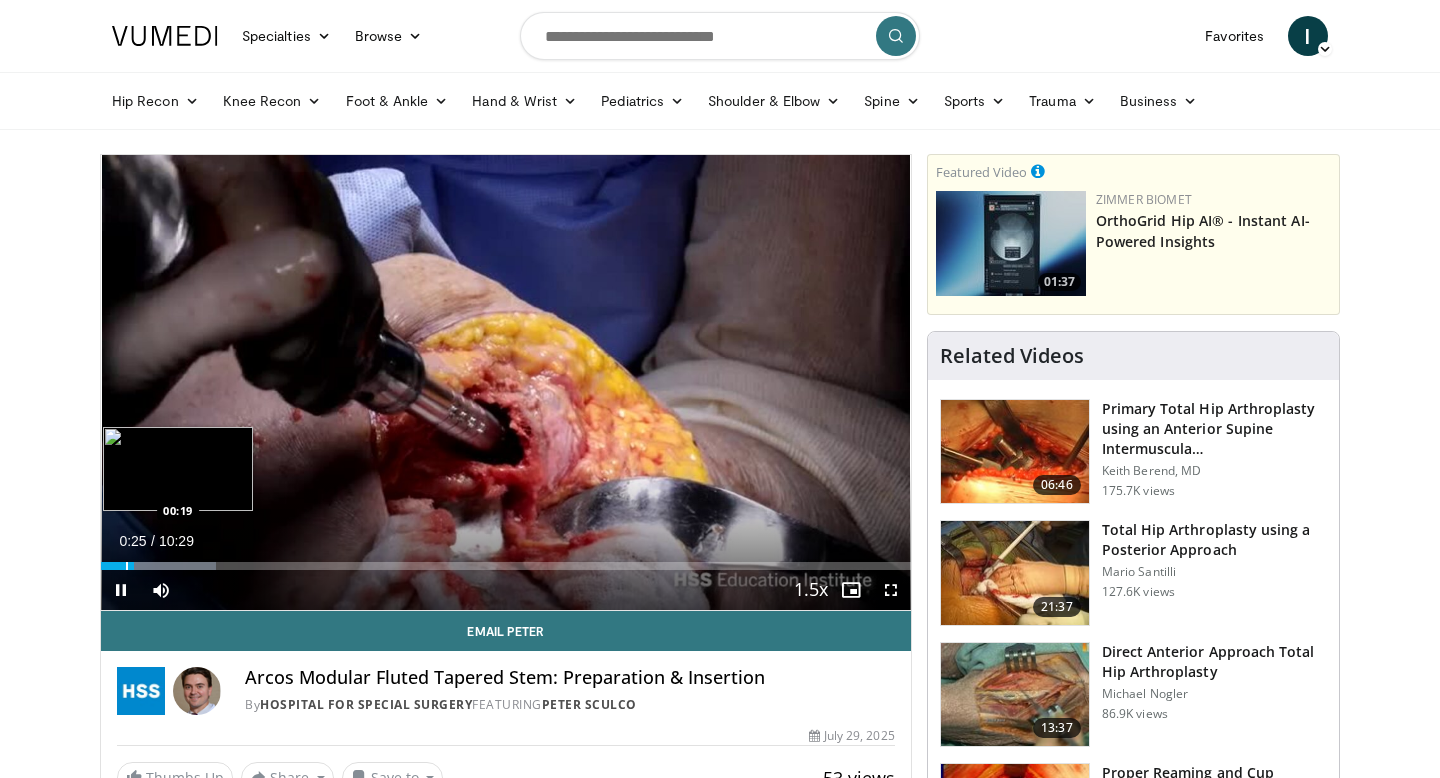 click at bounding box center (127, 566) 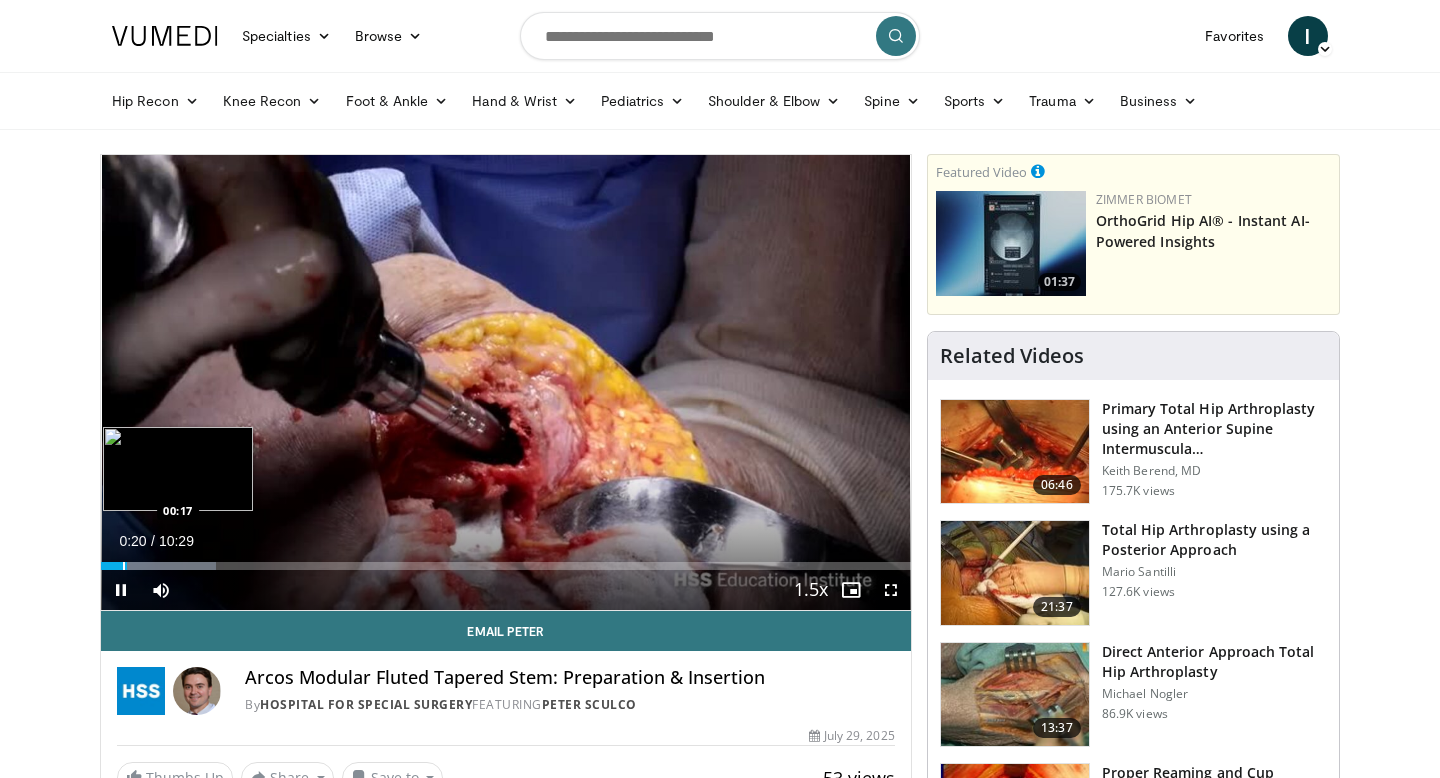 click at bounding box center [124, 566] 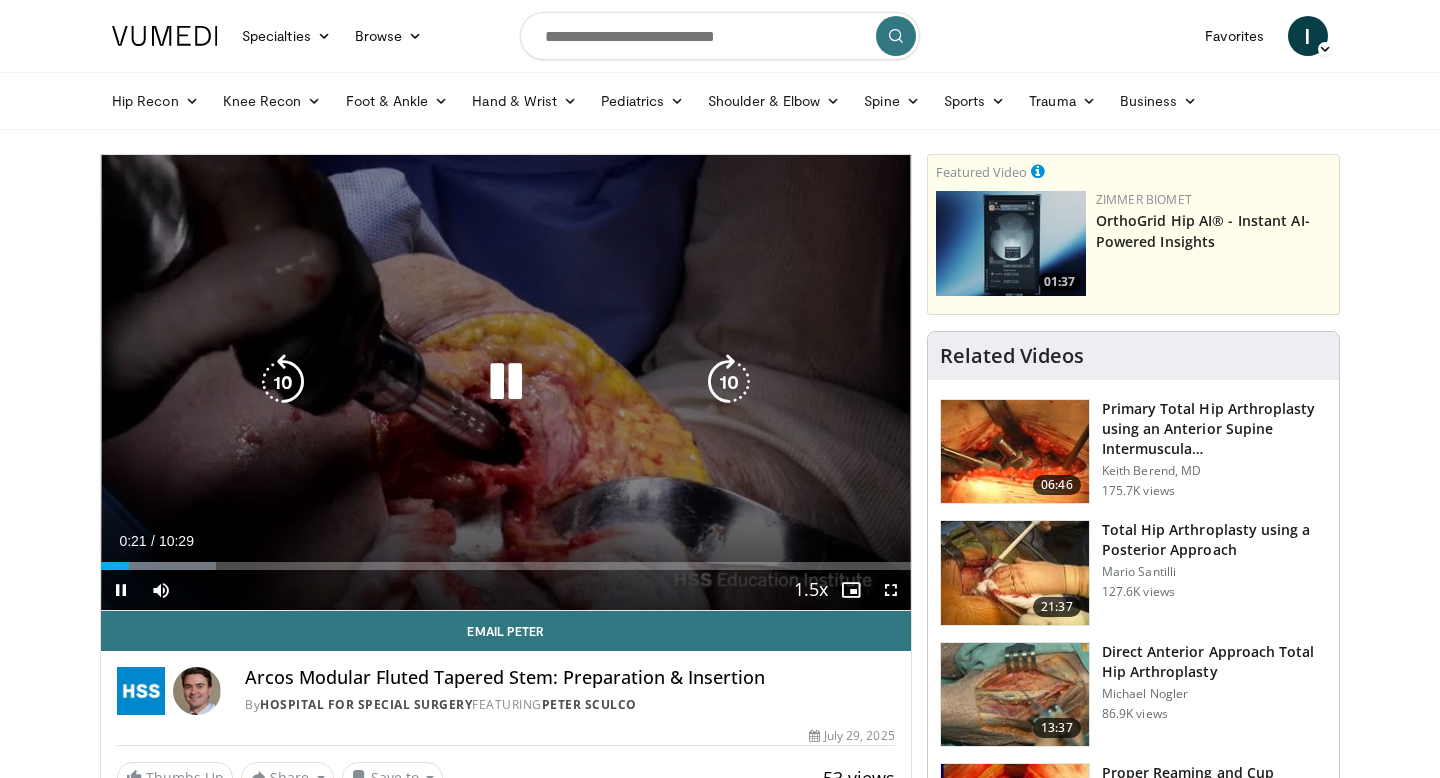 click on "10 seconds
Tap to unmute" at bounding box center [506, 382] 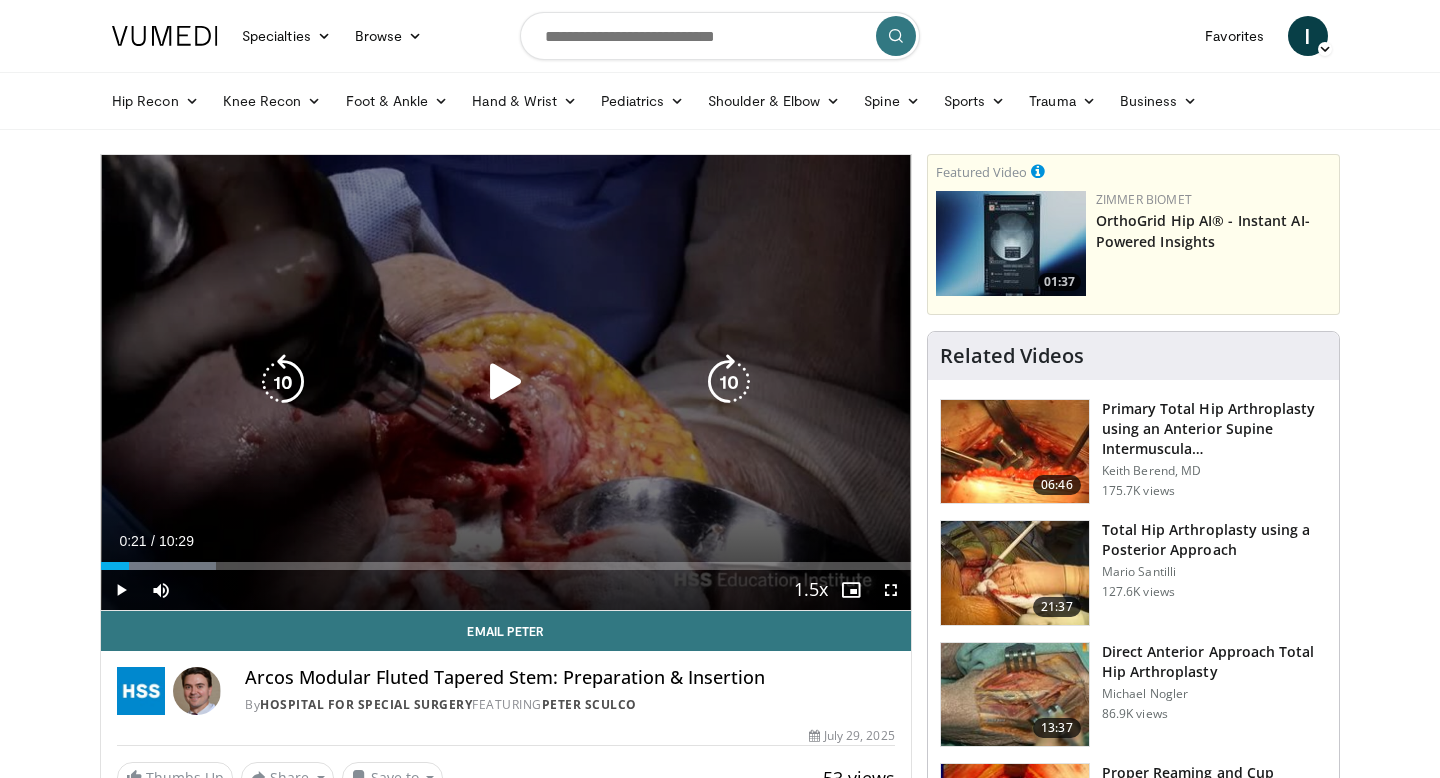 click on "10 seconds
Tap to unmute" at bounding box center (506, 382) 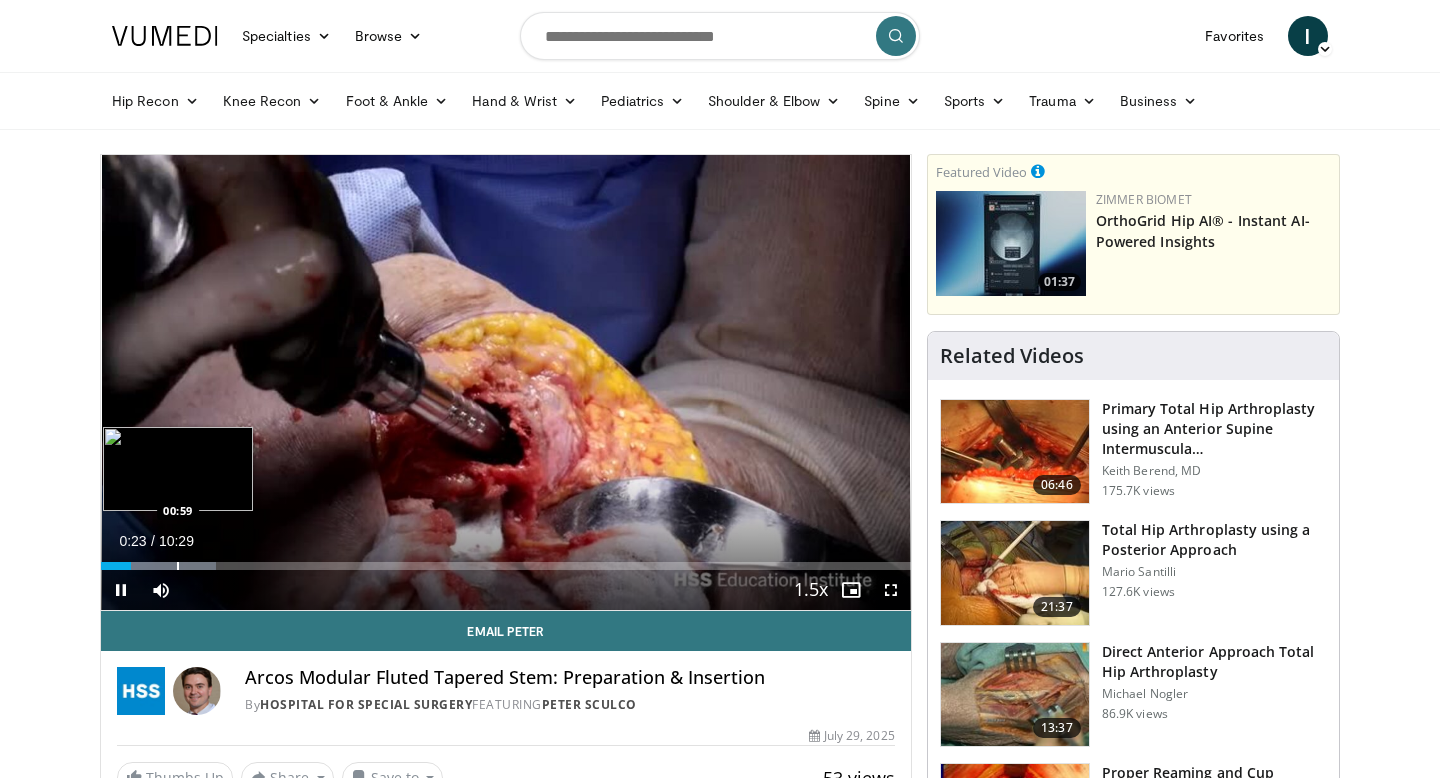click on "Loaded :  14.18% 00:23 00:59" at bounding box center (506, 560) 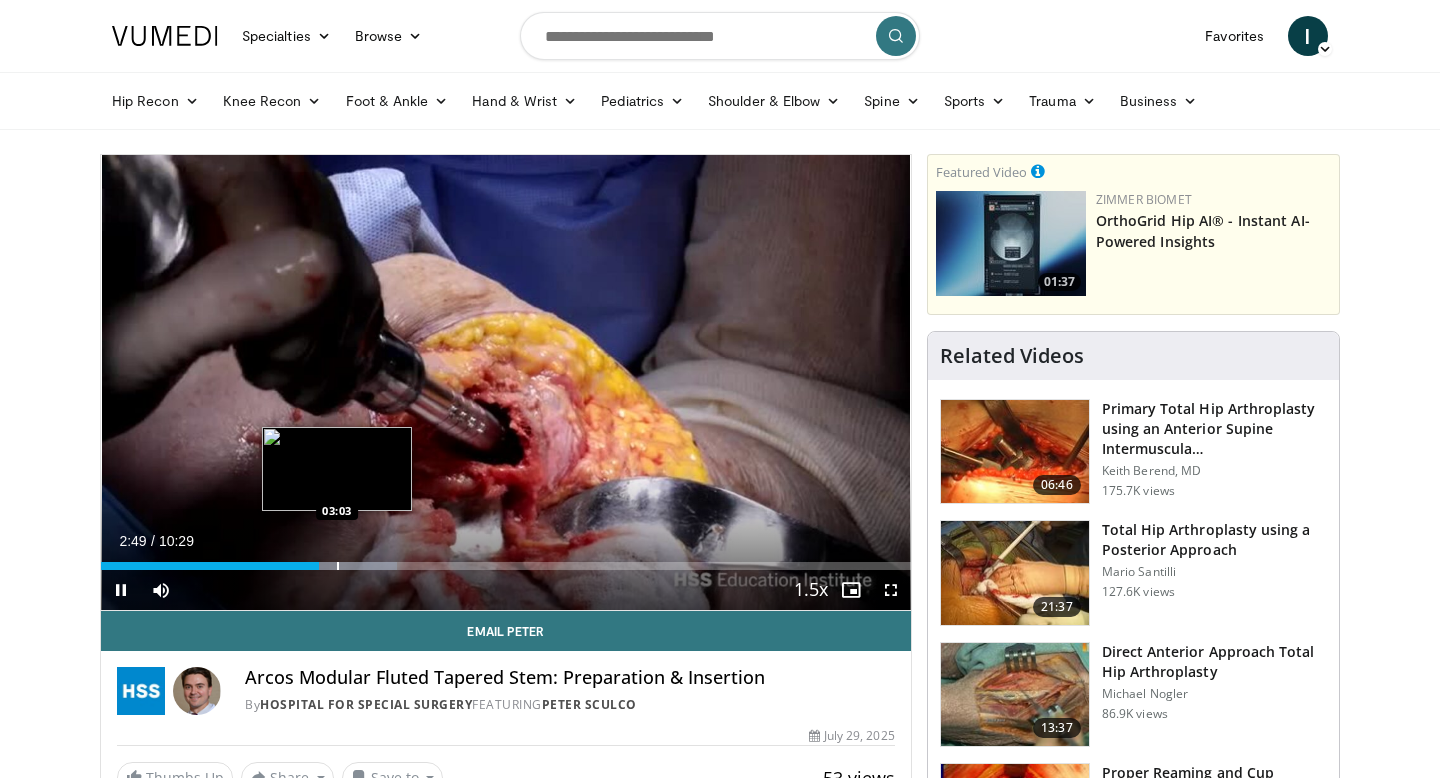 click on "Loaded :  36.60% 02:49 03:03" at bounding box center [506, 560] 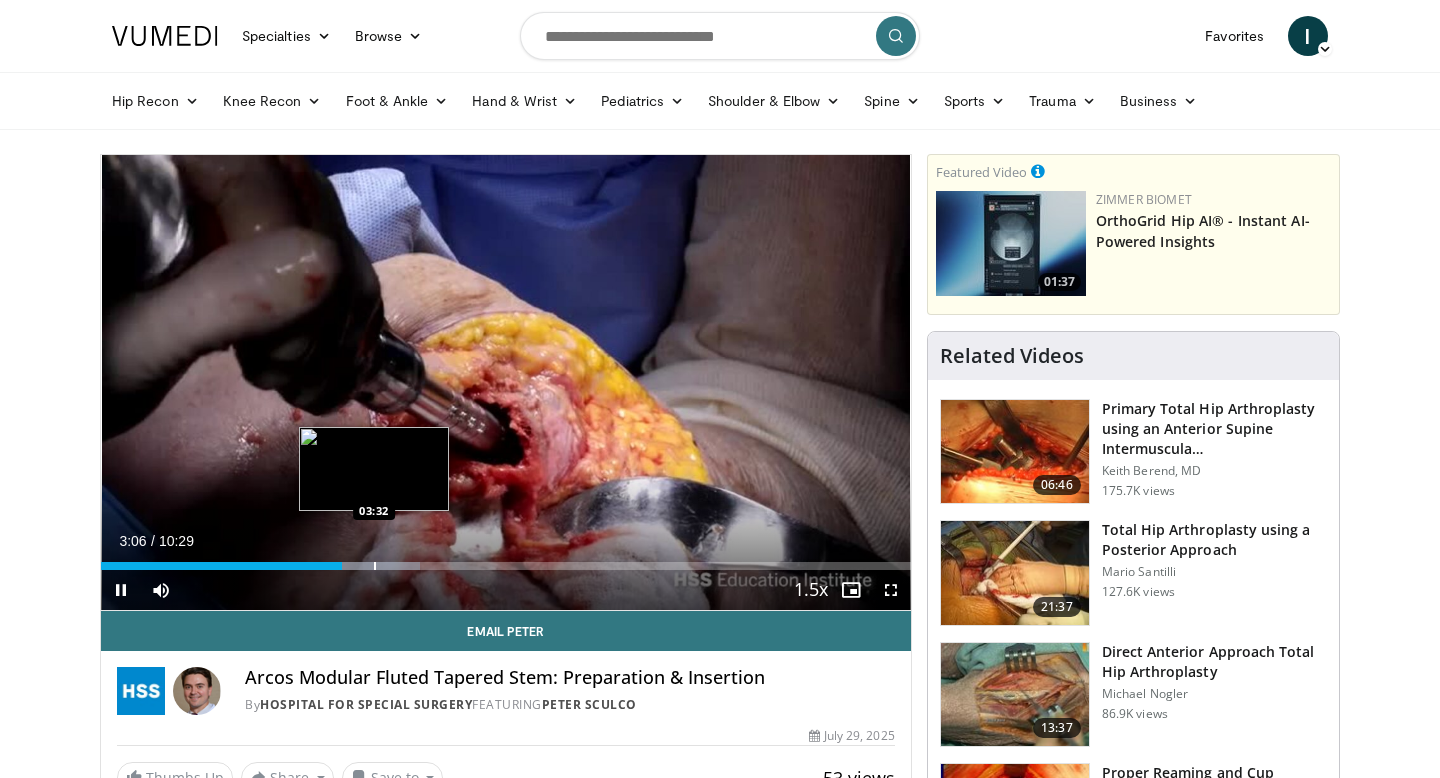 click at bounding box center [375, 566] 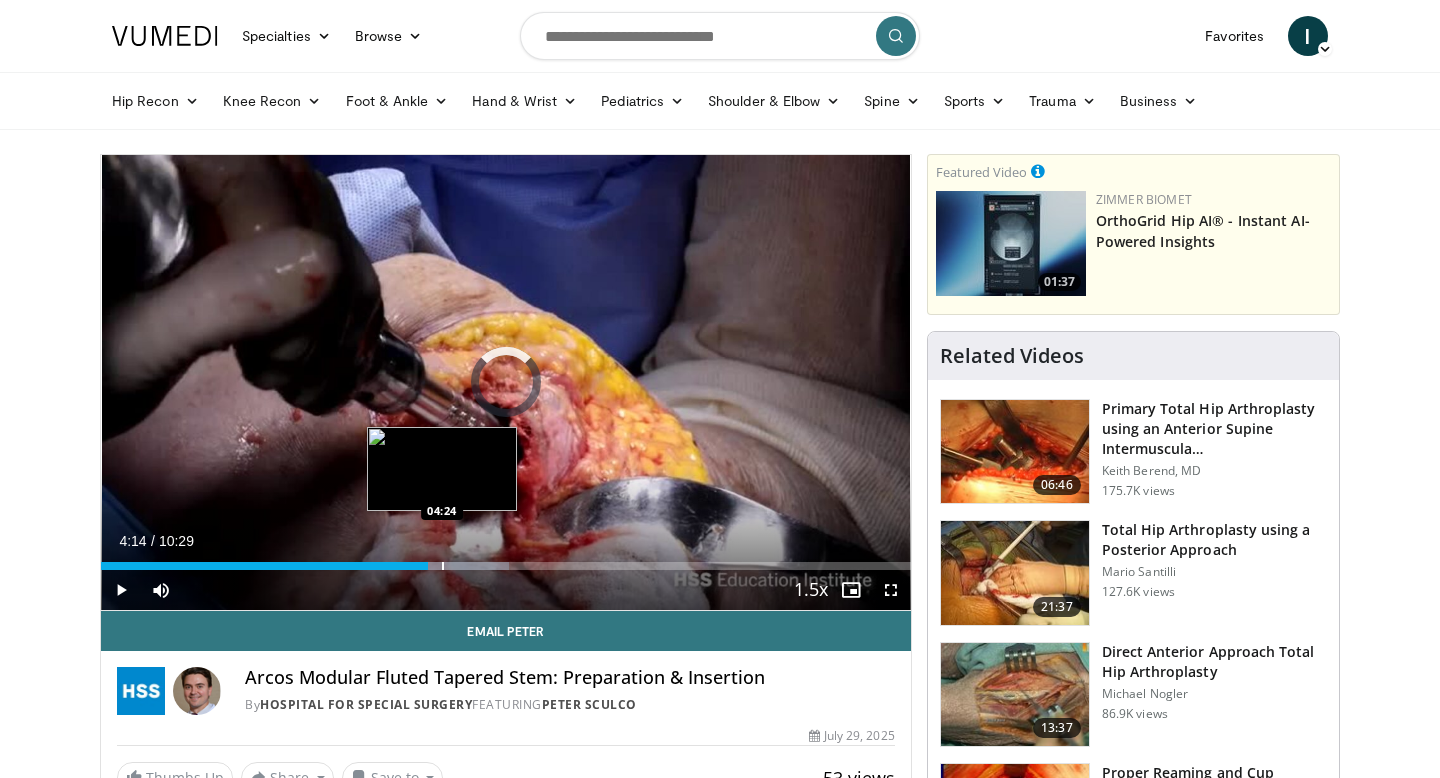 click at bounding box center (443, 566) 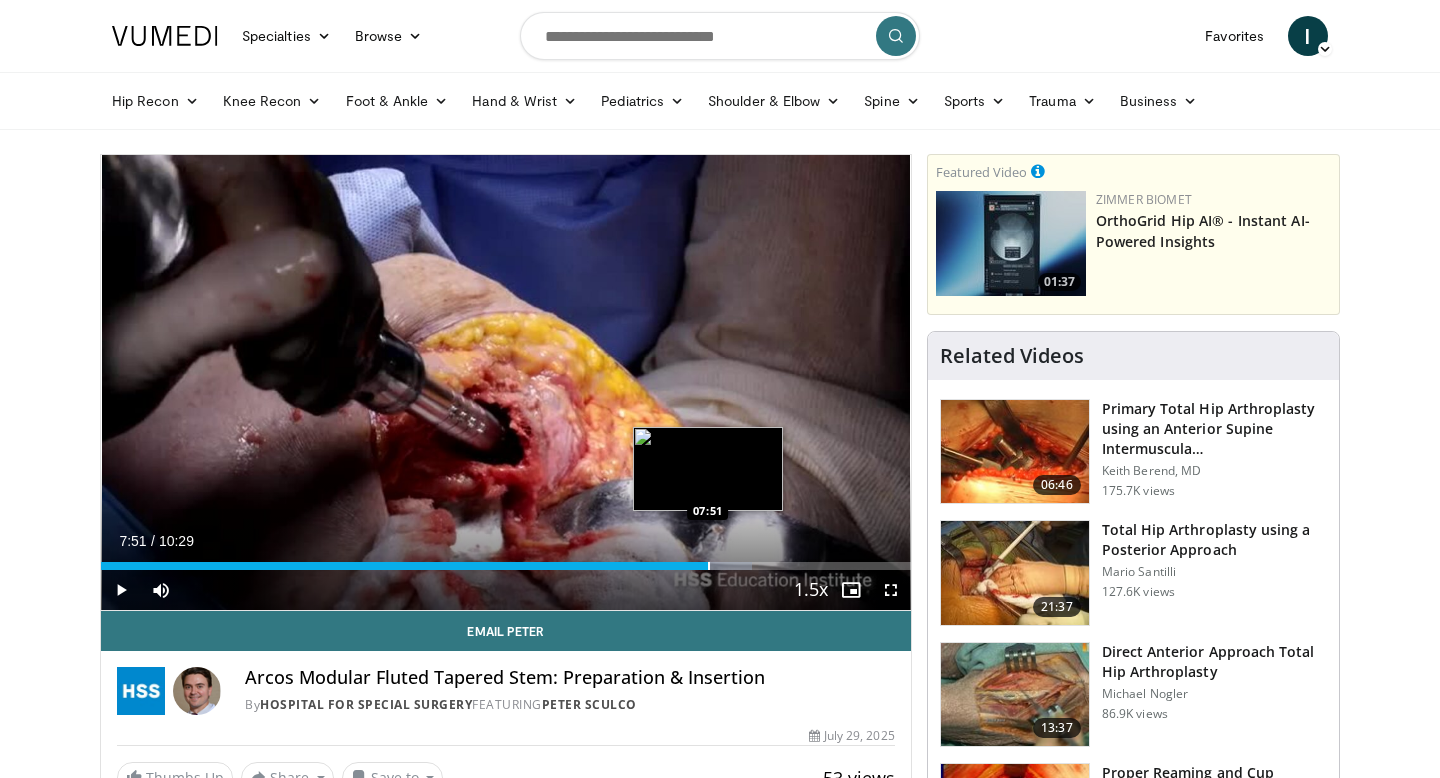 click at bounding box center (709, 566) 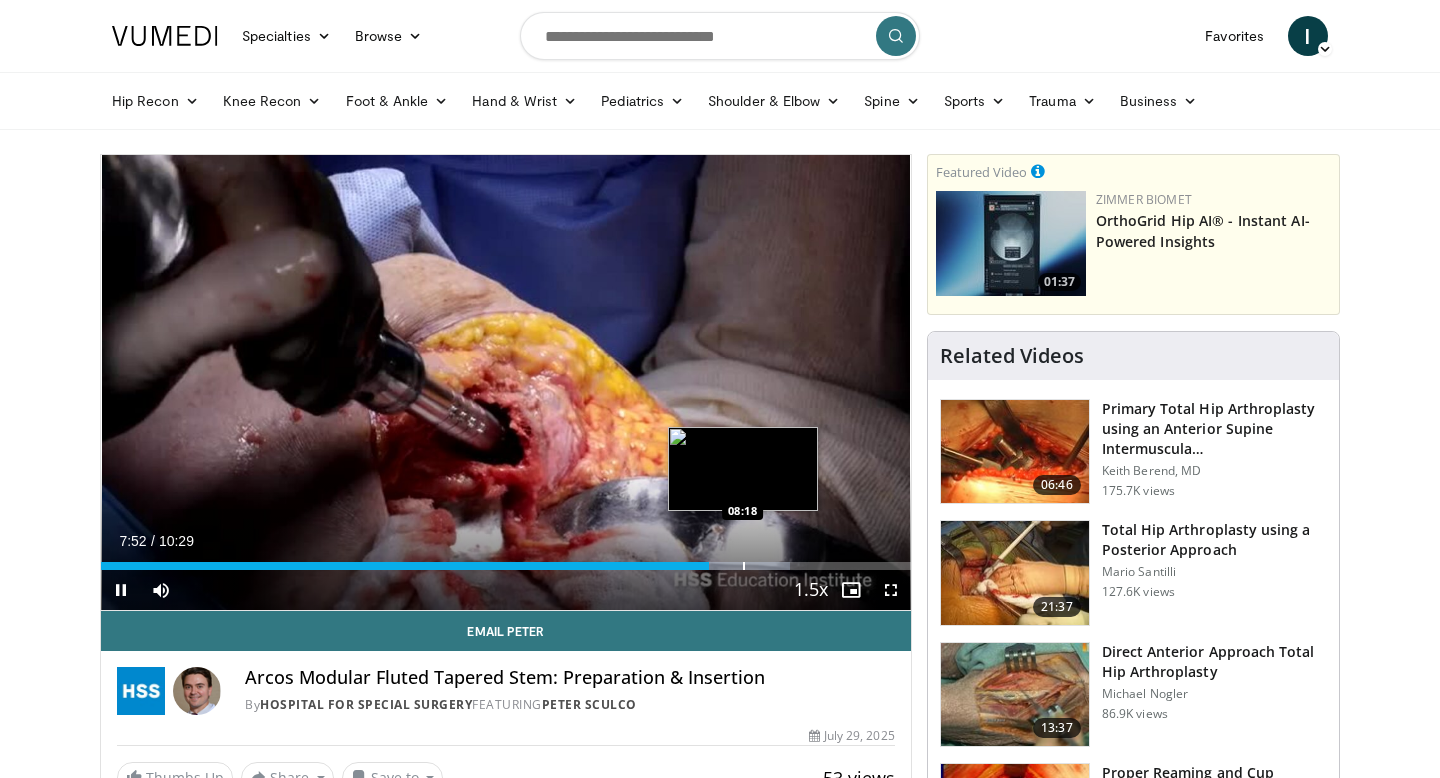 click at bounding box center (744, 566) 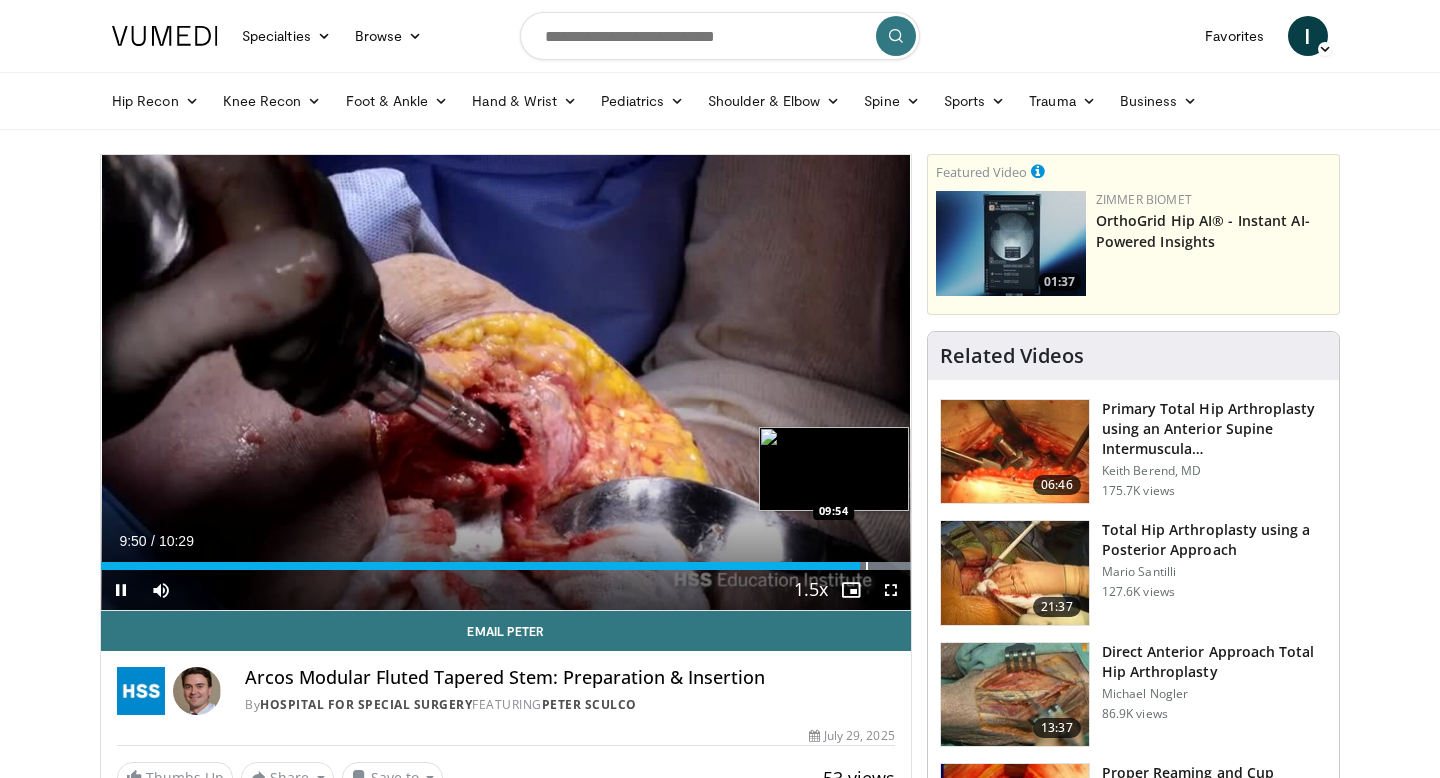 click at bounding box center (867, 566) 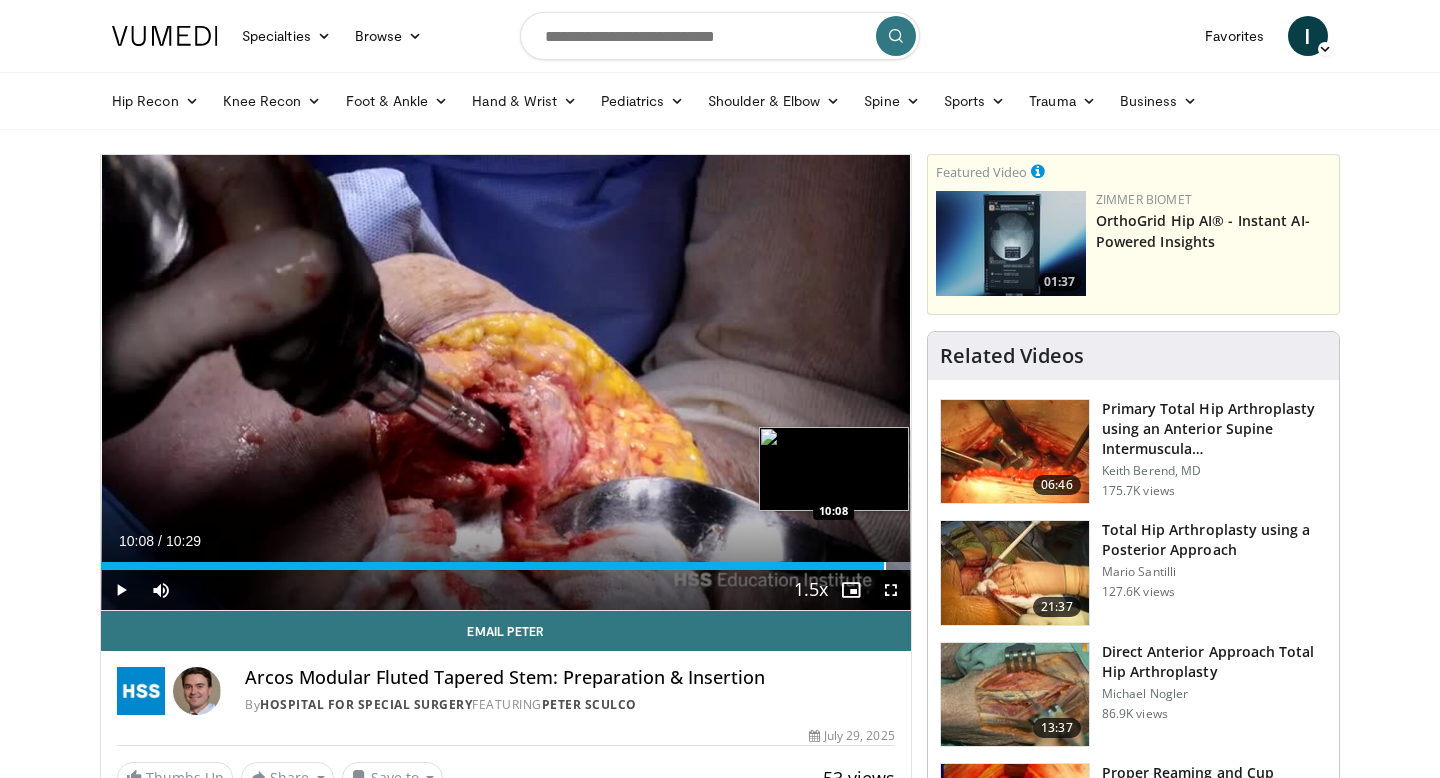 click at bounding box center [885, 566] 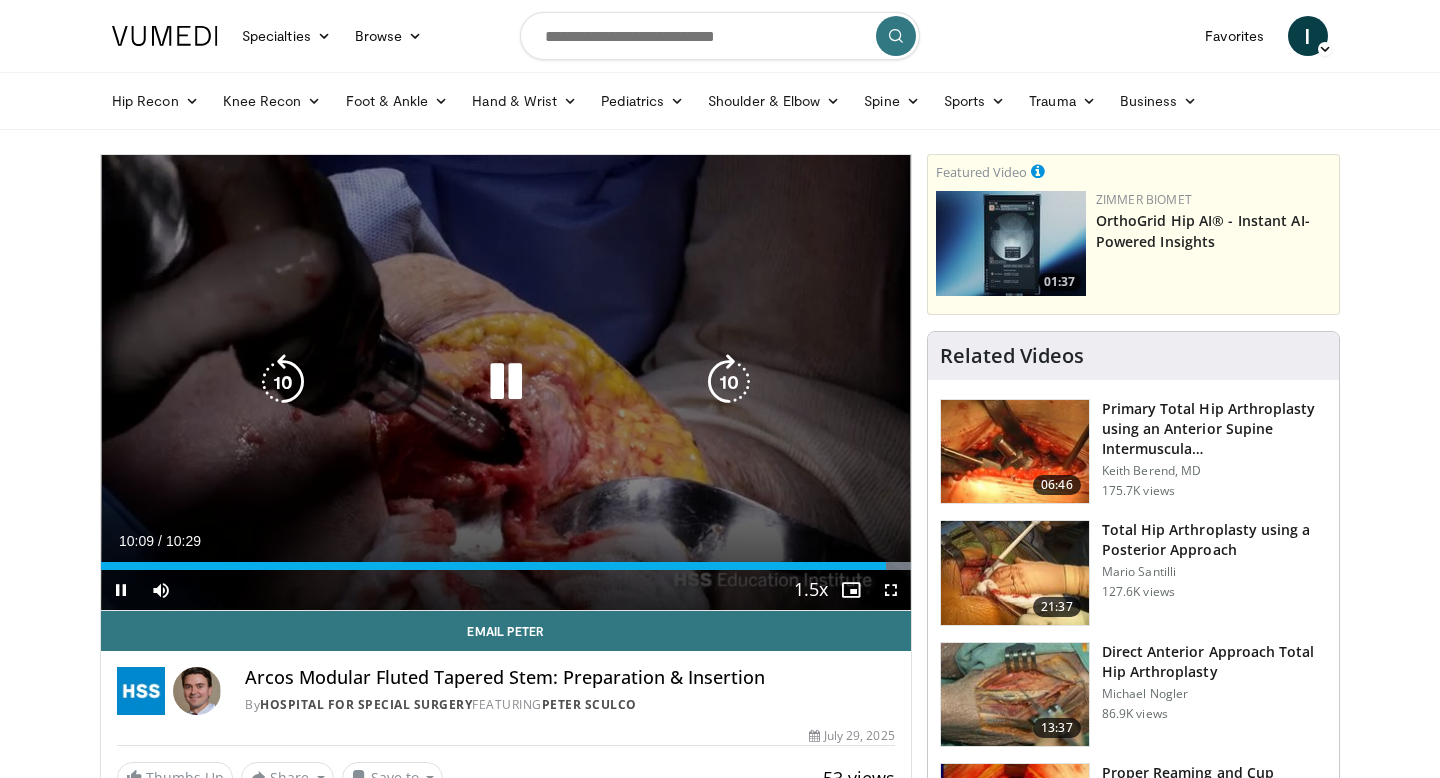 click on "10 seconds
Tap to unmute" at bounding box center [506, 382] 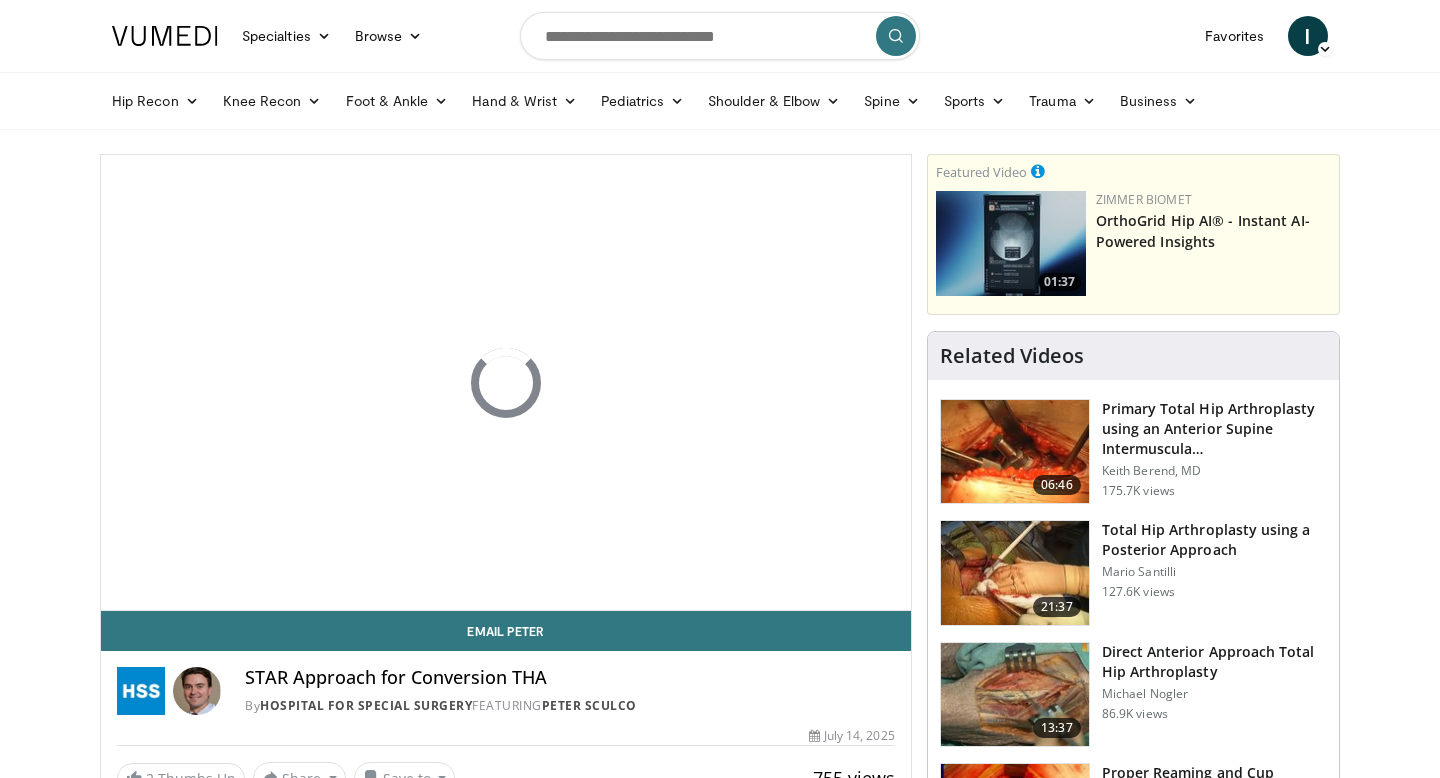 scroll, scrollTop: 0, scrollLeft: 0, axis: both 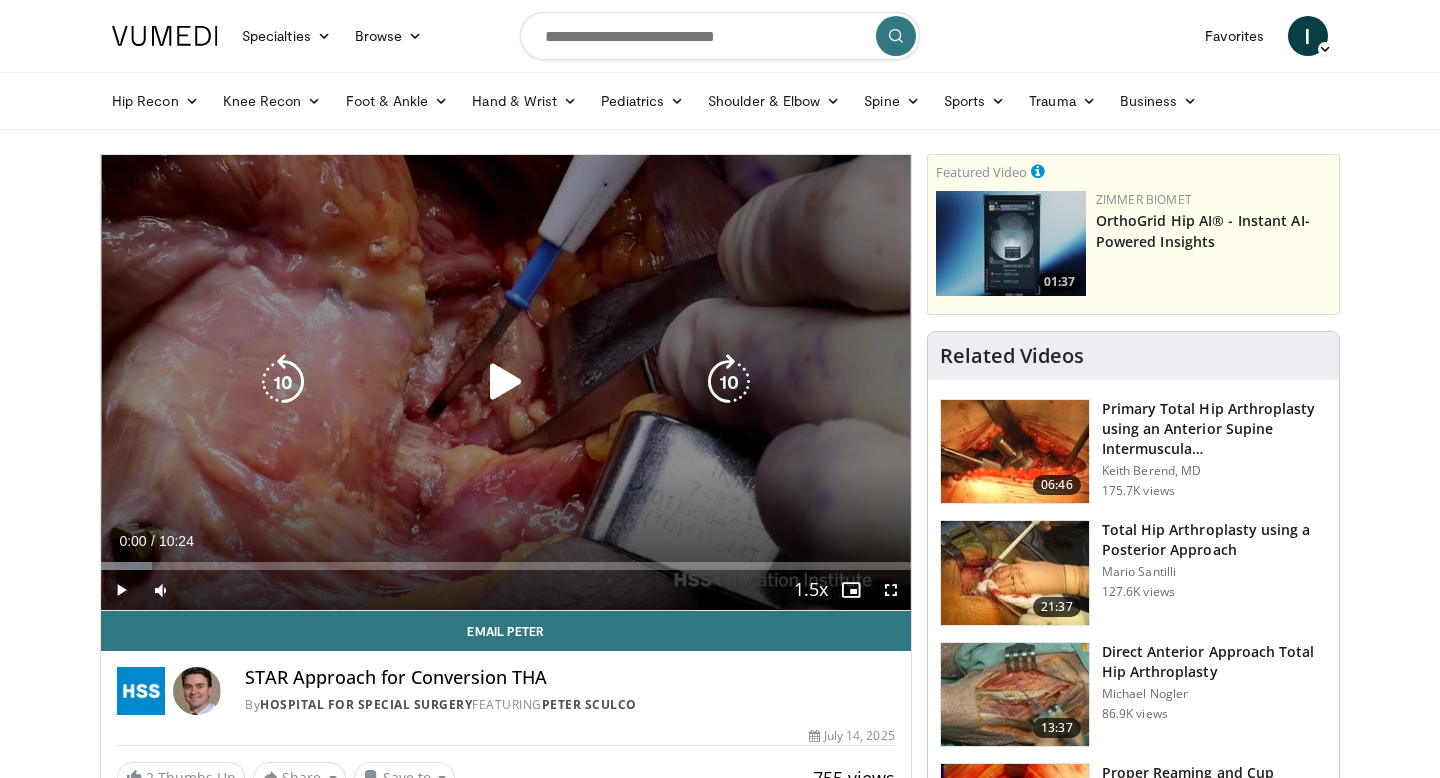 click on "10 seconds
Tap to unmute" at bounding box center [506, 382] 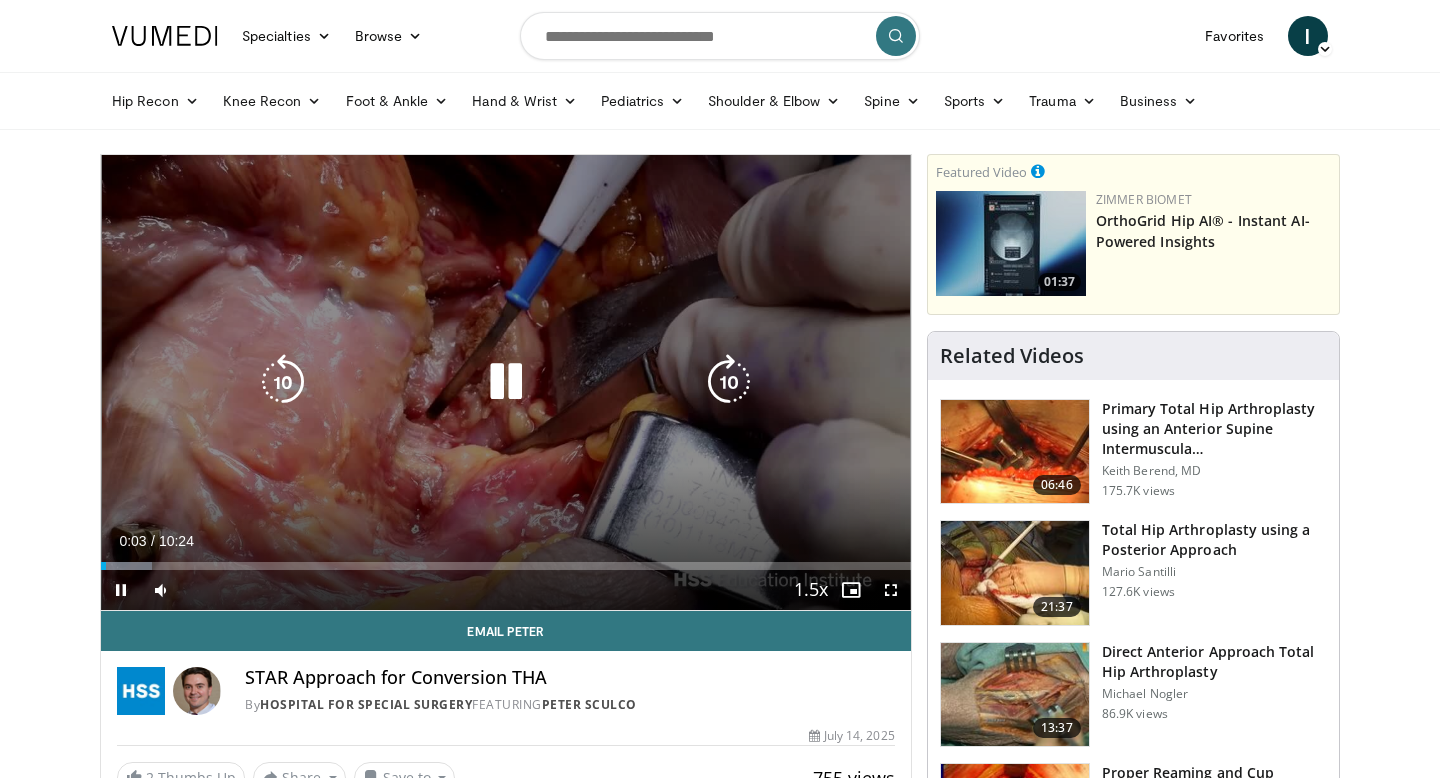 click on "10 seconds
Tap to unmute" at bounding box center [506, 382] 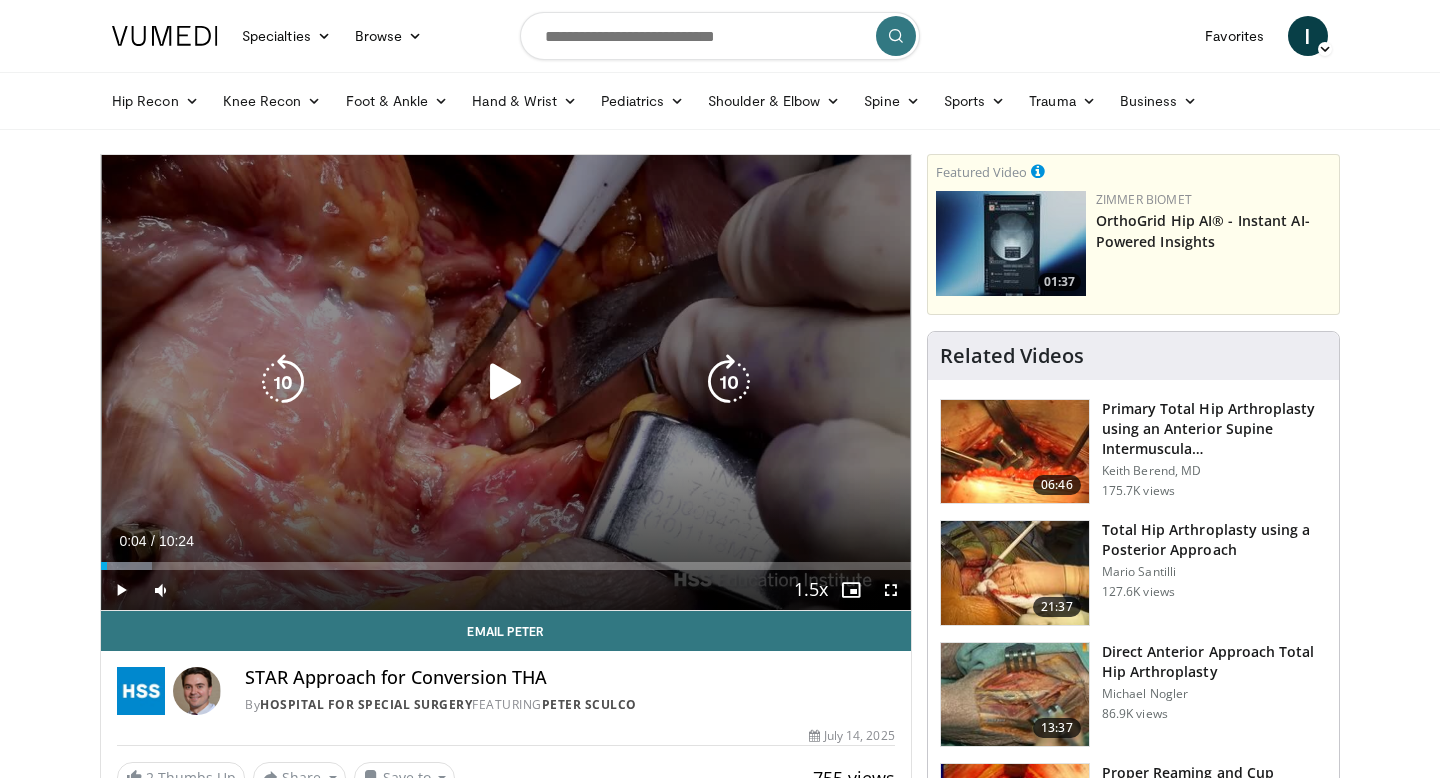 click on "10 seconds
Tap to unmute" at bounding box center [506, 382] 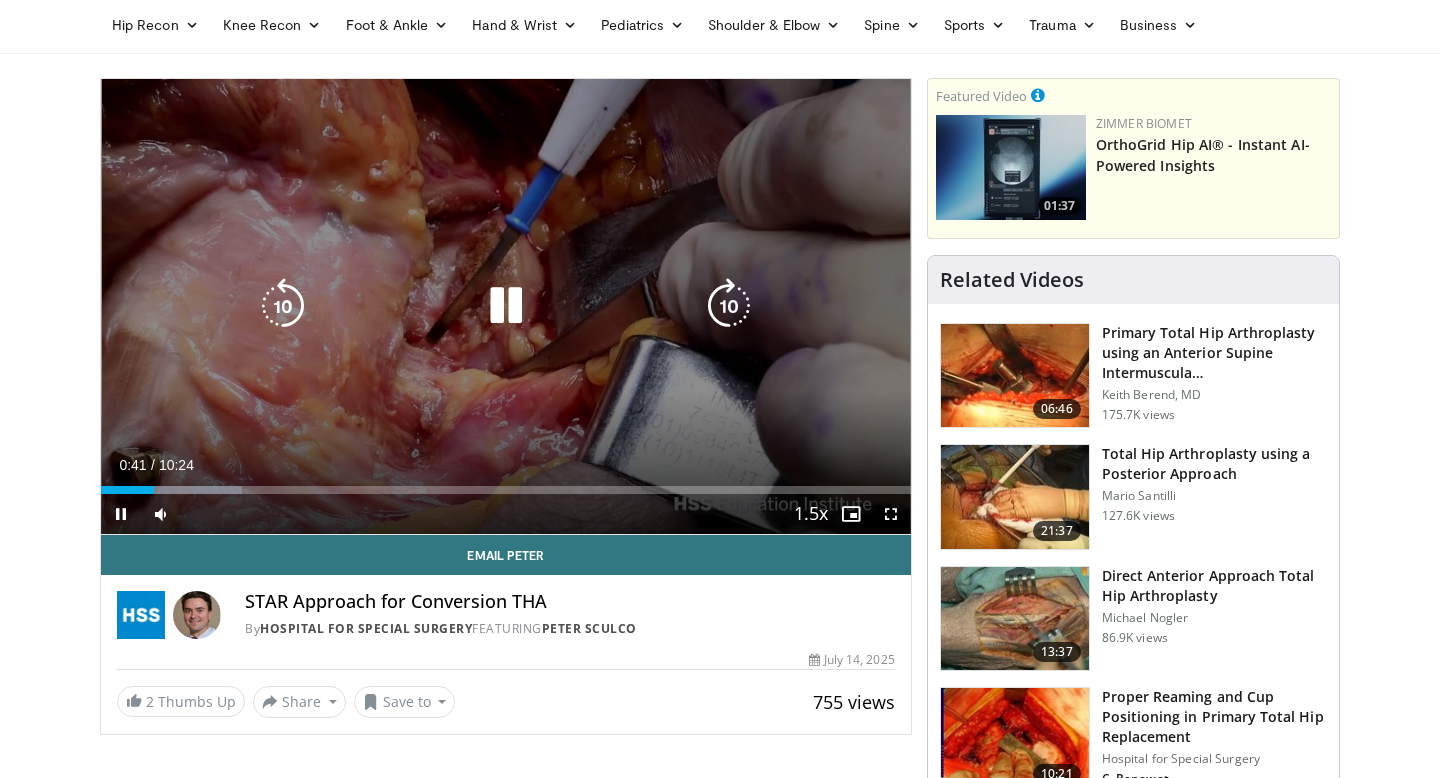 scroll, scrollTop: 87, scrollLeft: 0, axis: vertical 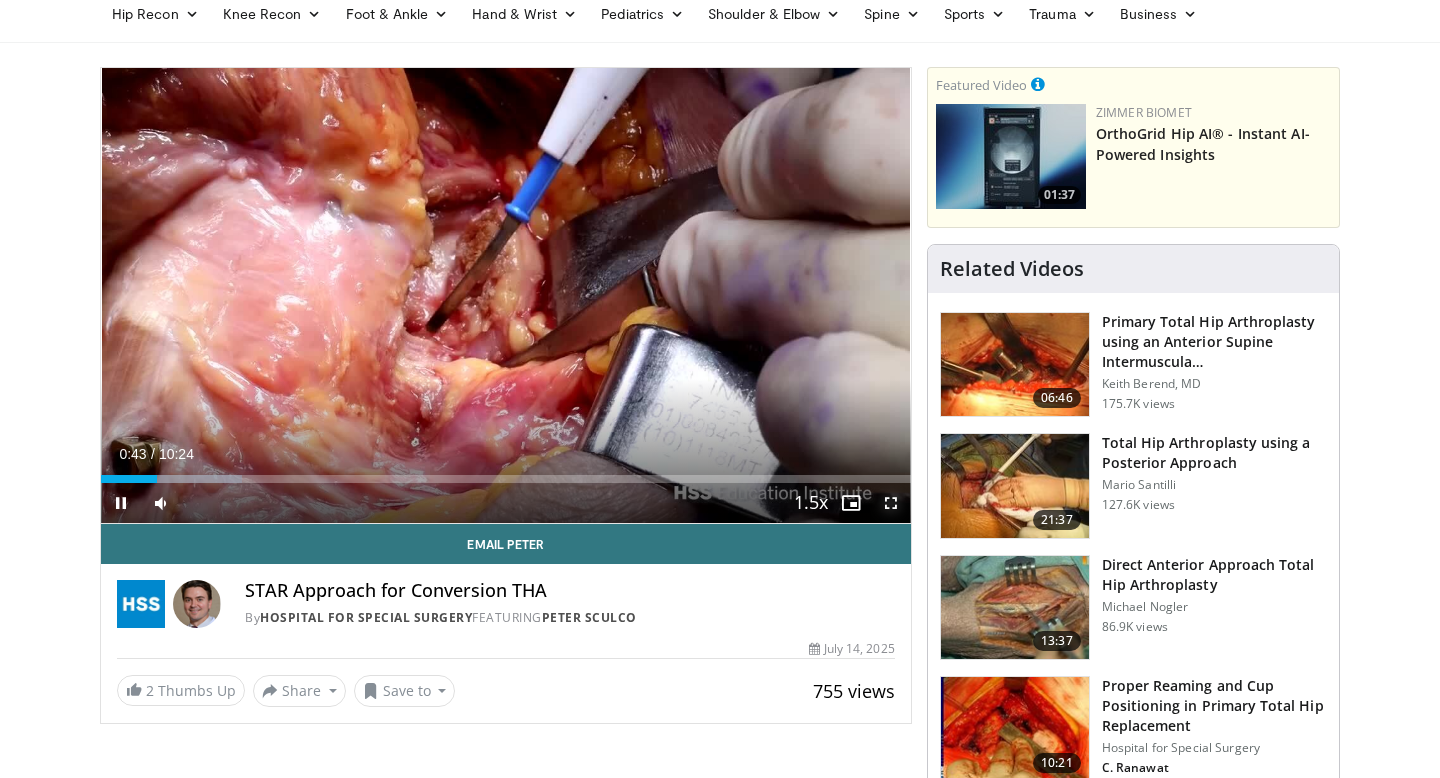 click at bounding box center (891, 503) 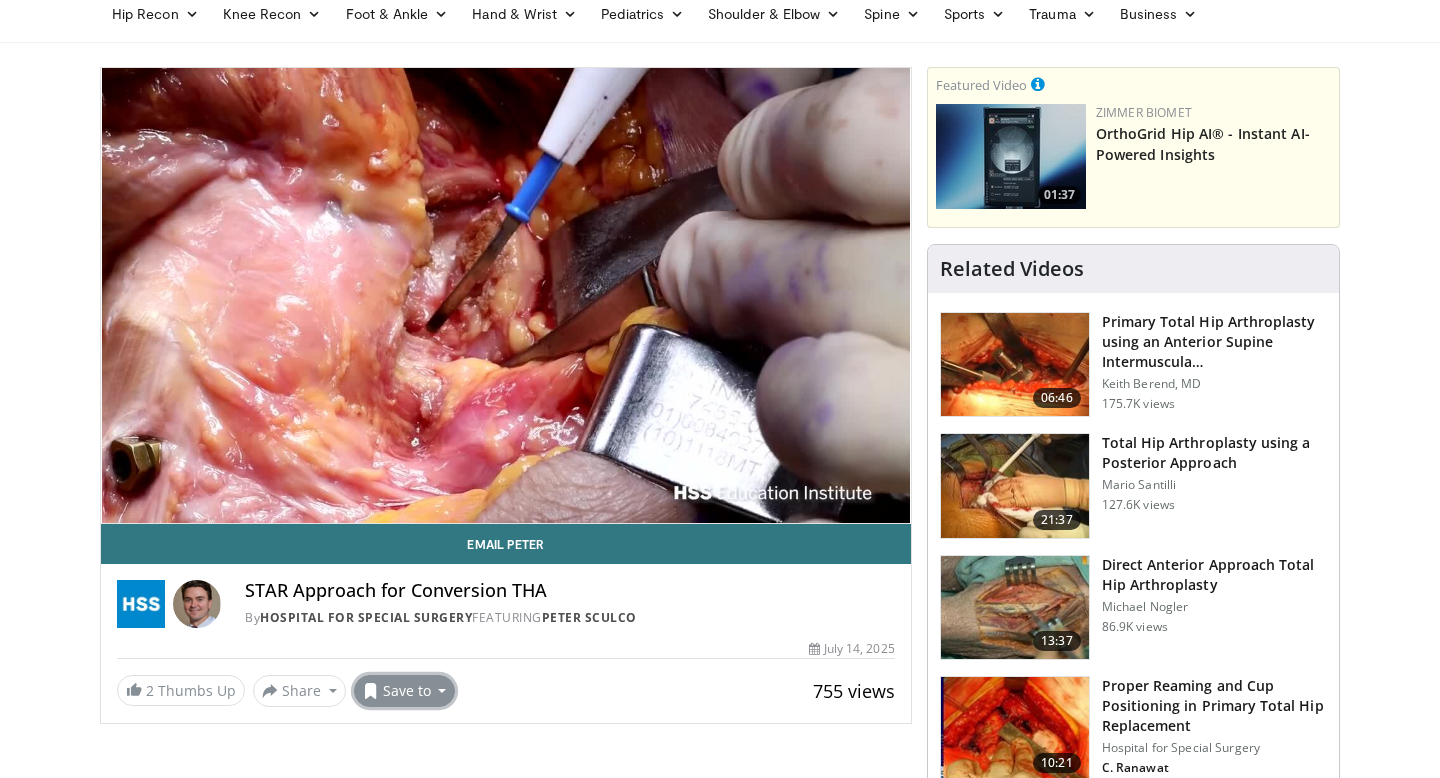 click on "Save to" at bounding box center (405, 691) 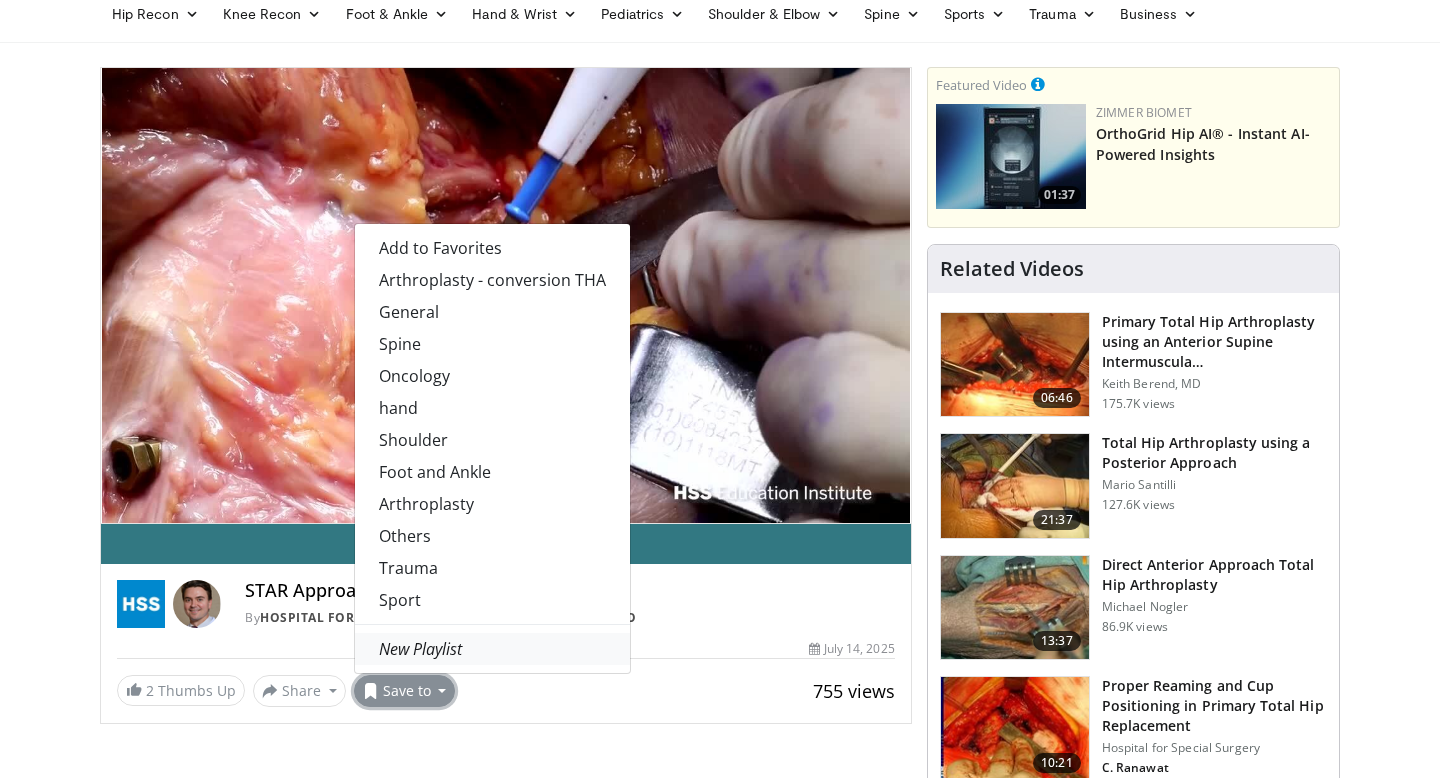 click on "New Playlist" at bounding box center [420, 649] 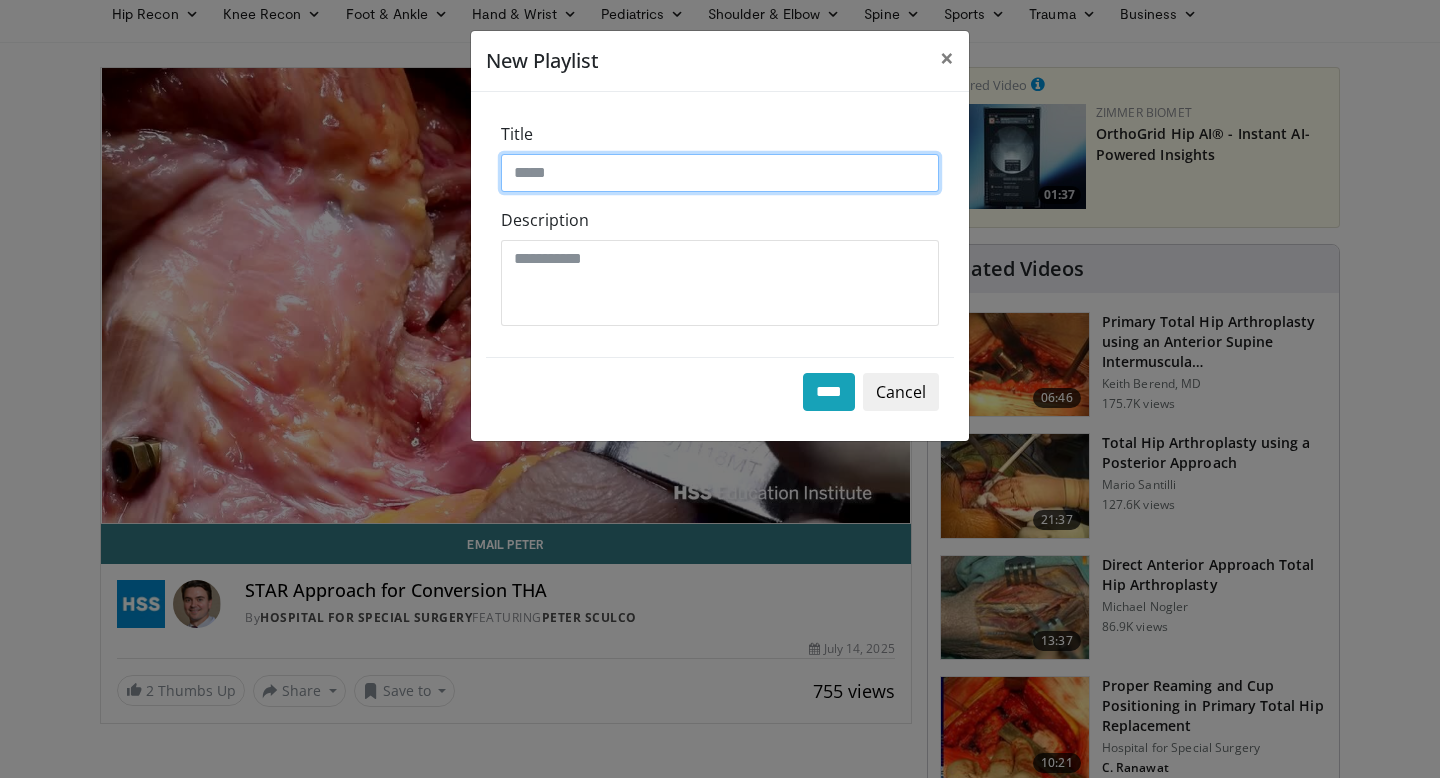 click on "Title" at bounding box center [720, 173] 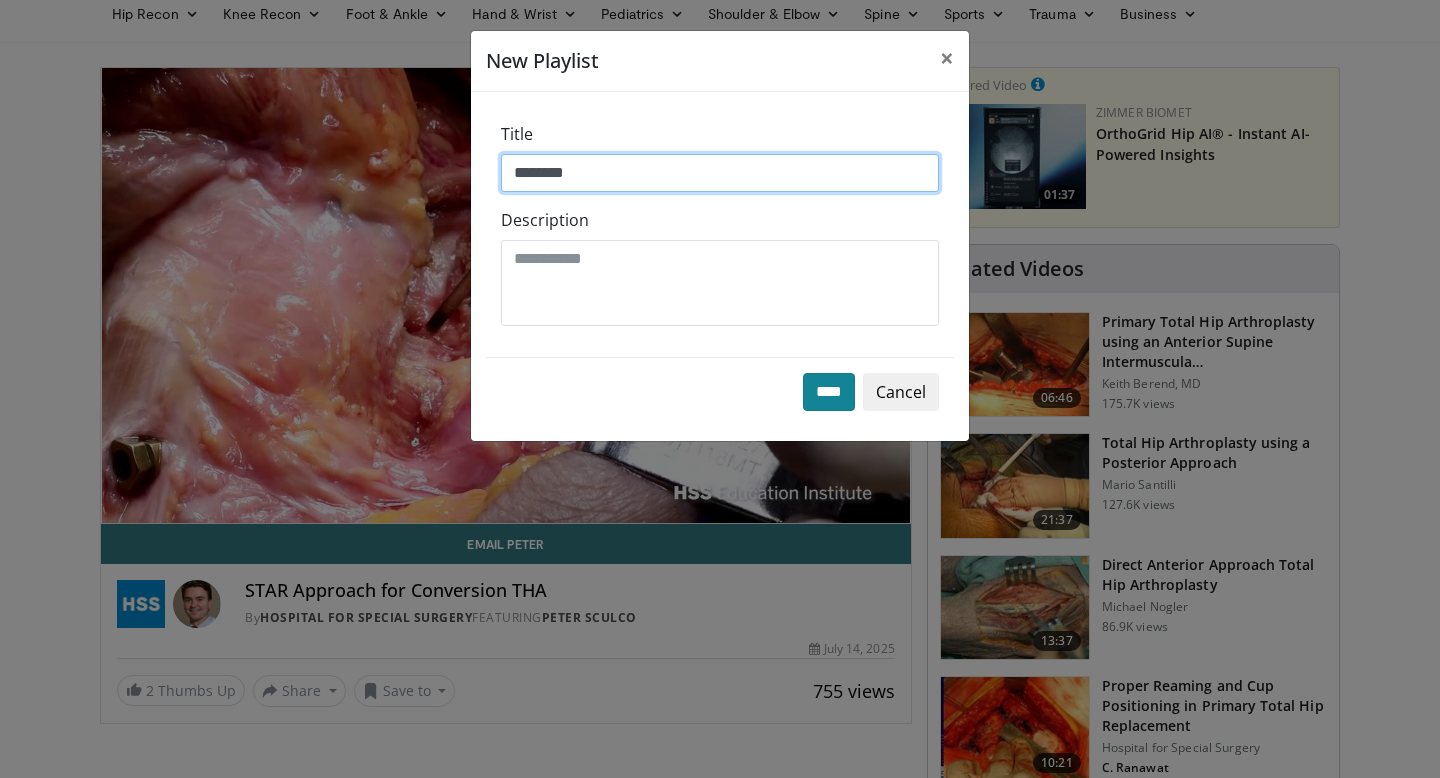type on "********" 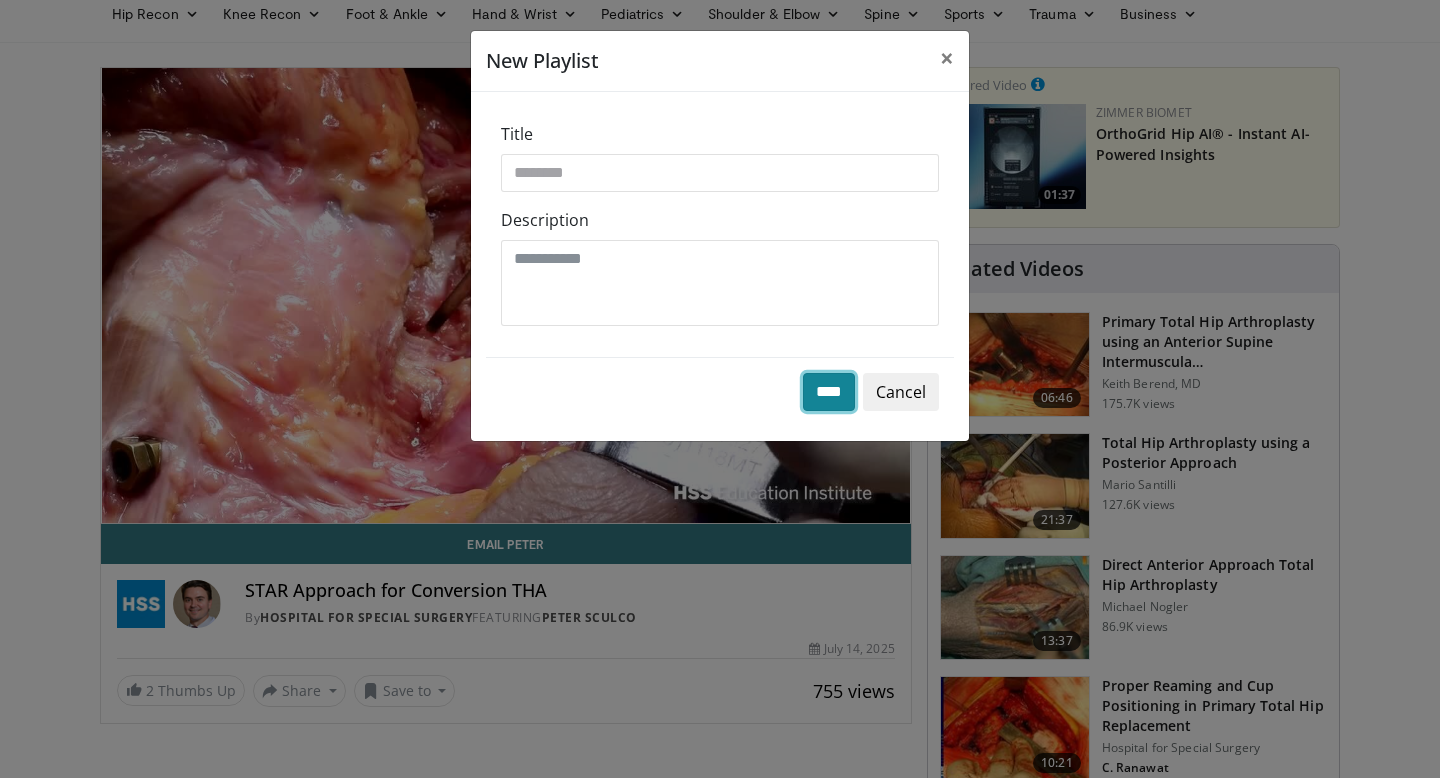 click on "****" at bounding box center (829, 392) 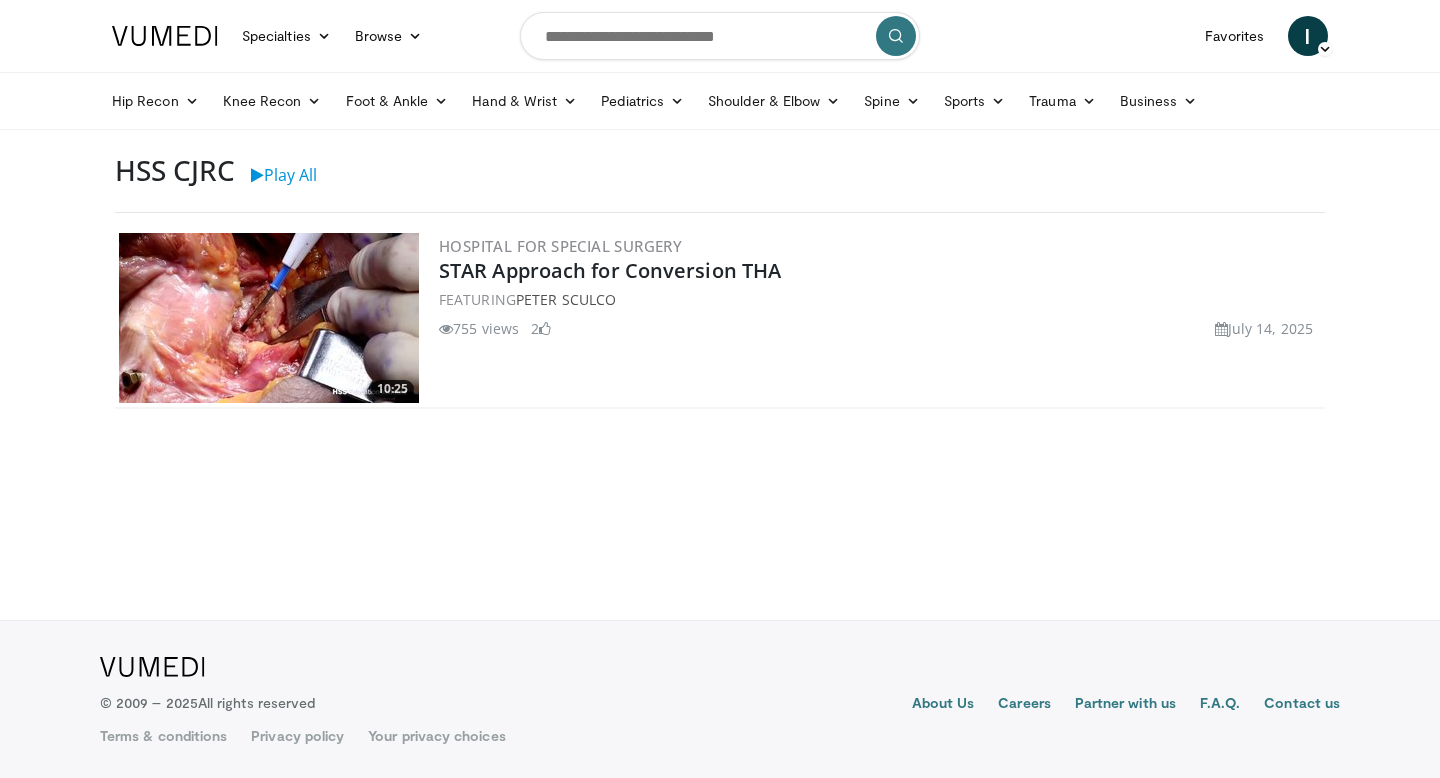 scroll, scrollTop: 0, scrollLeft: 0, axis: both 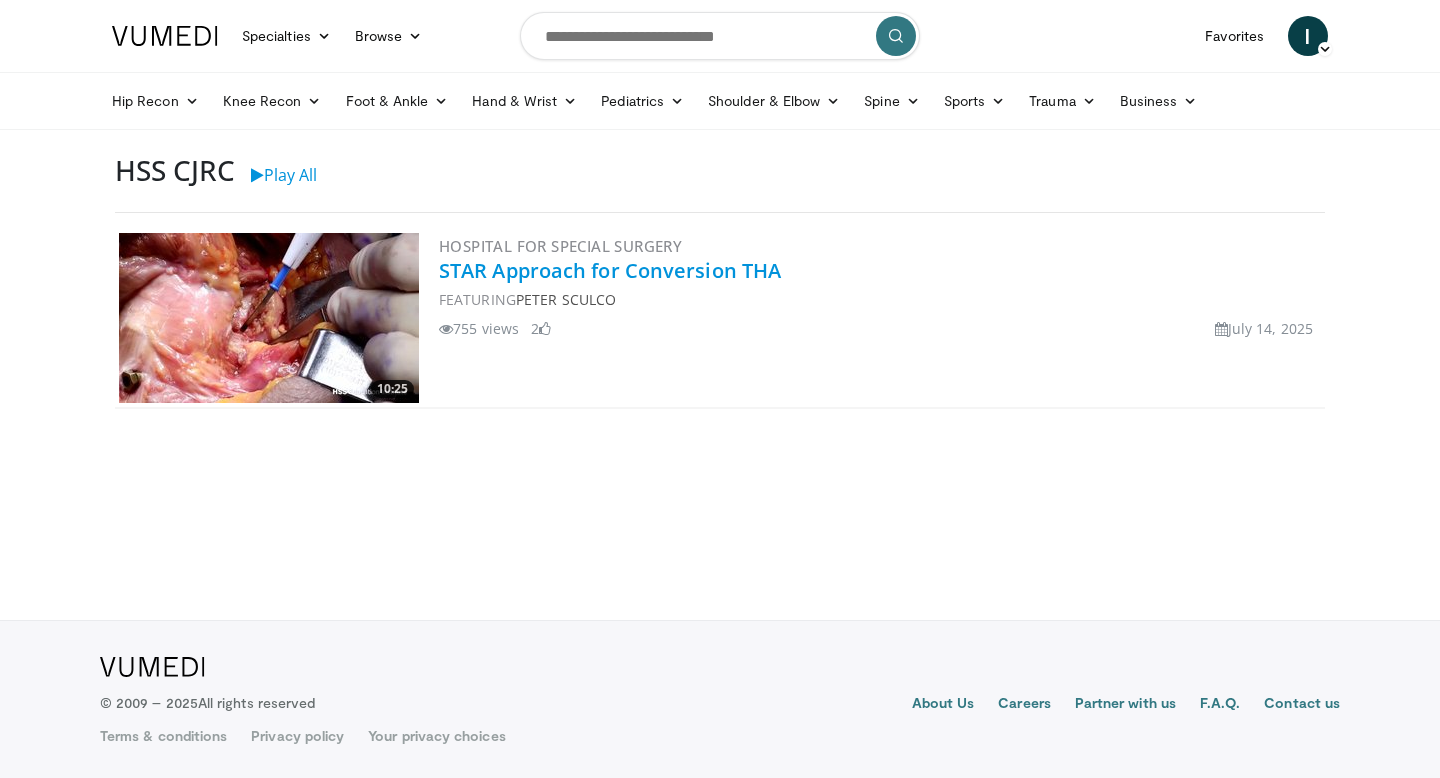 click on "STAR Approach for Conversion THA" at bounding box center [610, 270] 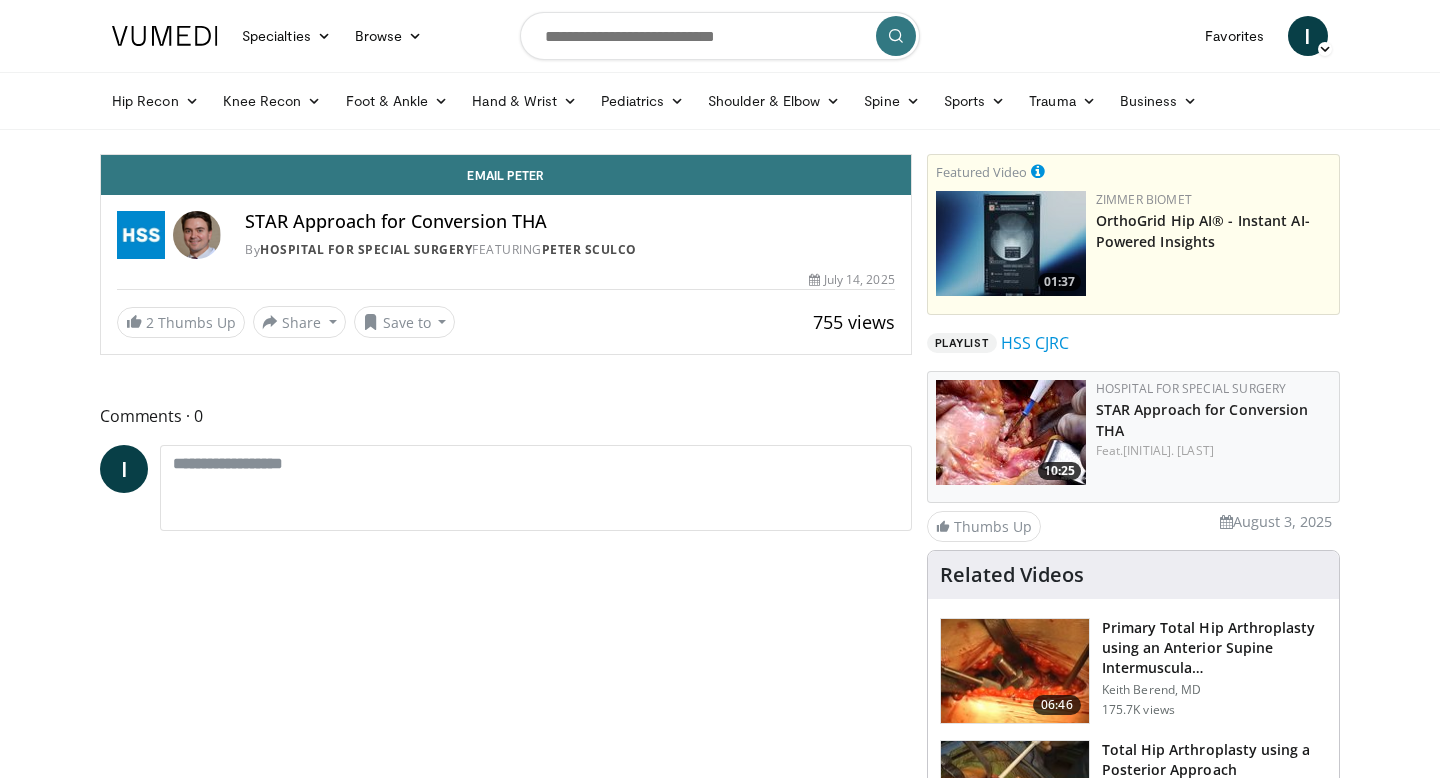 scroll, scrollTop: 0, scrollLeft: 0, axis: both 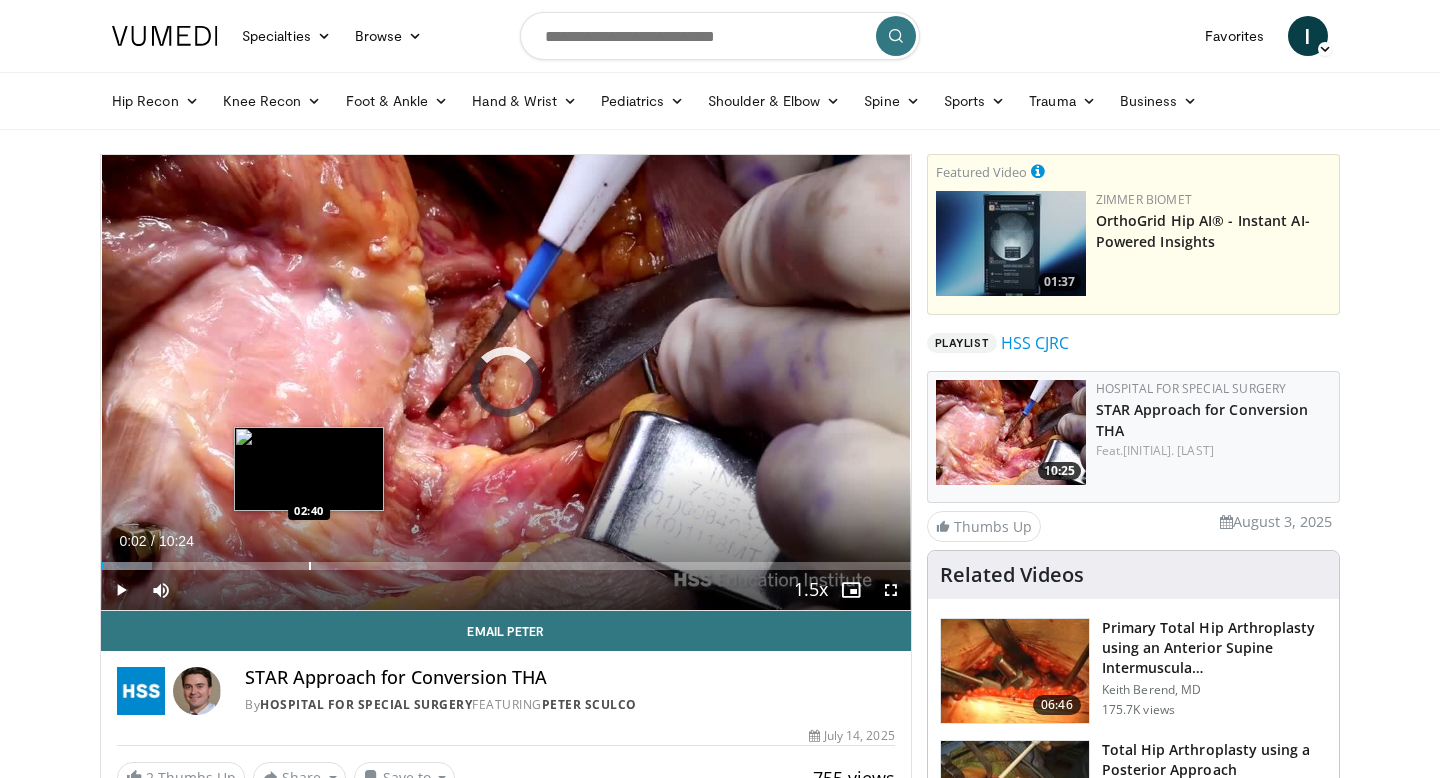click at bounding box center [310, 566] 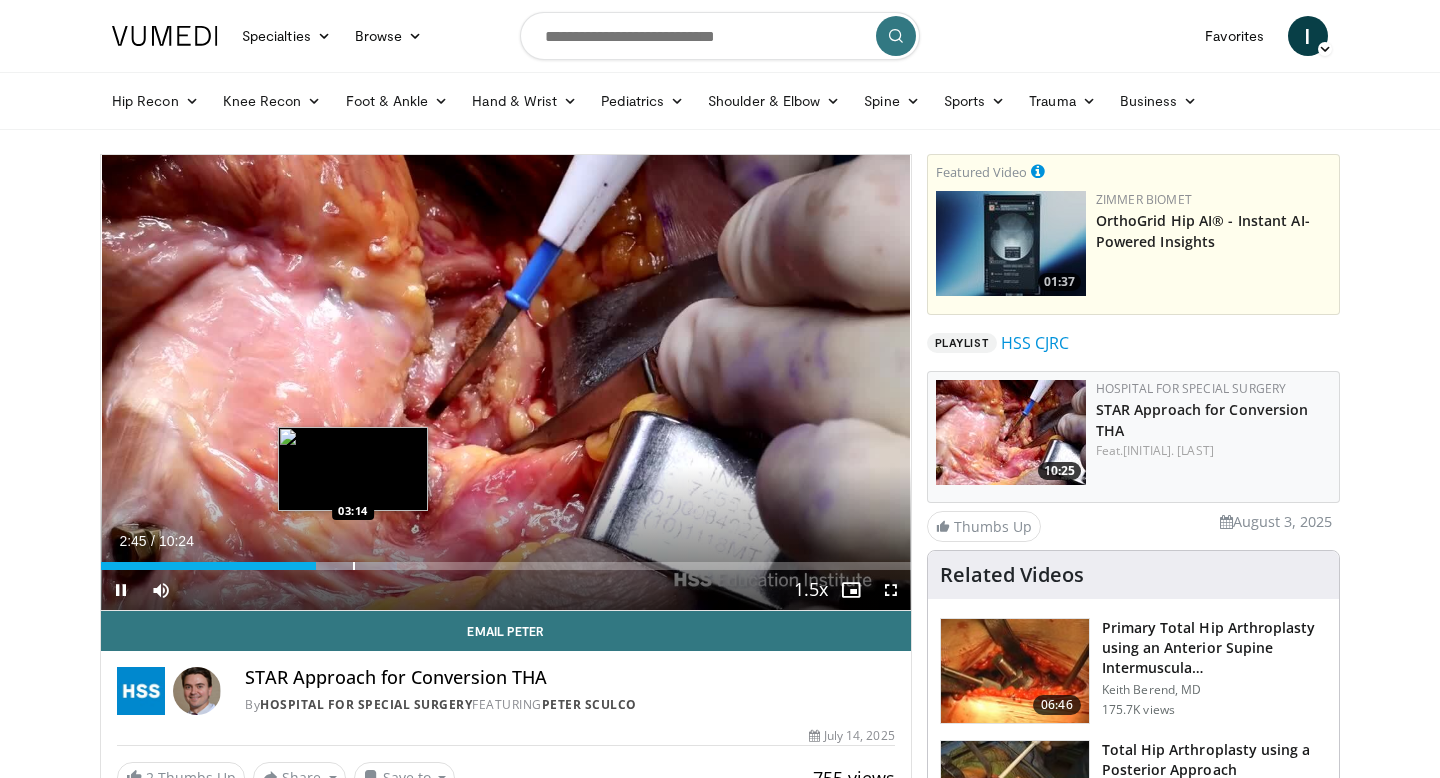 click at bounding box center (354, 566) 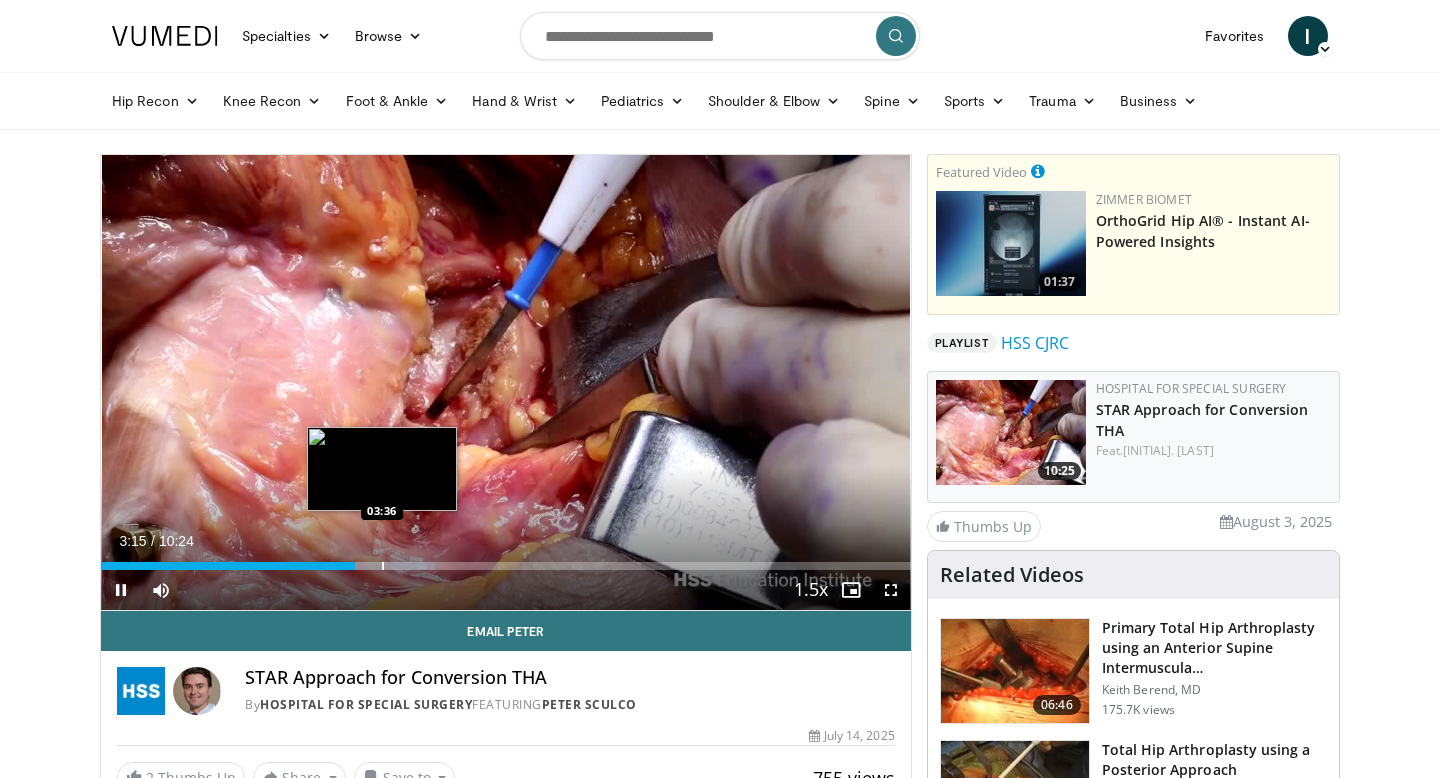 click at bounding box center (383, 566) 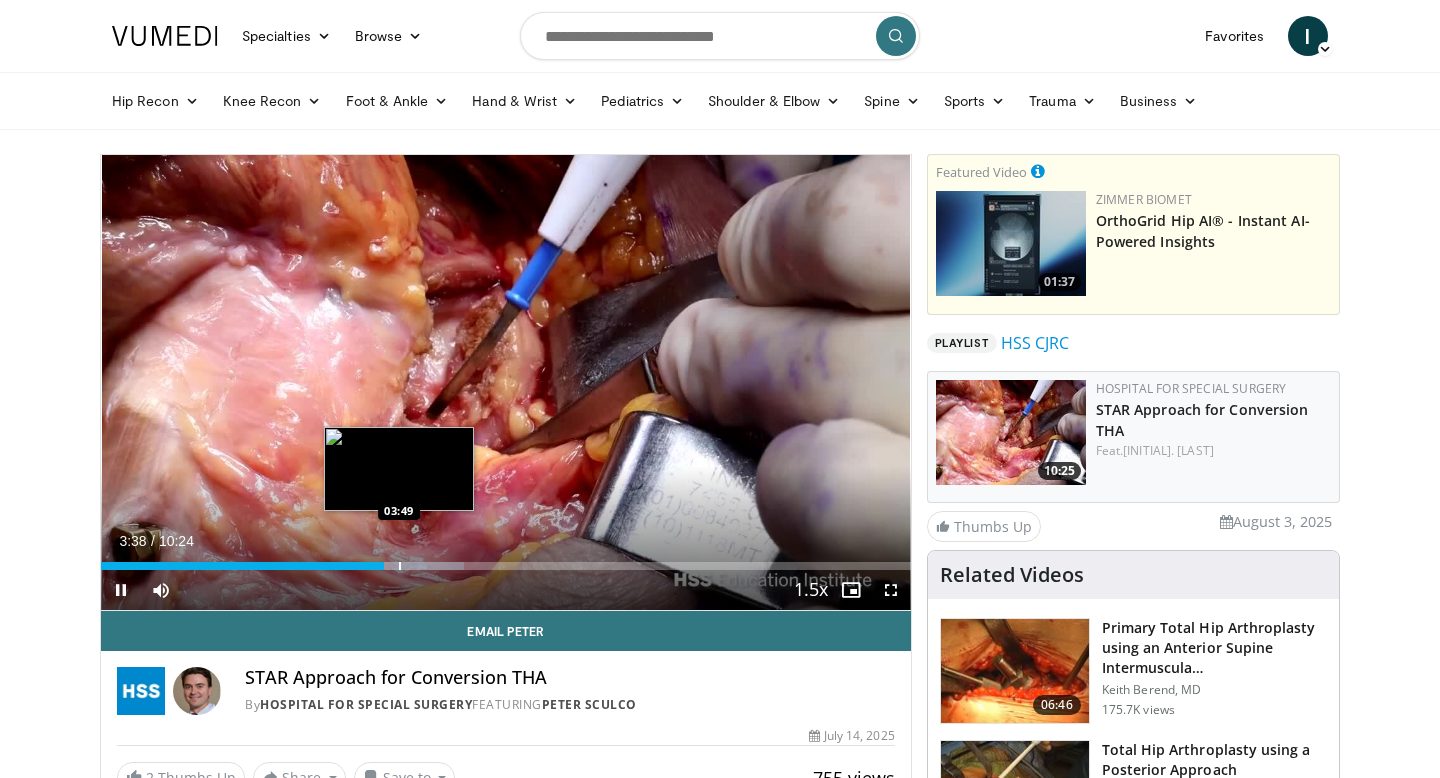click at bounding box center [400, 566] 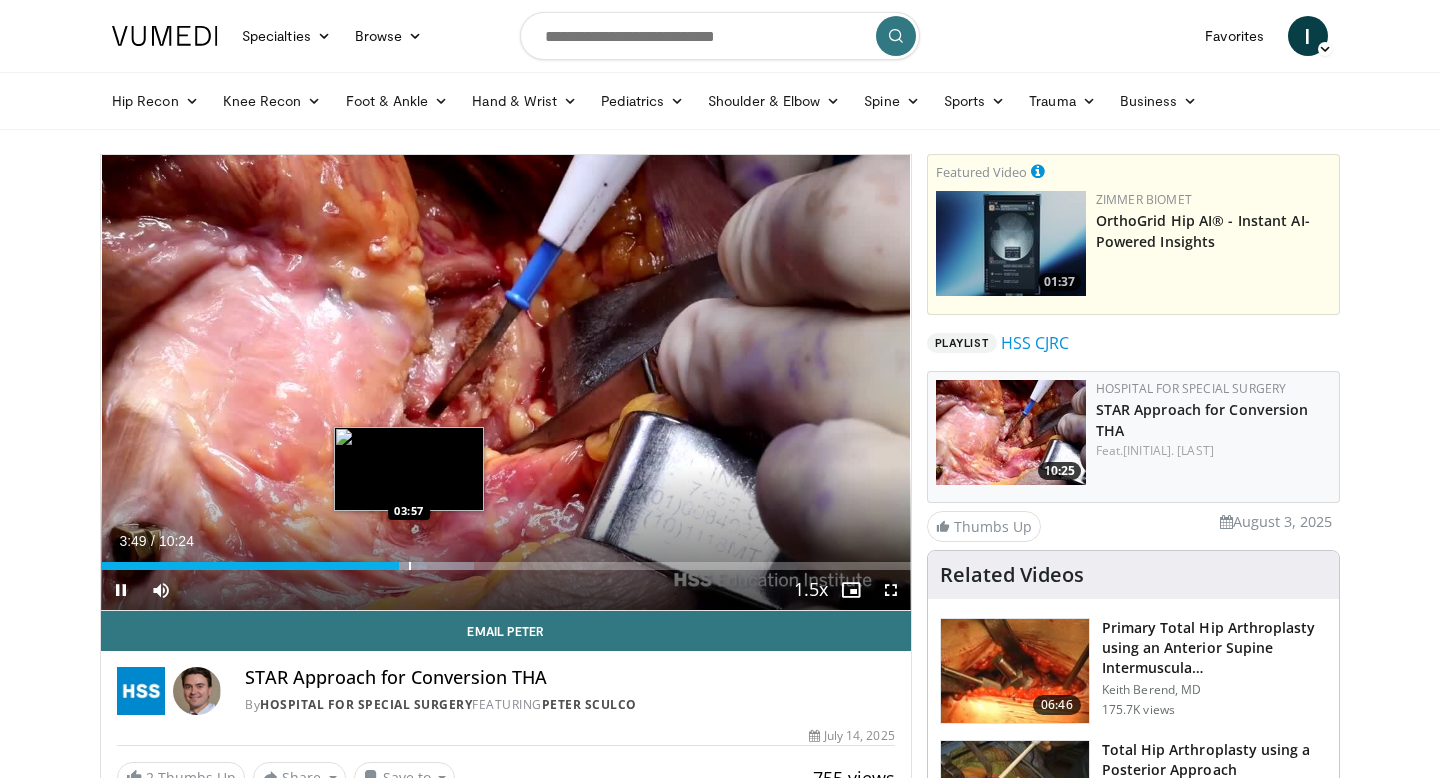 click at bounding box center (410, 566) 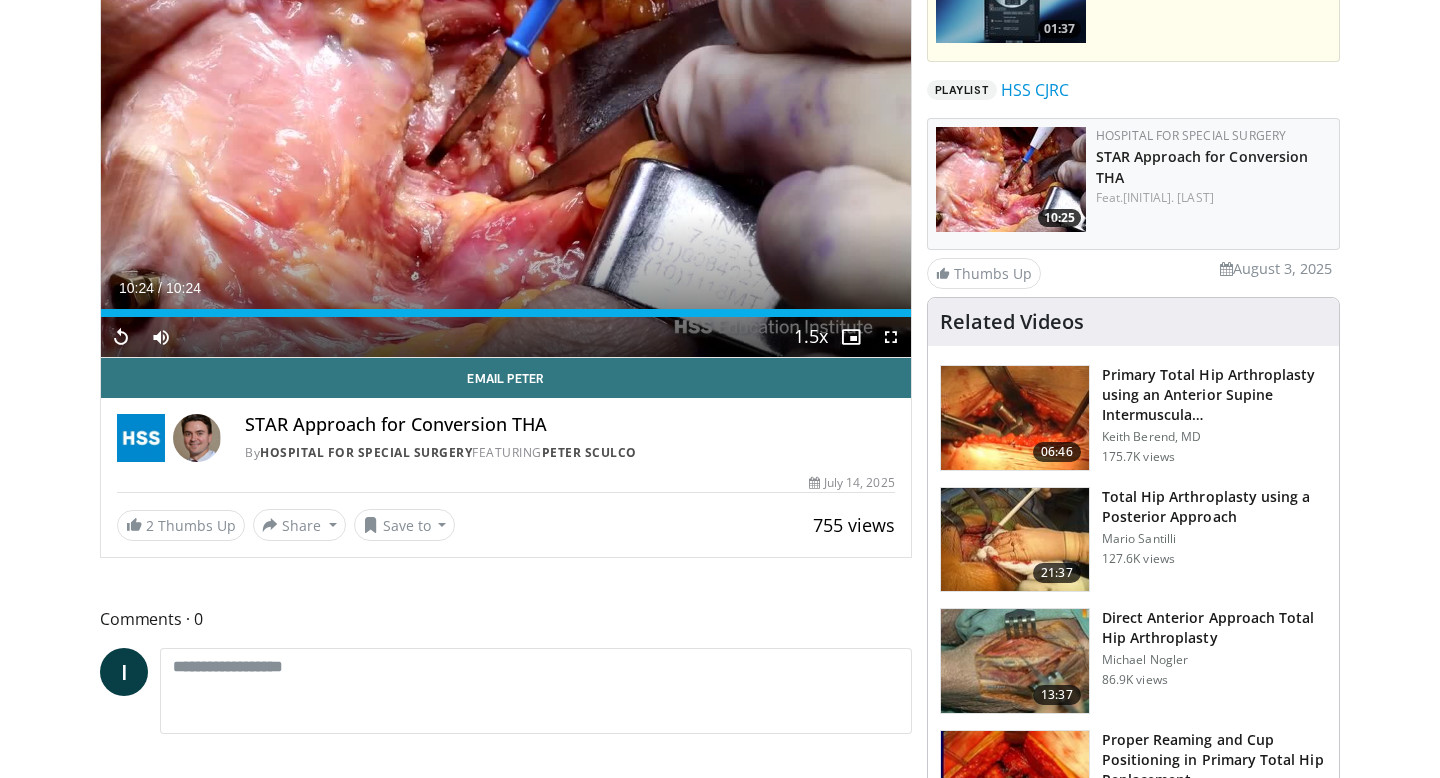 scroll, scrollTop: 0, scrollLeft: 0, axis: both 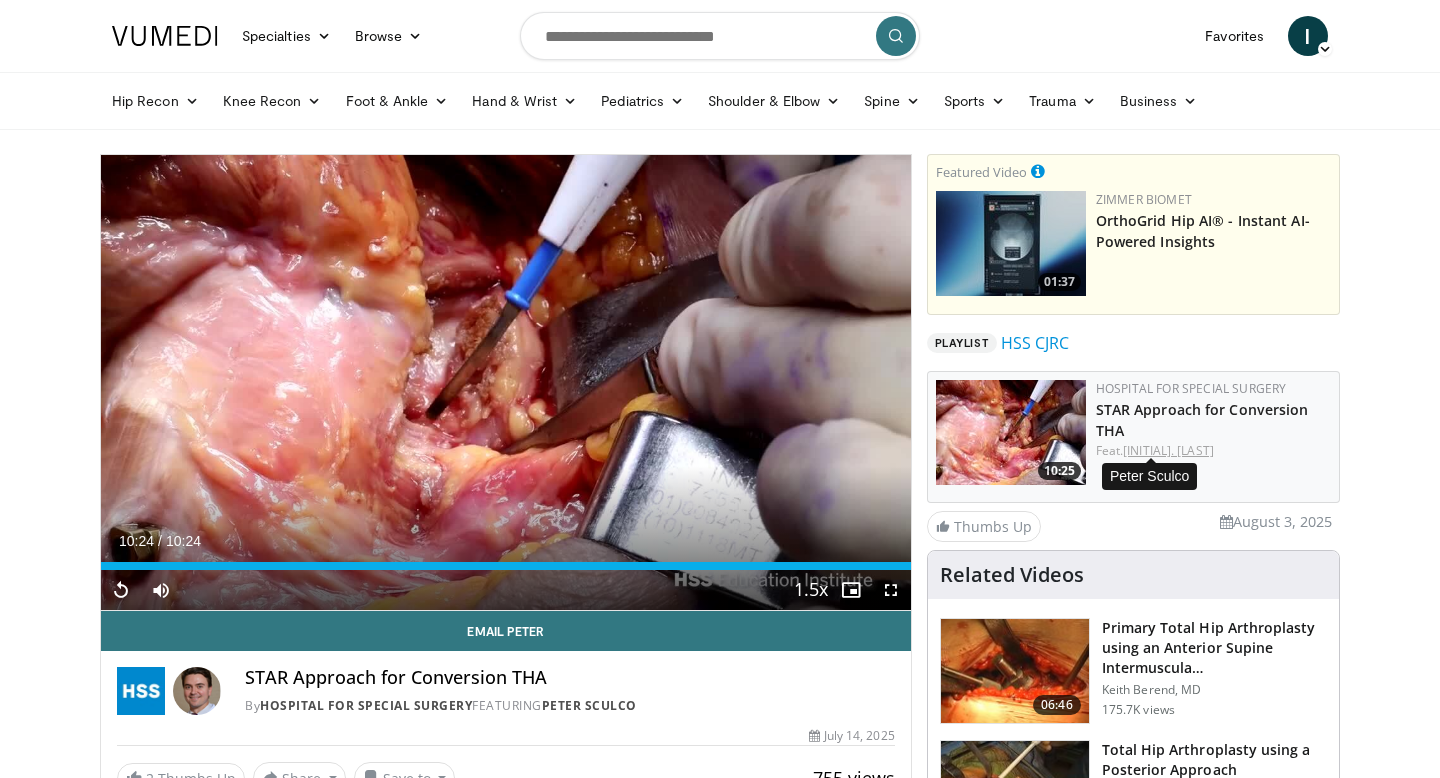click on "P. Sculco" at bounding box center [1168, 450] 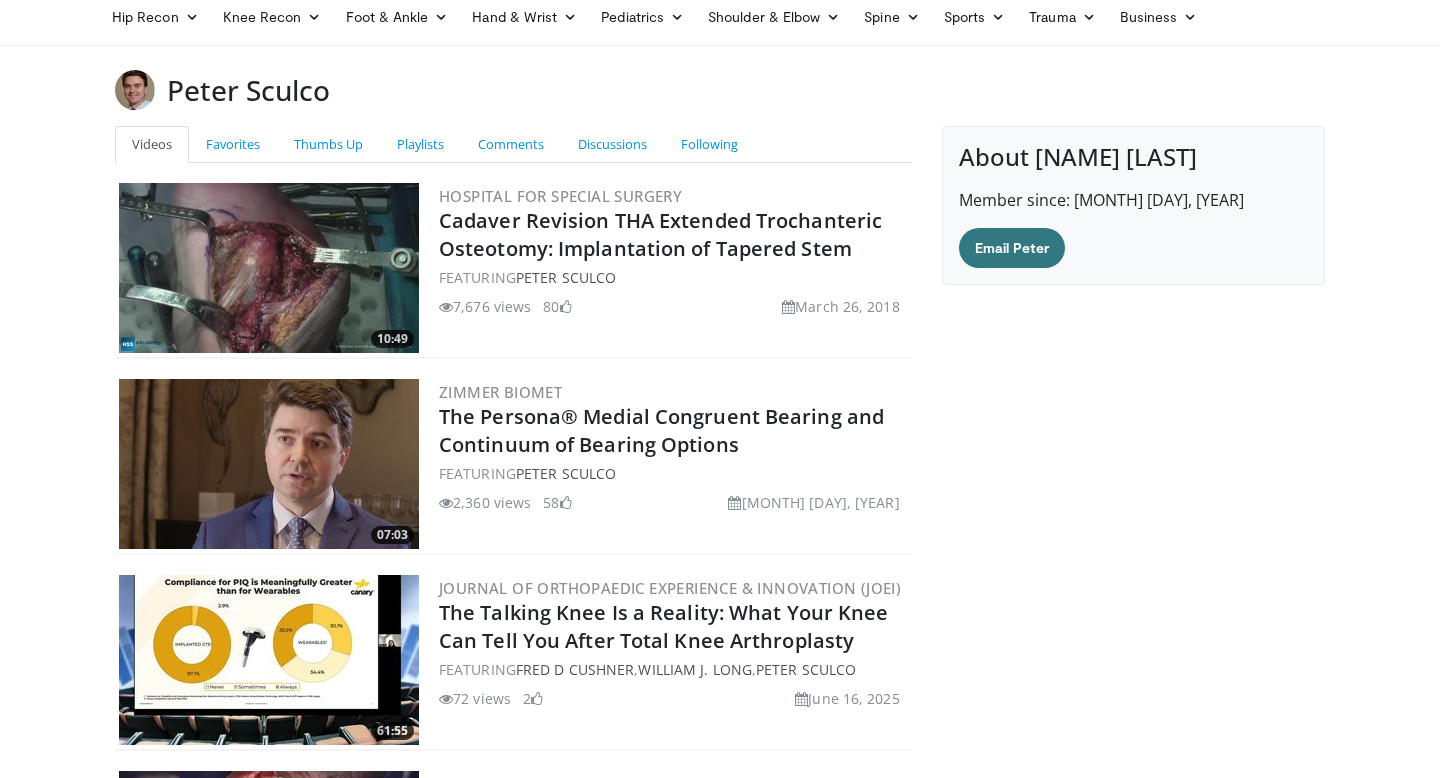 scroll, scrollTop: 88, scrollLeft: 0, axis: vertical 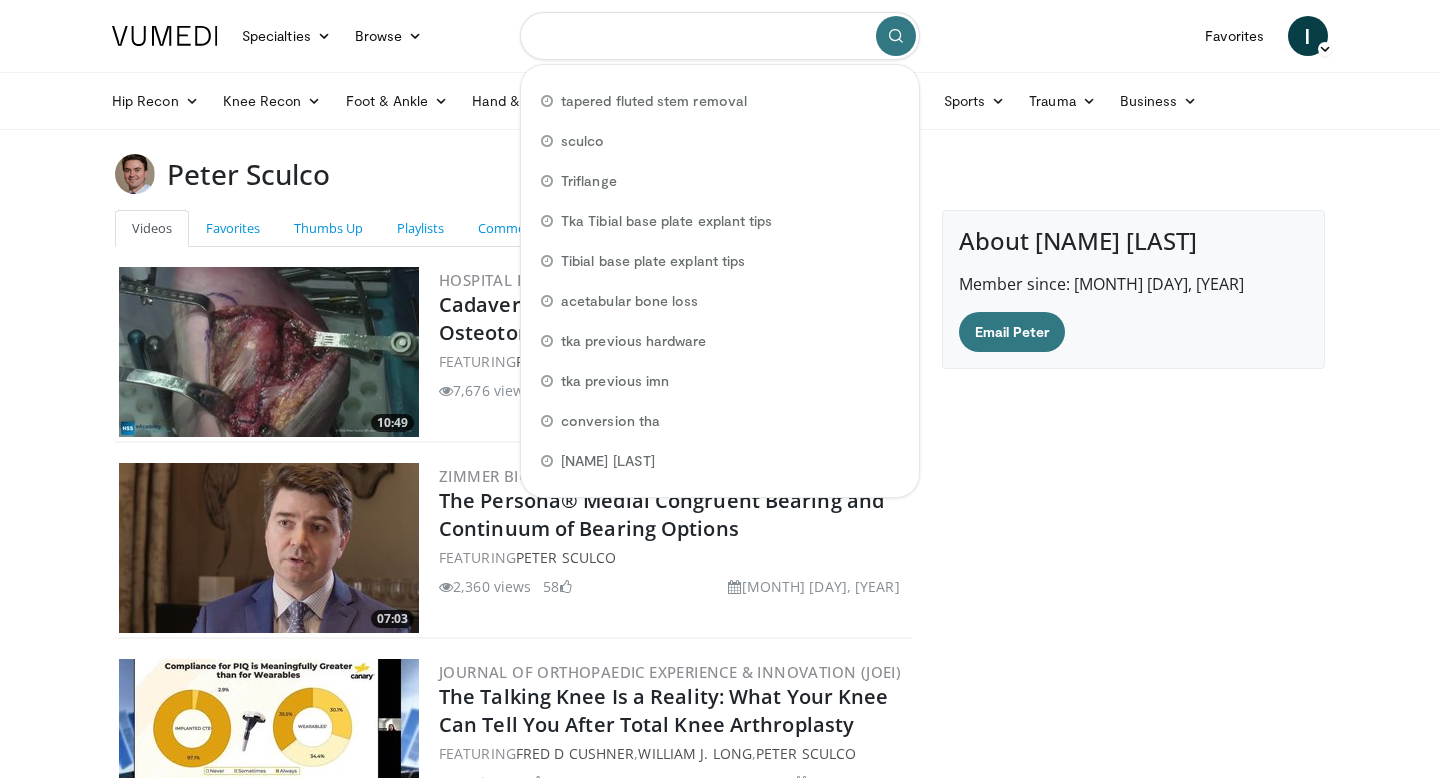 click at bounding box center (720, 36) 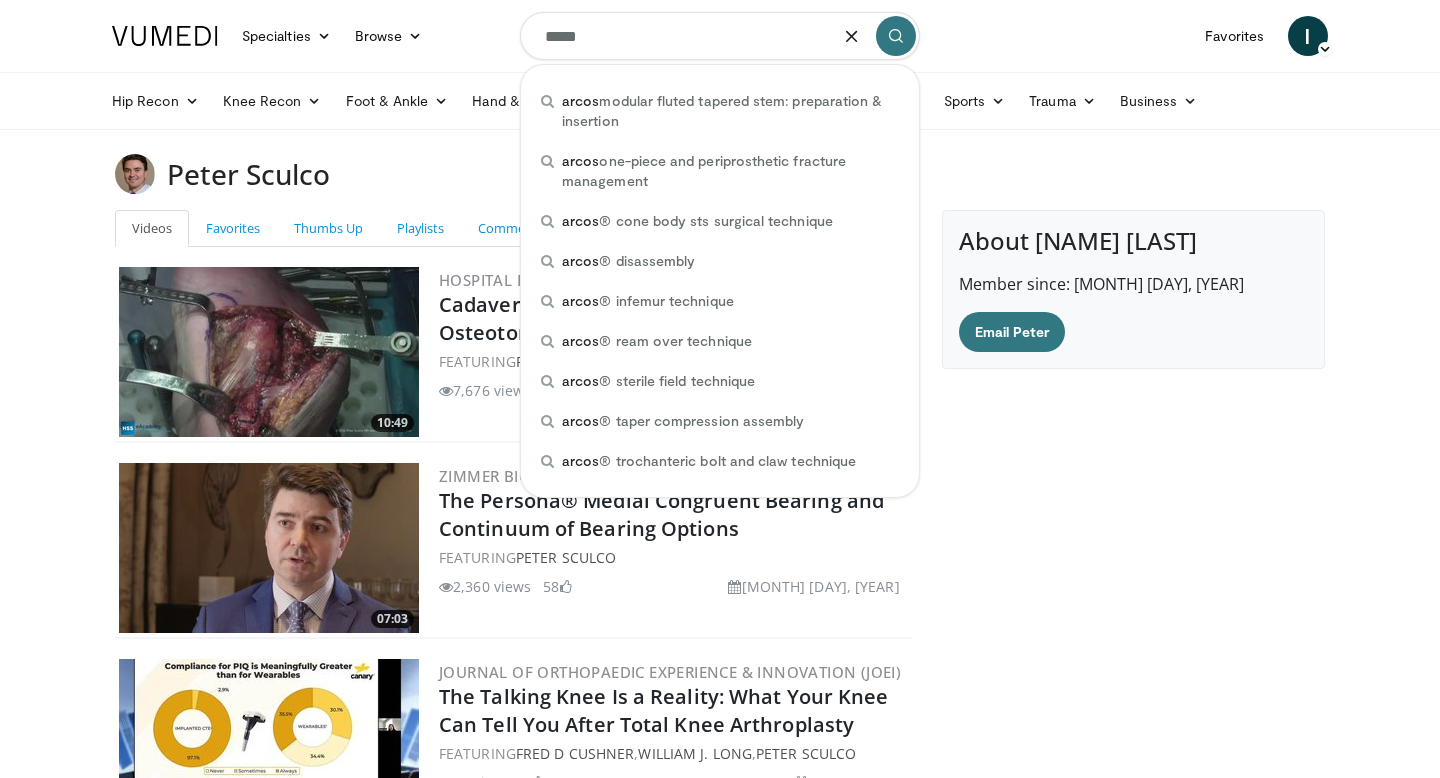 type on "*****" 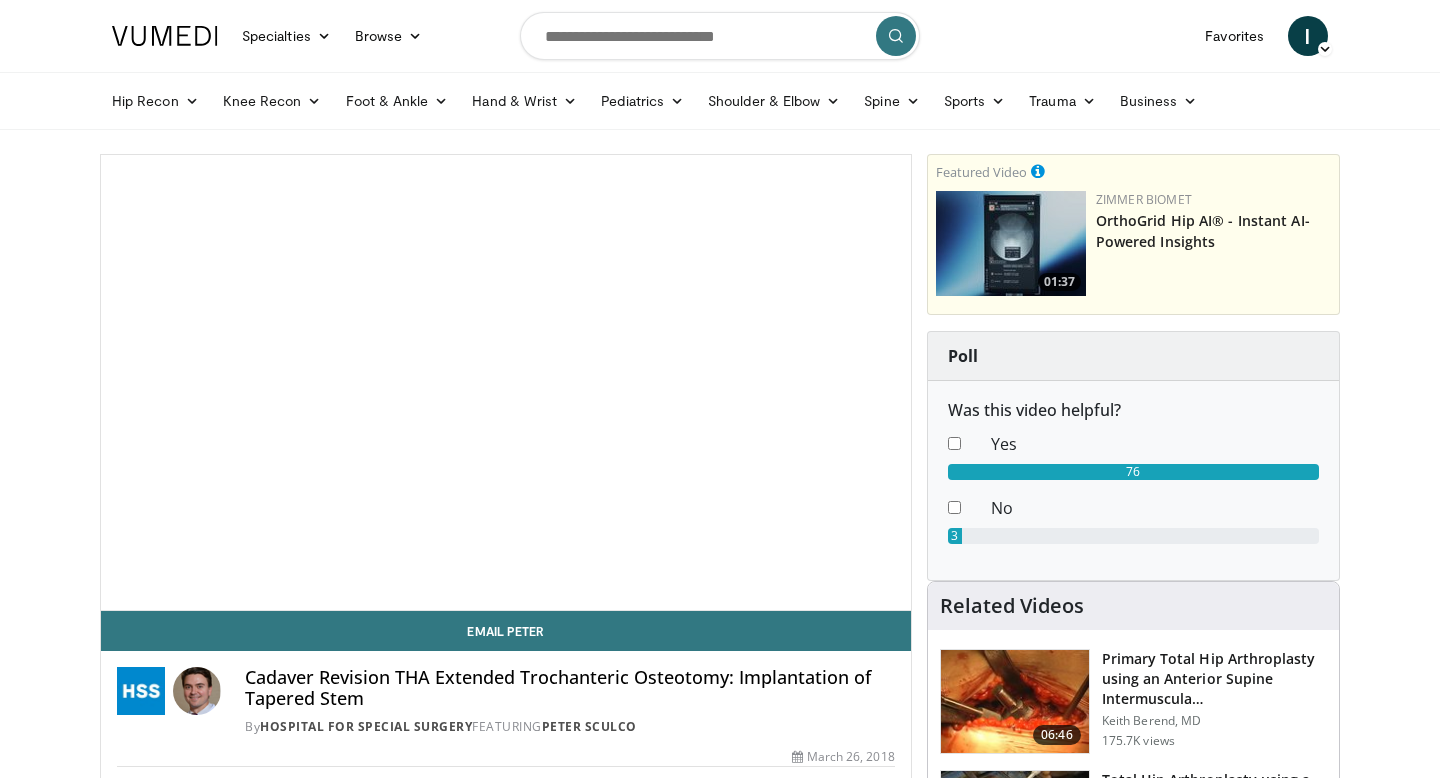 scroll, scrollTop: 0, scrollLeft: 0, axis: both 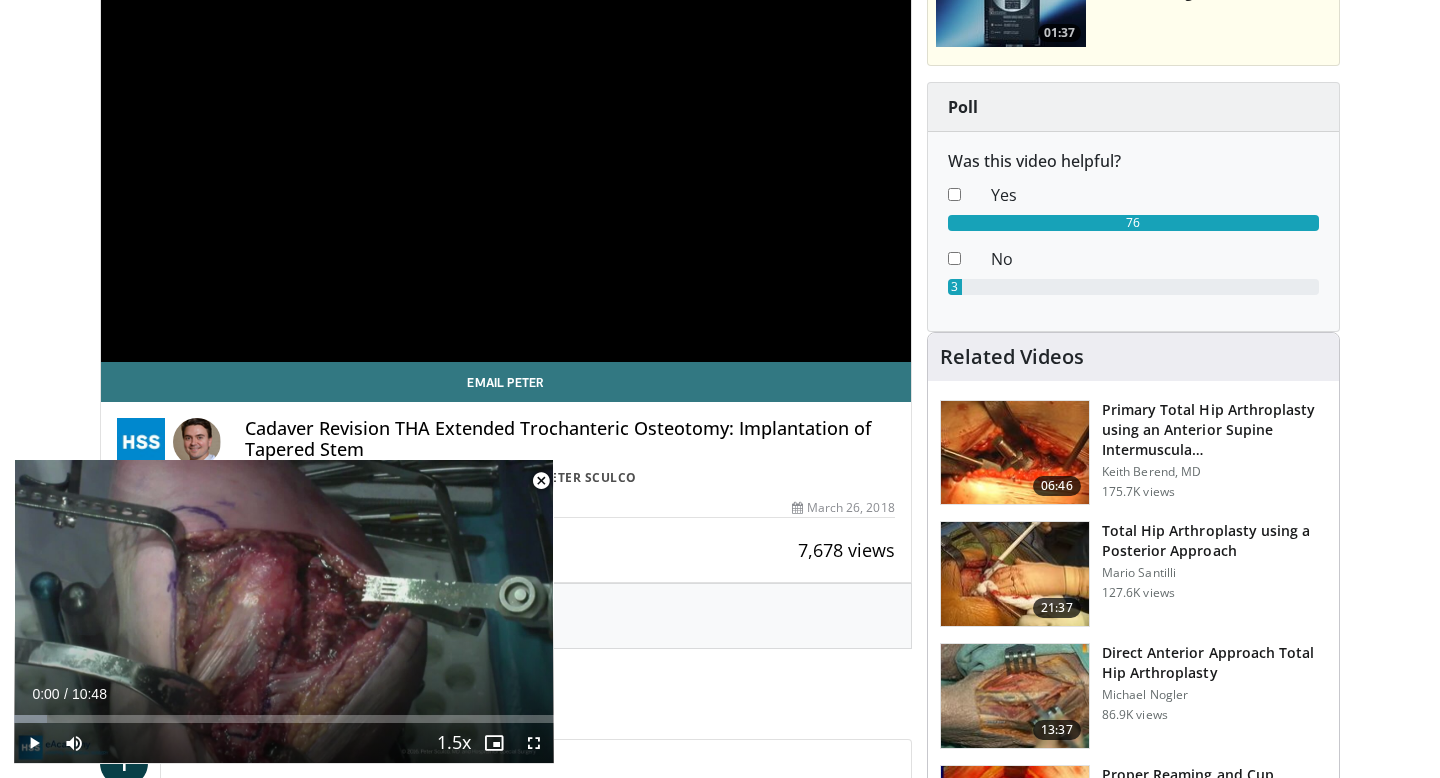 click on "Specialties
Adult & Family Medicine
Allergy, Asthma, Immunology
Anesthesiology
Cardiology
Dental
Dermatology
Endocrinology
Gastroenterology & Hepatology
General Surgery
Hematology & Oncology
Infectious Disease
Nephrology
Neurology
Neurosurgery
Obstetrics & Gynecology
Ophthalmology
Oral Maxillofacial
Orthopaedics
Otolaryngology
Pediatrics
Plastic Surgery
Podiatry
Psychiatry
Pulmonology
Radiation Oncology
Radiology
Rheumatology
Urology" at bounding box center [720, 1419] 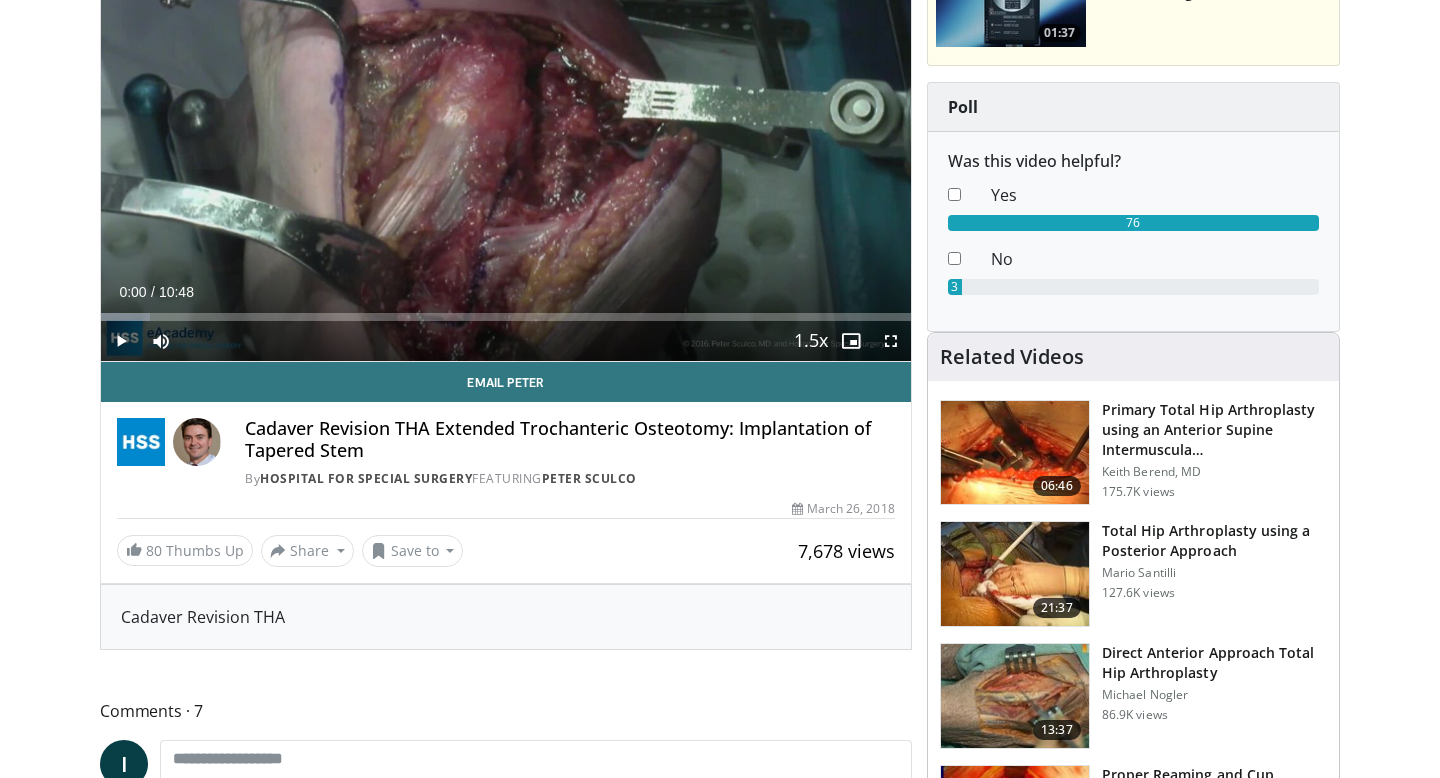 click on "**********" at bounding box center [506, 244] 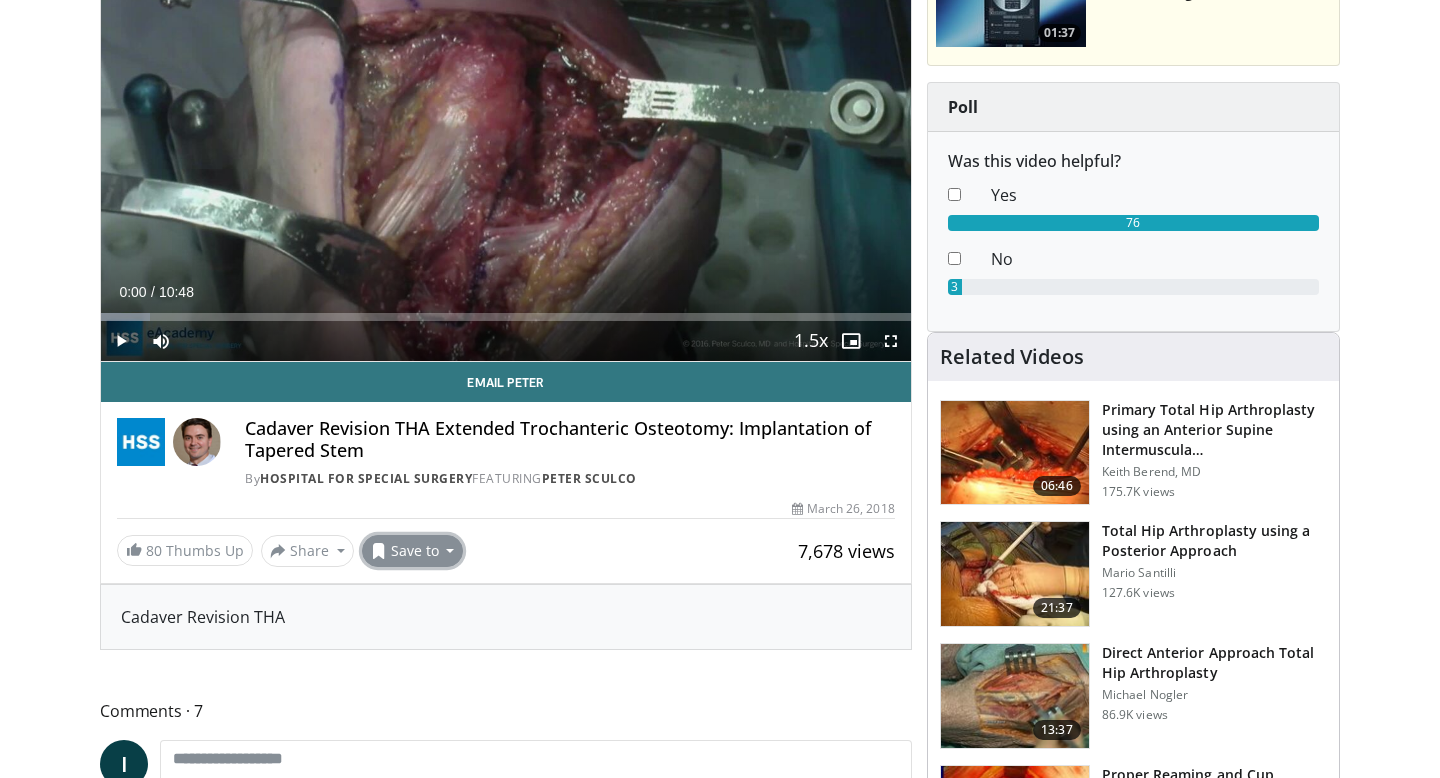 click on "Save to" at bounding box center [413, 551] 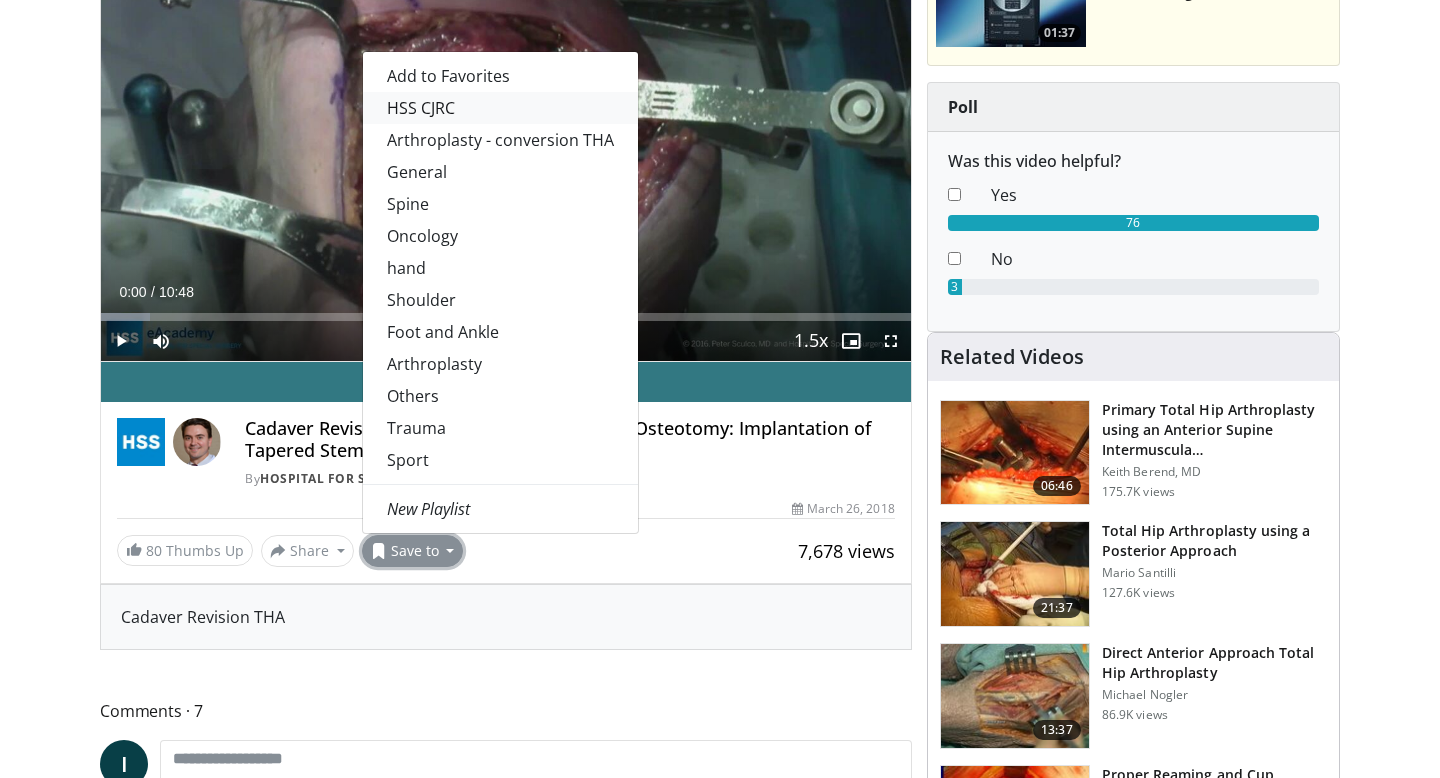 click on "HSS CJRC" at bounding box center [500, 108] 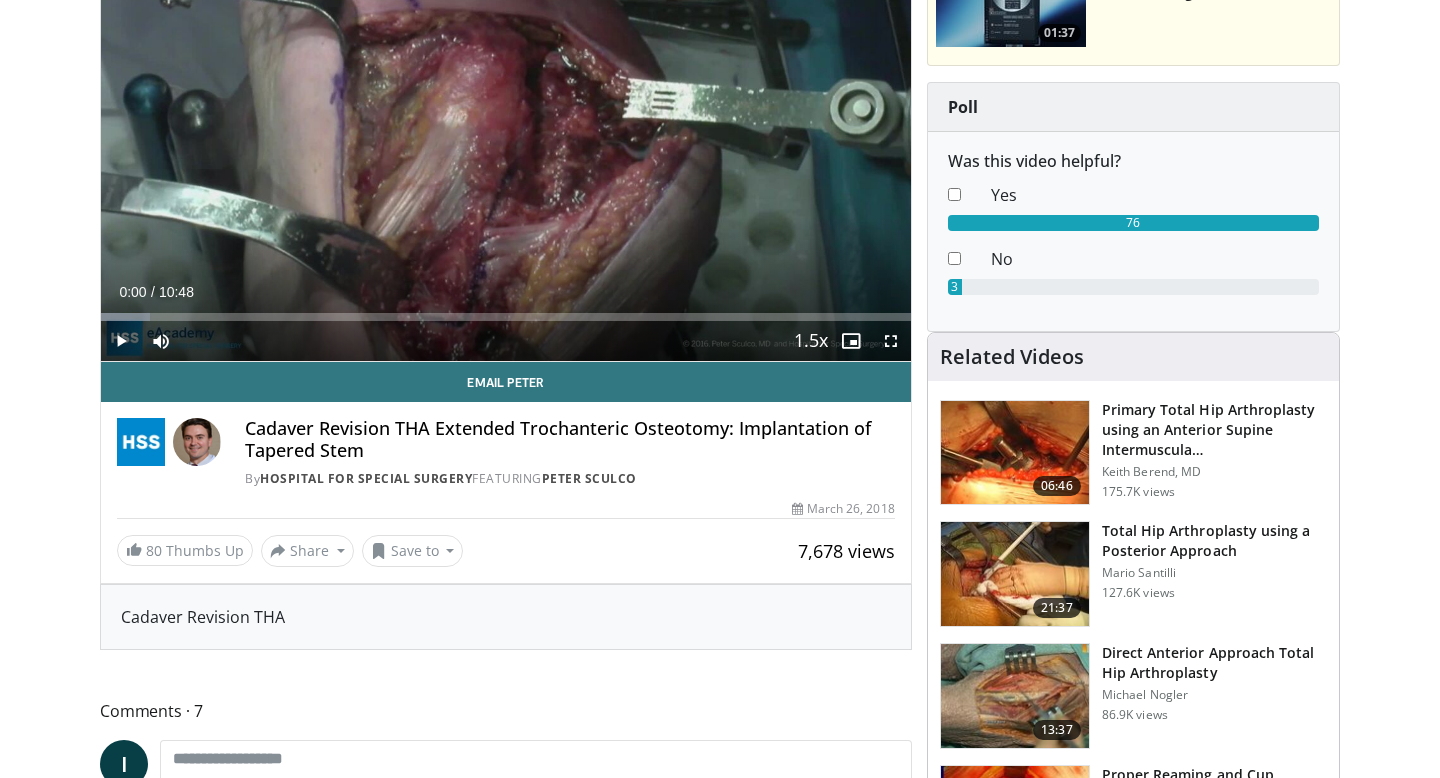 scroll, scrollTop: 315, scrollLeft: 0, axis: vertical 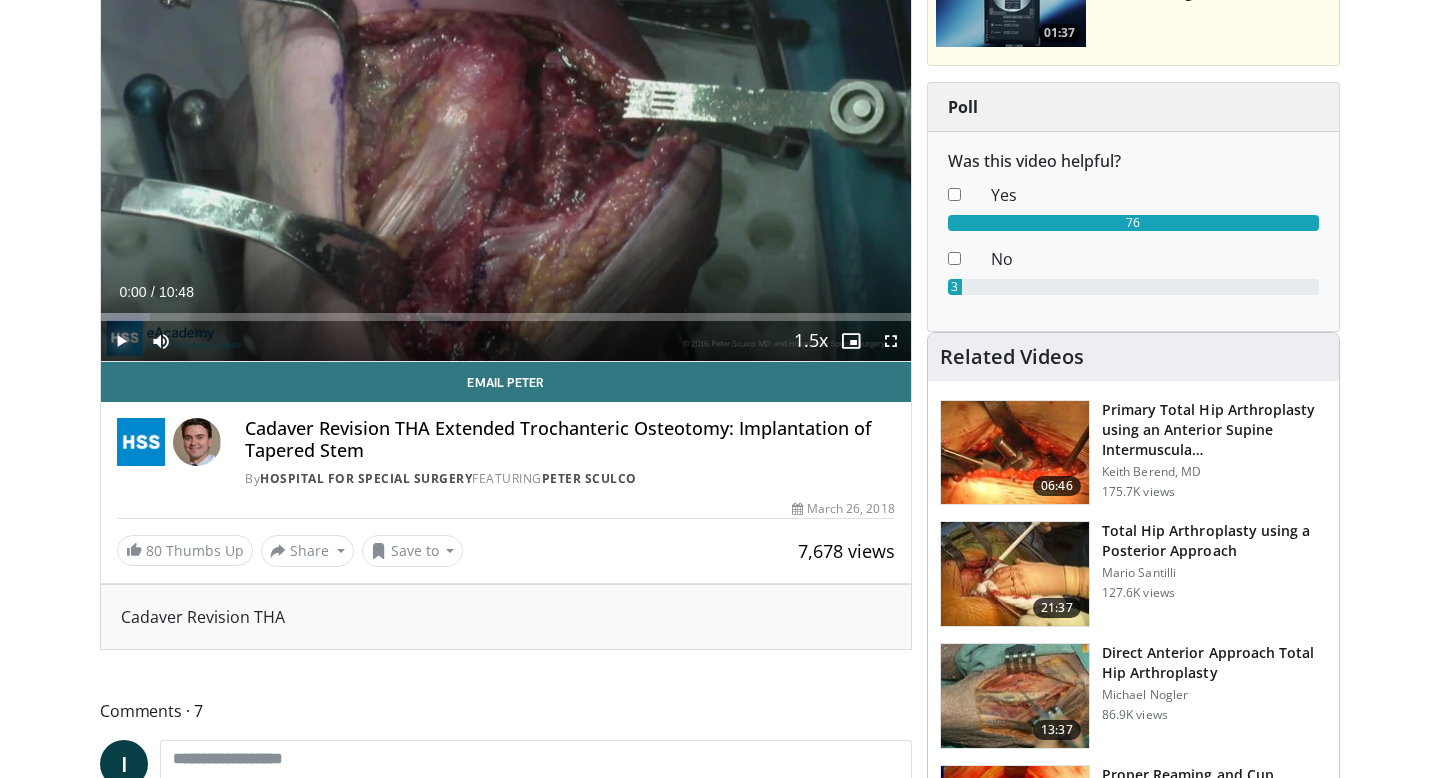 click at bounding box center (121, 341) 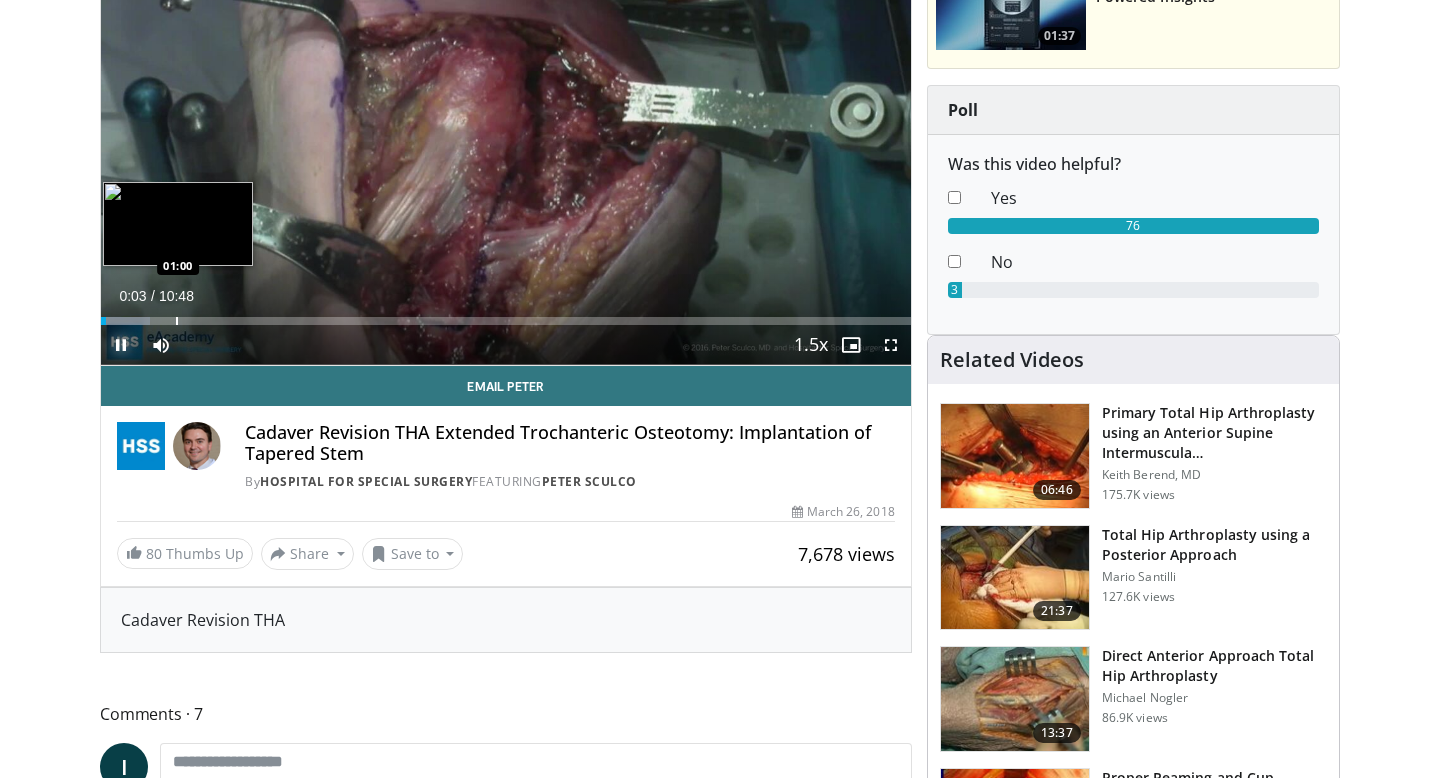 scroll, scrollTop: 249, scrollLeft: 0, axis: vertical 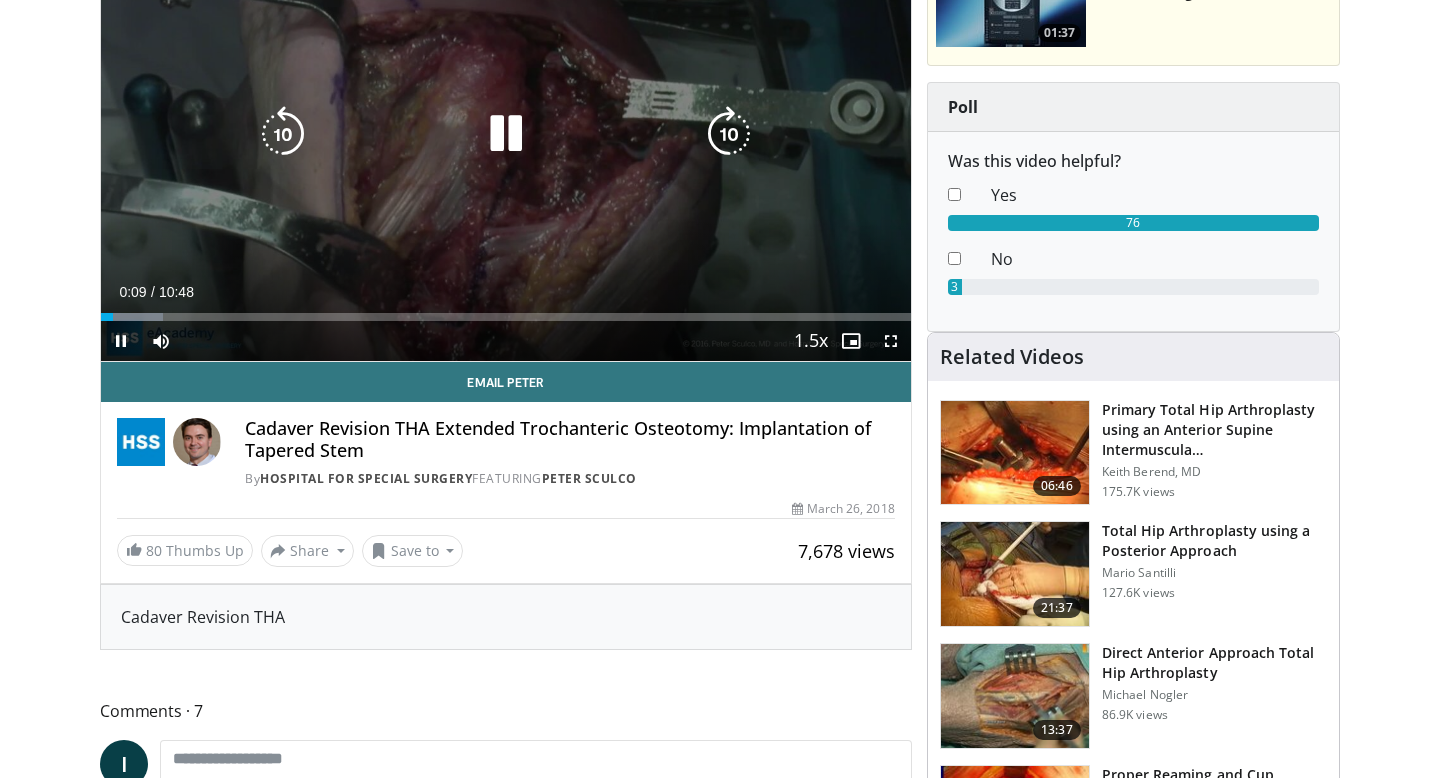click on "10 seconds
Tap to unmute" at bounding box center (506, 133) 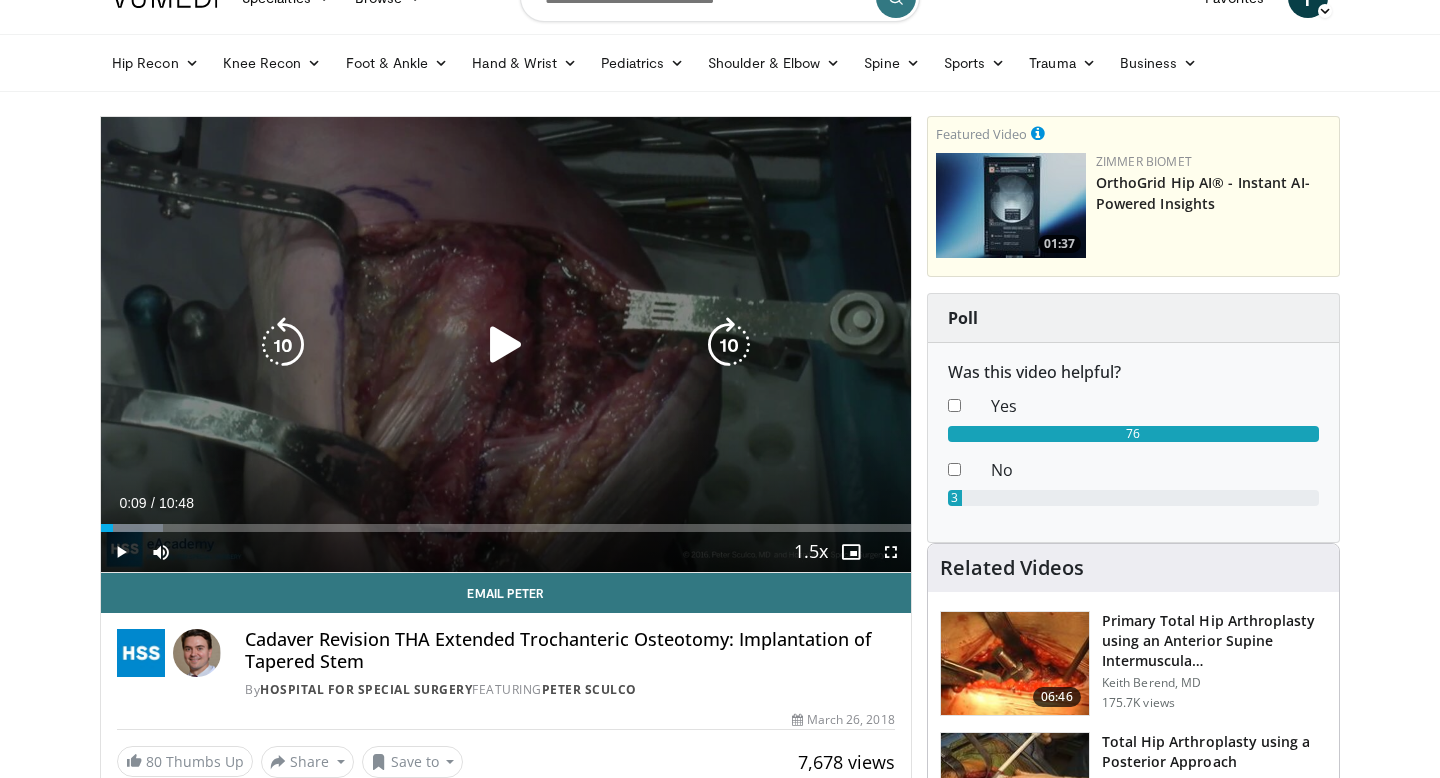 scroll, scrollTop: 0, scrollLeft: 0, axis: both 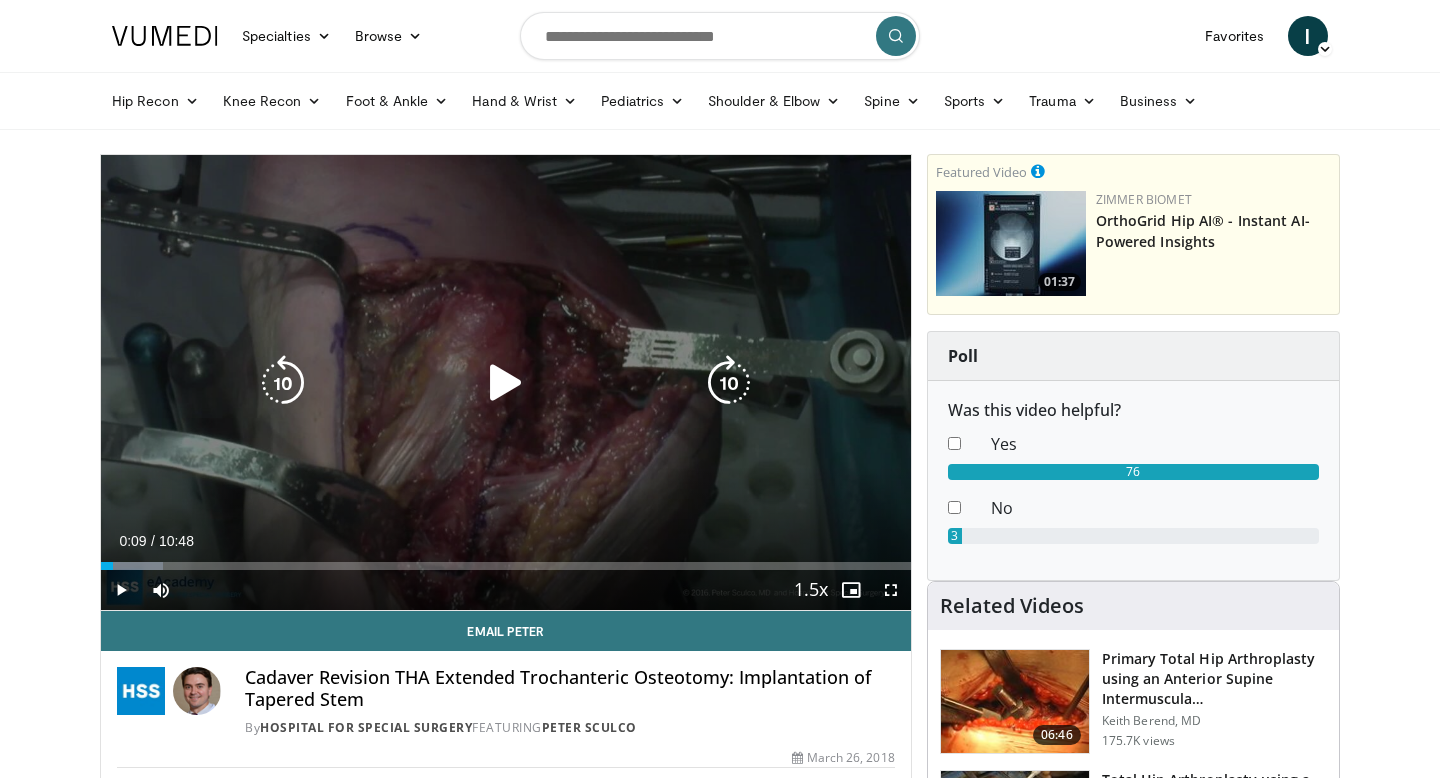 click on "10 seconds
Tap to unmute" at bounding box center (506, 382) 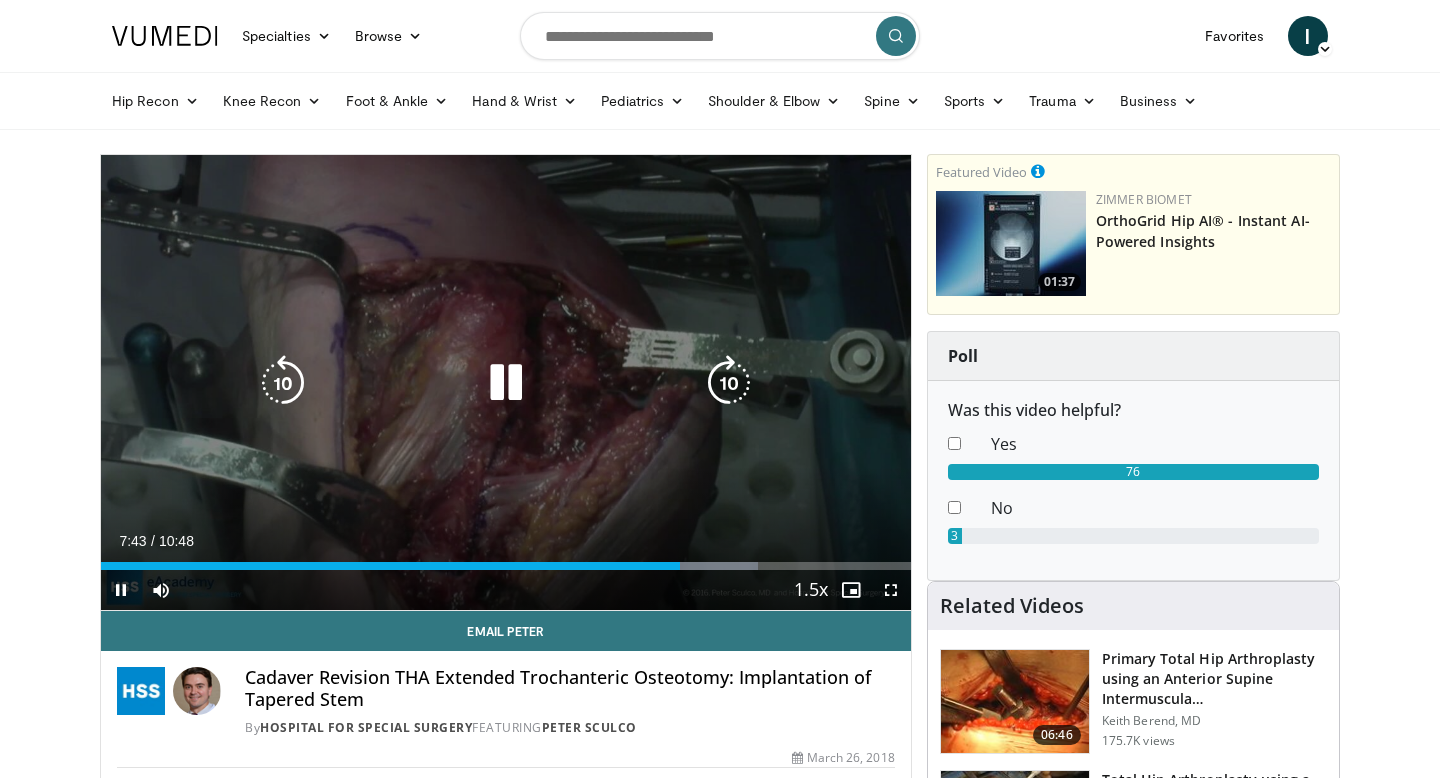 click on "10 seconds
Tap to unmute" at bounding box center [506, 382] 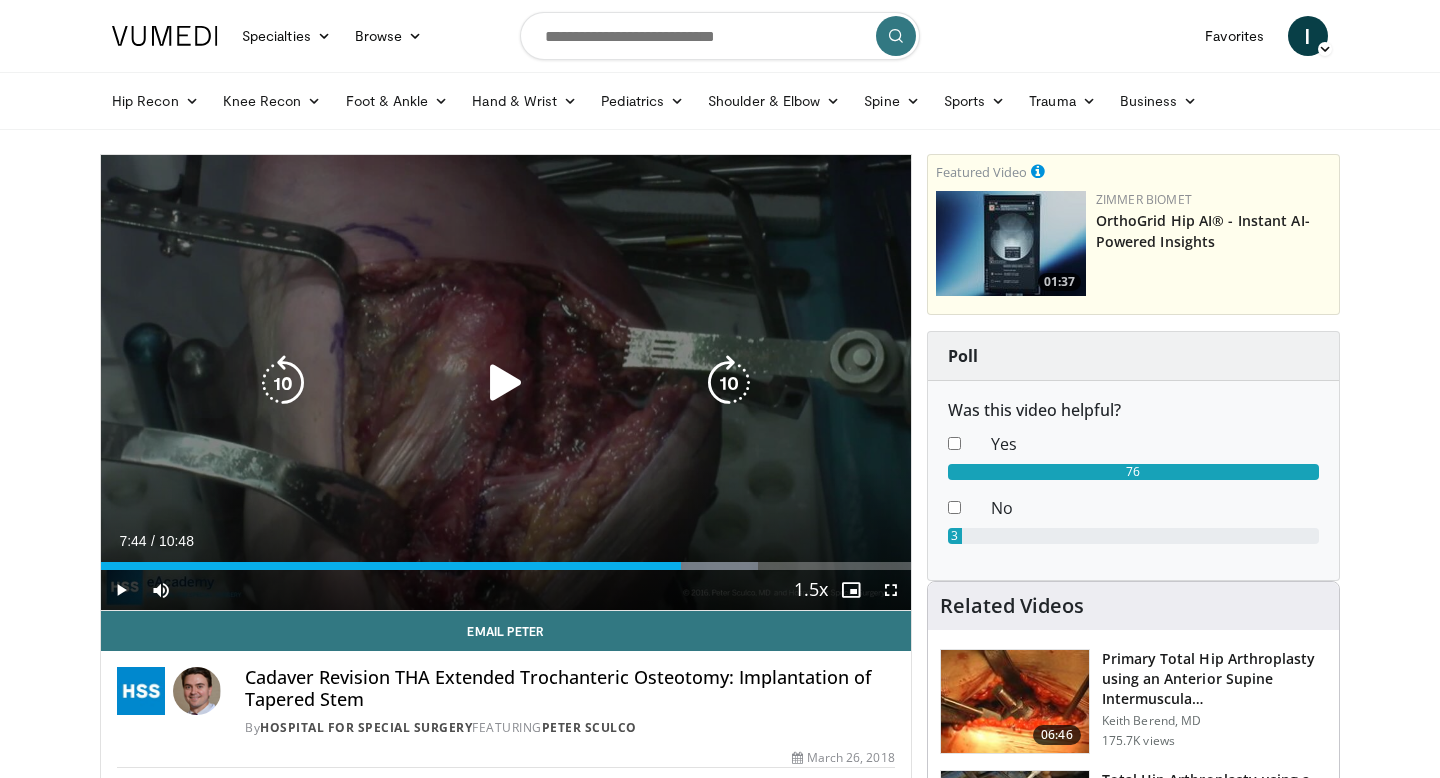 click on "10 seconds
Tap to unmute" at bounding box center (506, 382) 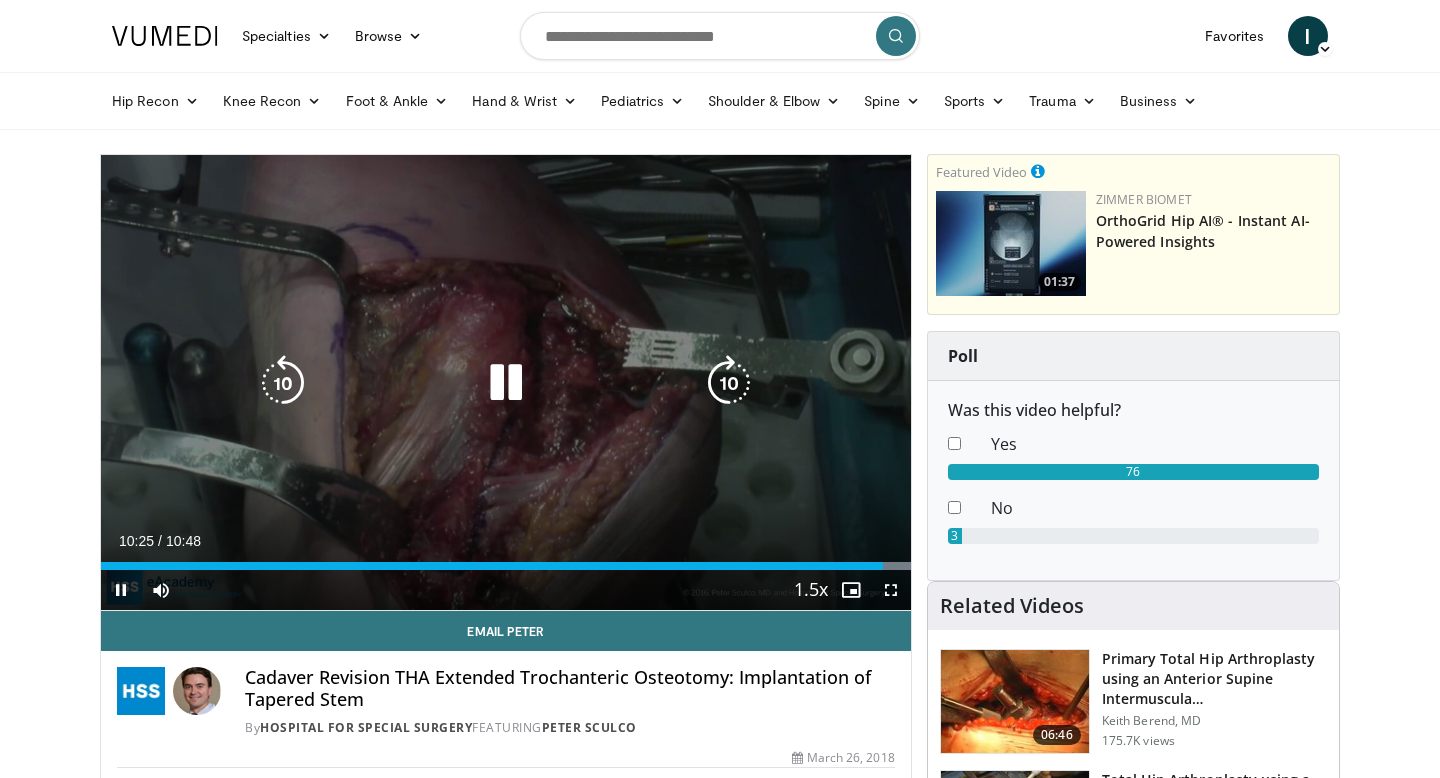 click on "10 seconds
Tap to unmute" at bounding box center (506, 382) 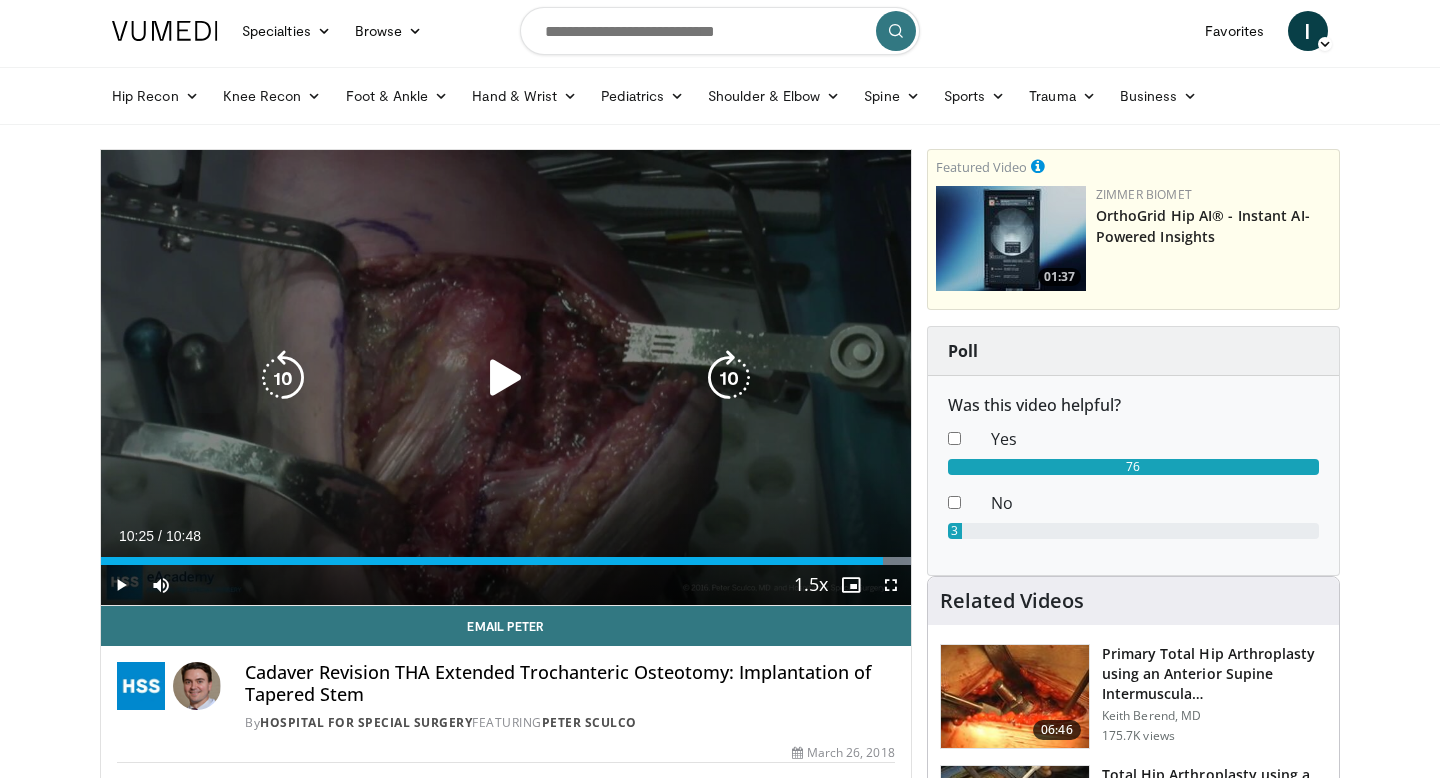 scroll, scrollTop: 0, scrollLeft: 0, axis: both 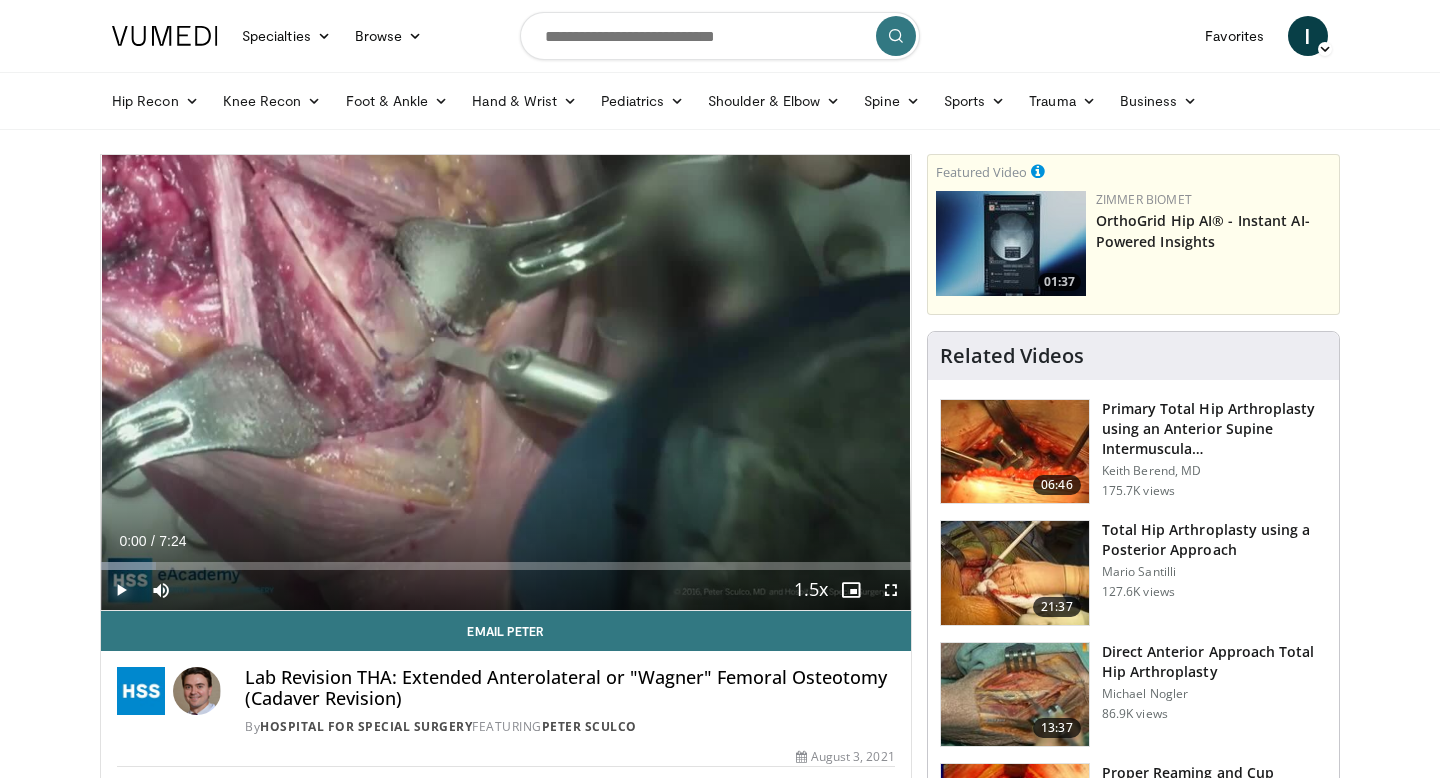 click at bounding box center [121, 590] 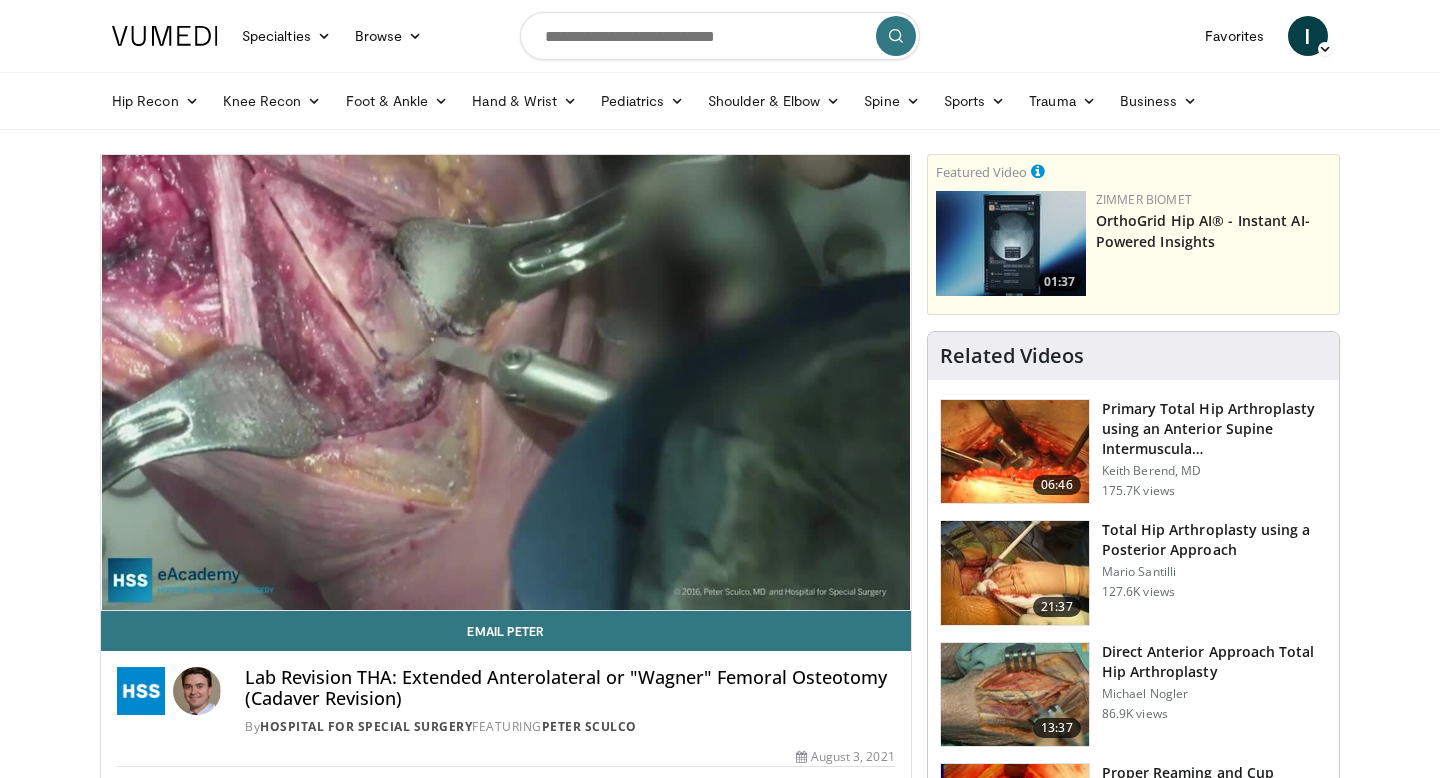 click on "Specialties
Adult & Family Medicine
Allergy, Asthma, Immunology
Anesthesiology
Cardiology
Dental
Dermatology
Endocrinology
Gastroenterology & Hepatology
General Surgery
Hematology & Oncology
Infectious Disease
Nephrology
Neurology
Neurosurgery
Obstetrics & Gynecology
Ophthalmology
Oral Maxillofacial
Orthopaedics
Otolaryngology
Pediatrics
Plastic Surgery
Podiatry
Psychiatry
Pulmonology
Radiation Oncology
Radiology
Rheumatology
Urology" at bounding box center [720, 1530] 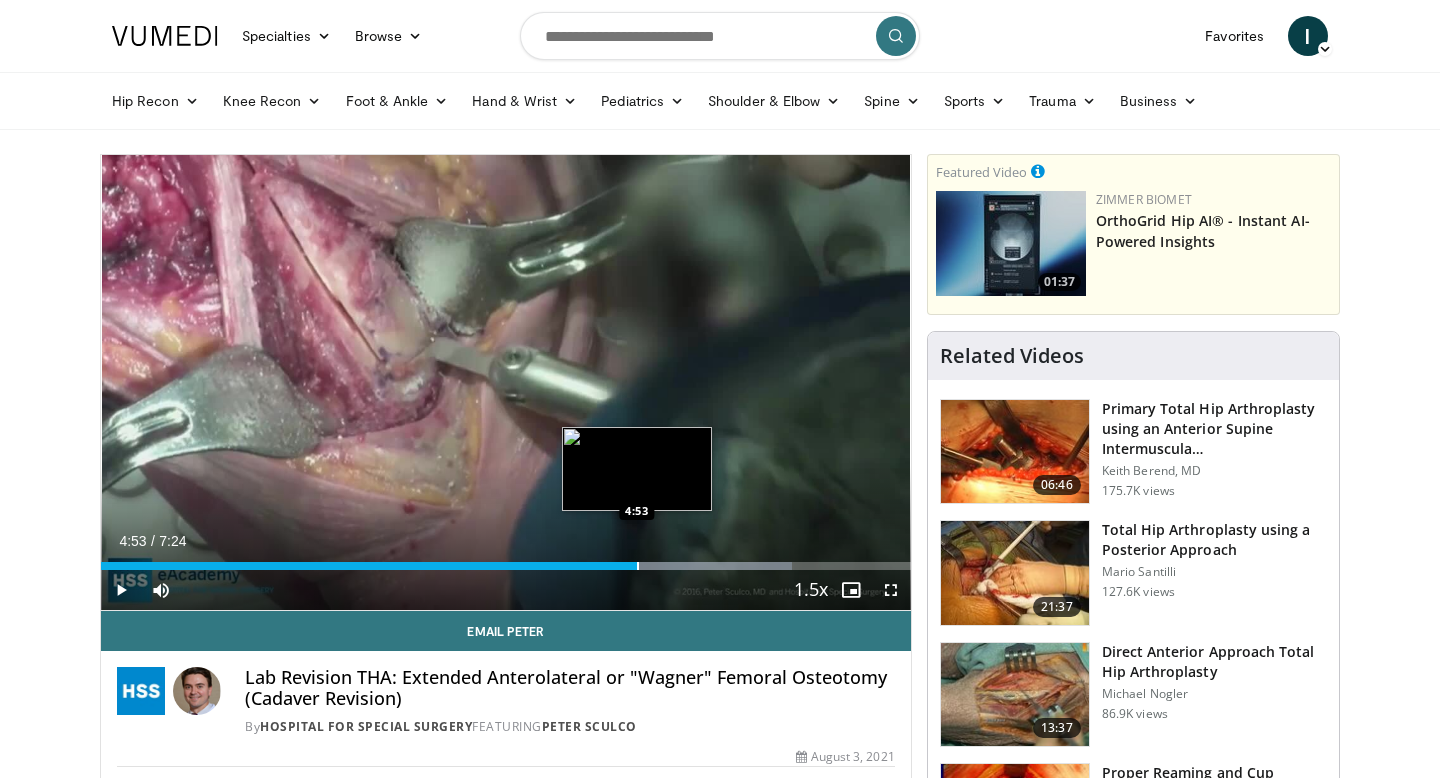 click at bounding box center [638, 566] 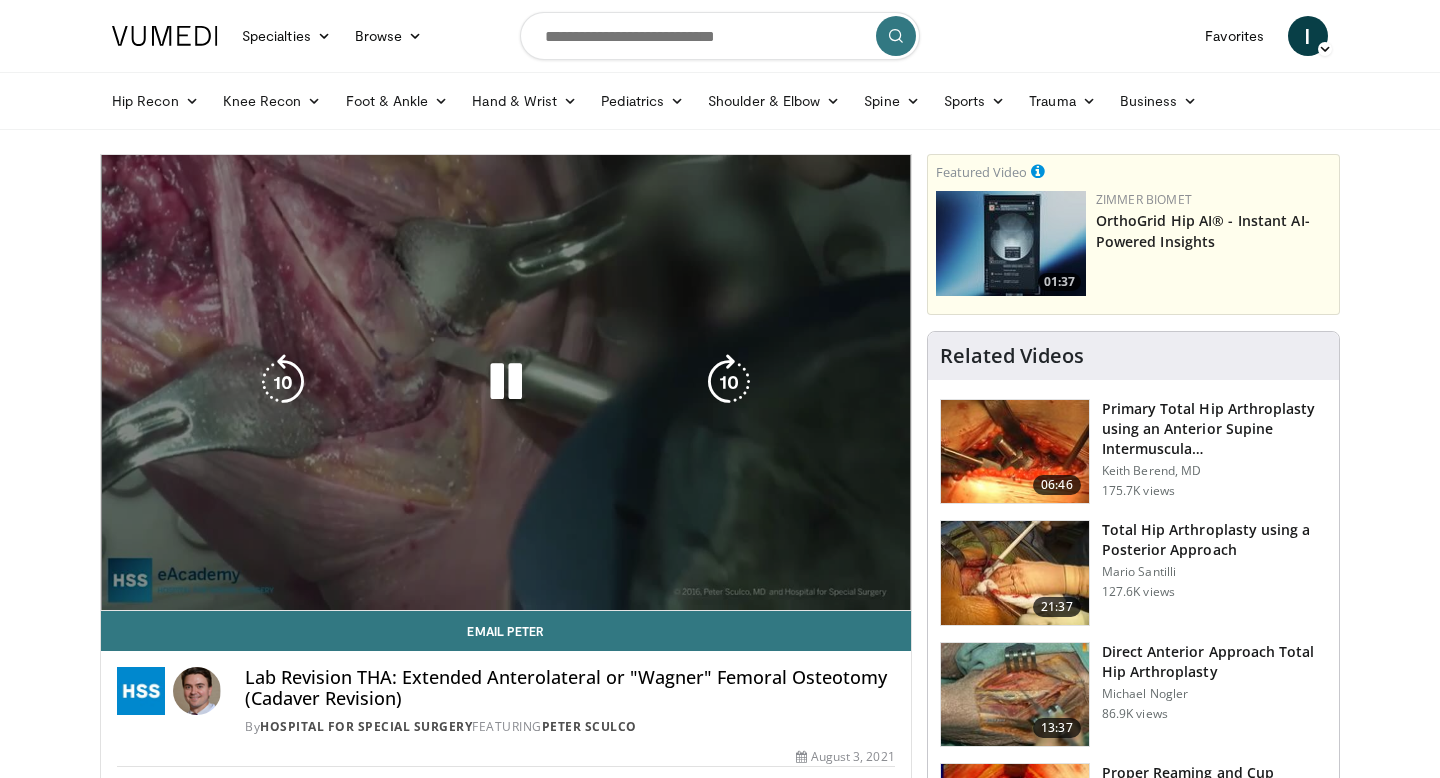 click on "10 seconds
Tap to unmute" at bounding box center (506, 382) 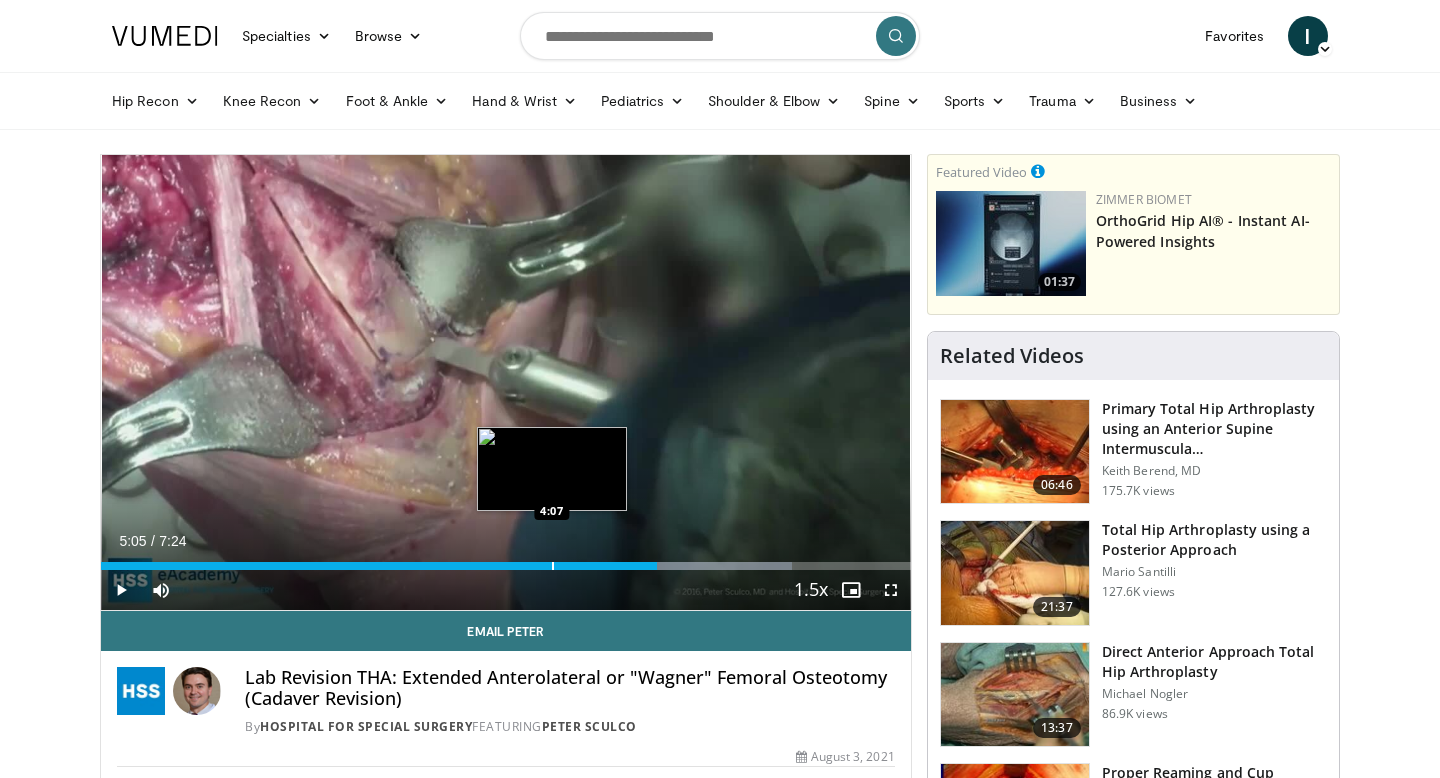 click at bounding box center [553, 566] 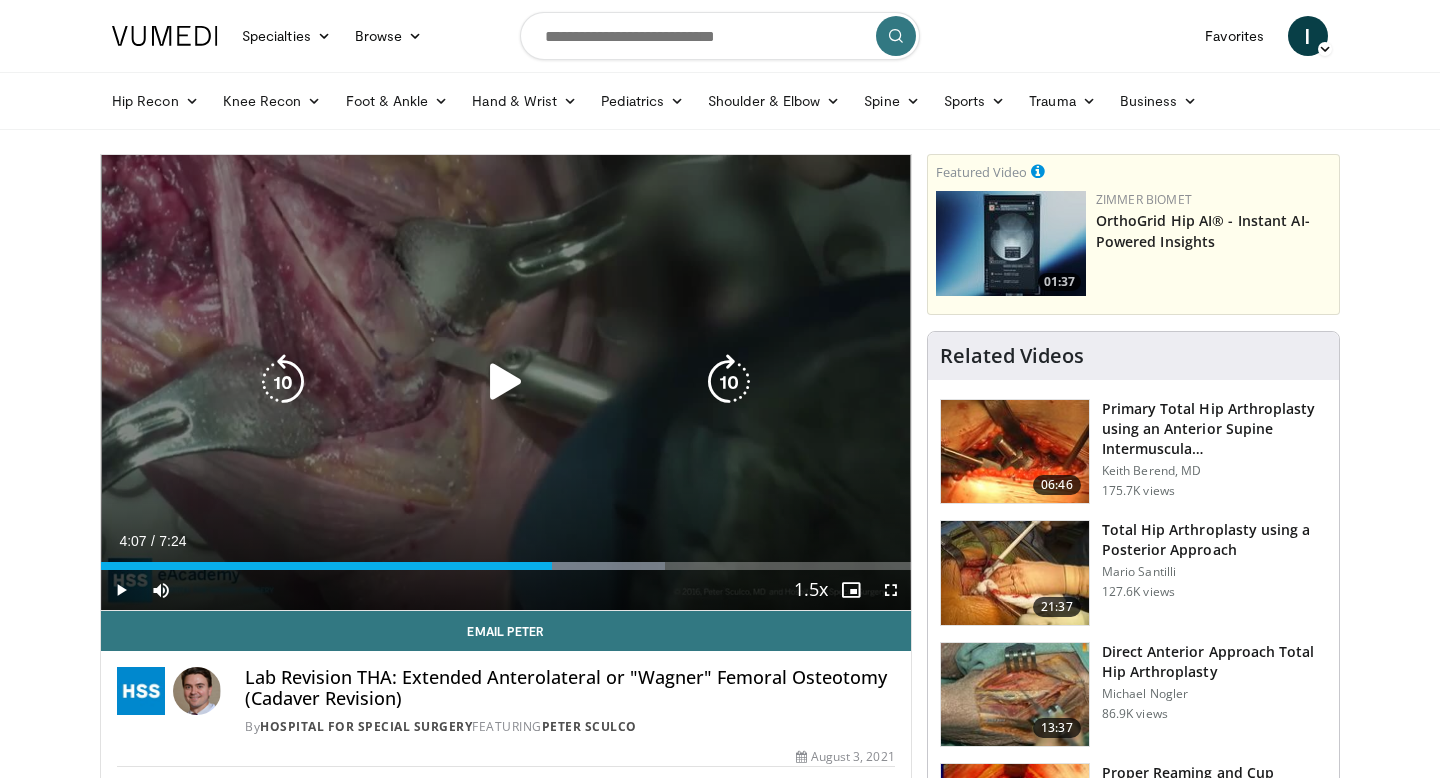 click at bounding box center (506, 382) 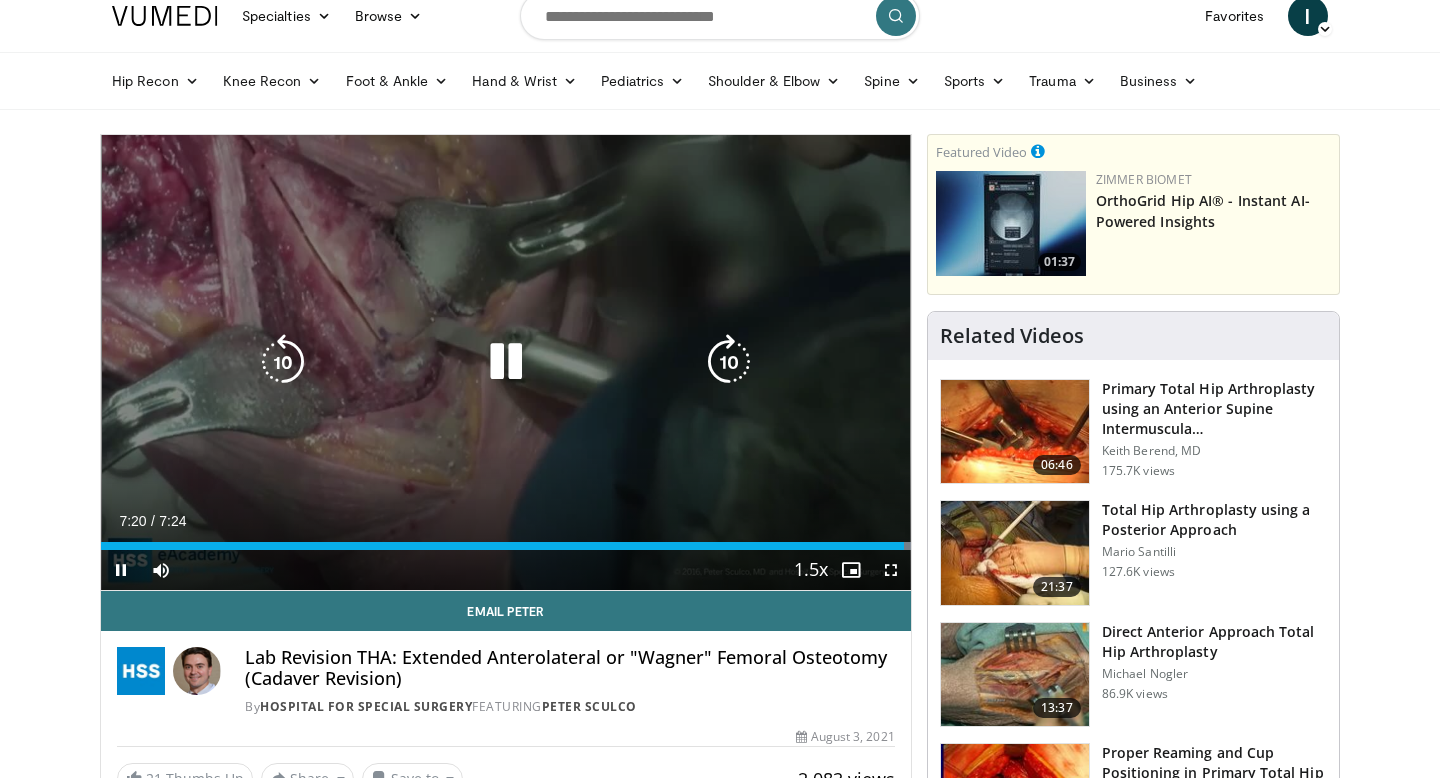 scroll, scrollTop: 25, scrollLeft: 0, axis: vertical 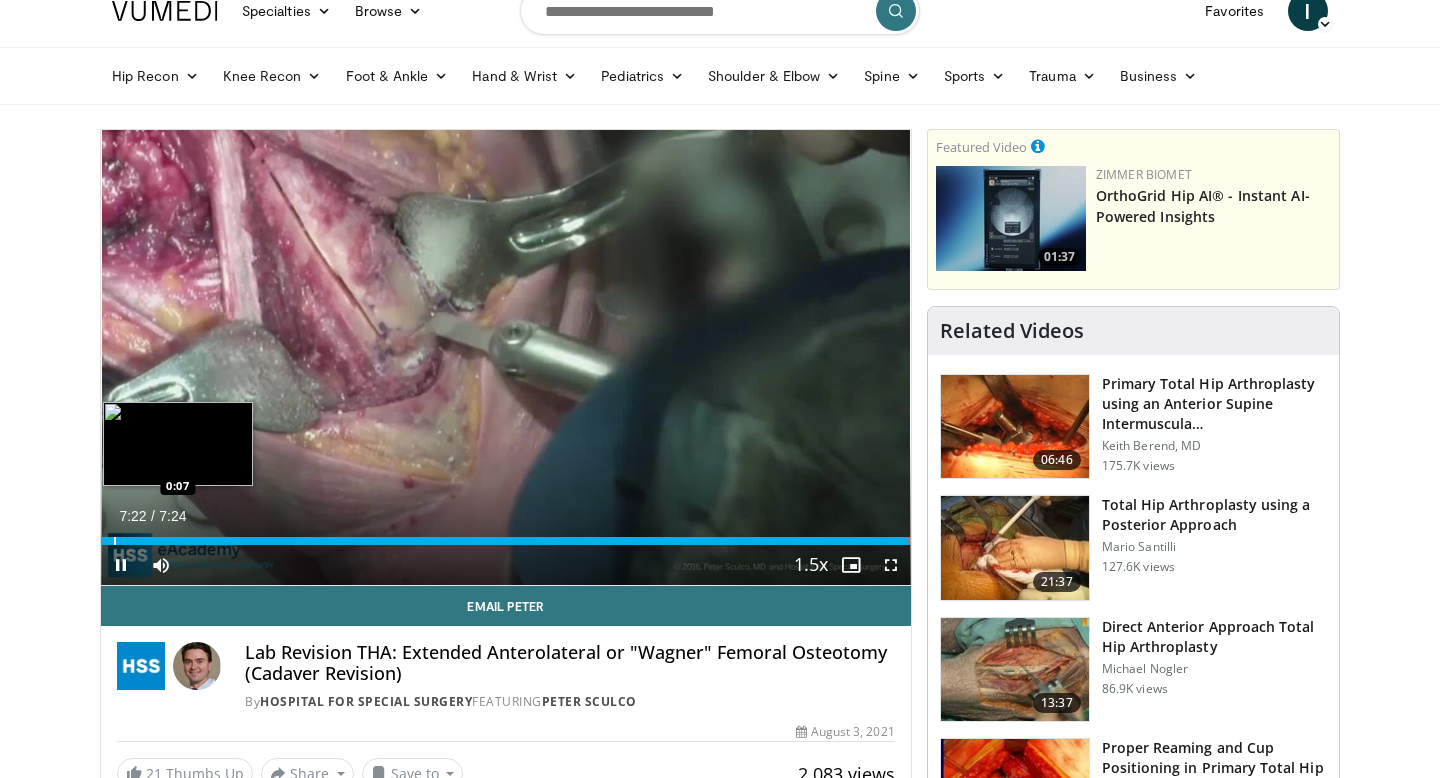 click at bounding box center [115, 541] 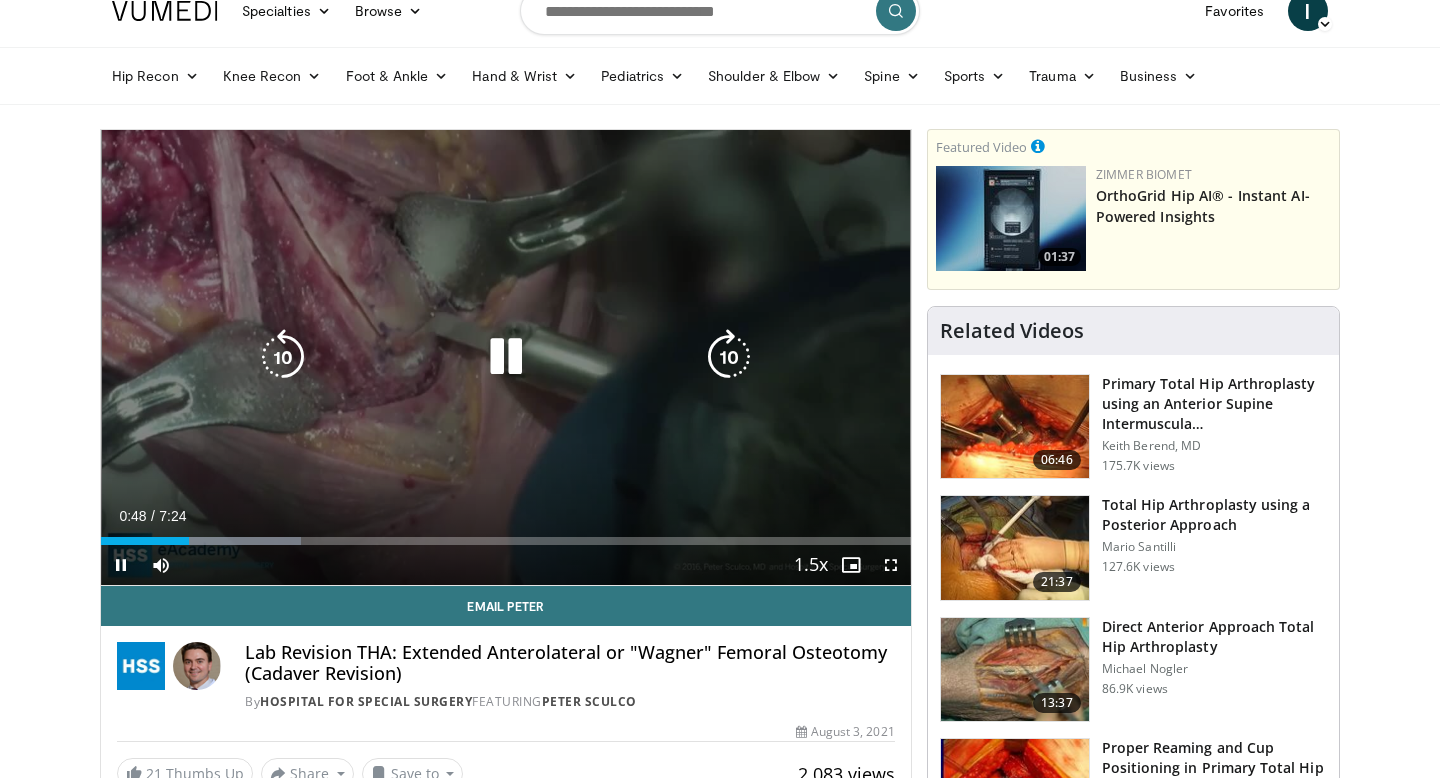 click on "10 seconds
Tap to unmute" at bounding box center [506, 357] 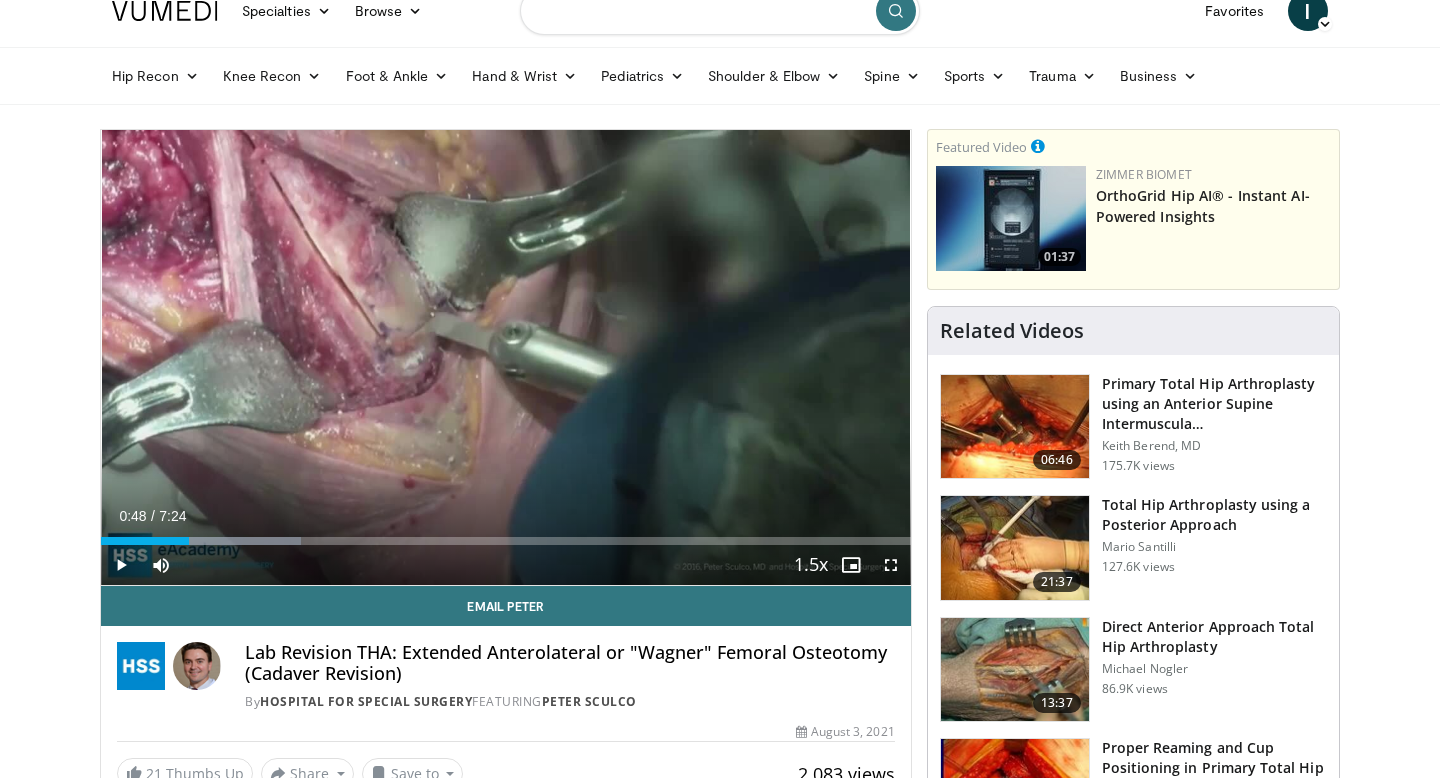 click at bounding box center [720, 11] 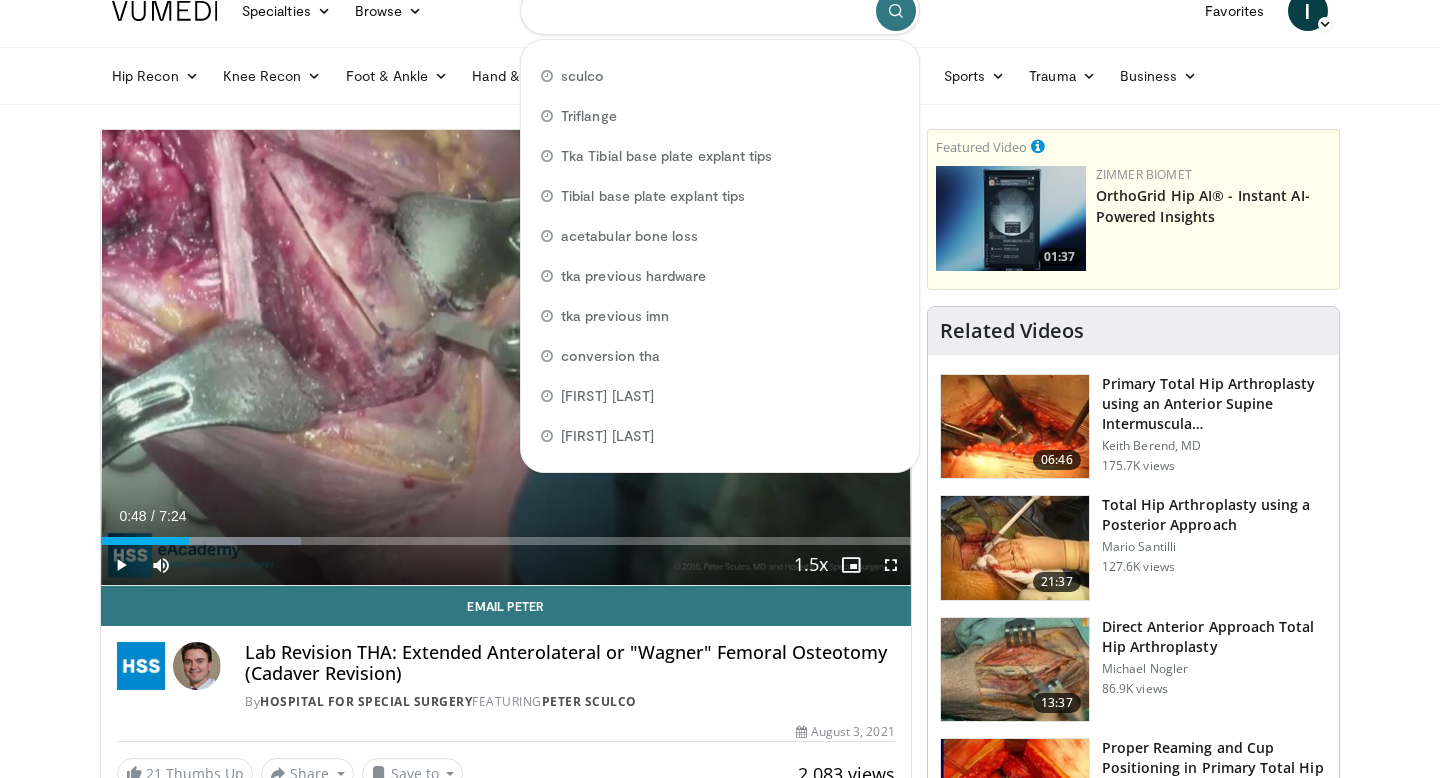 scroll, scrollTop: 0, scrollLeft: 0, axis: both 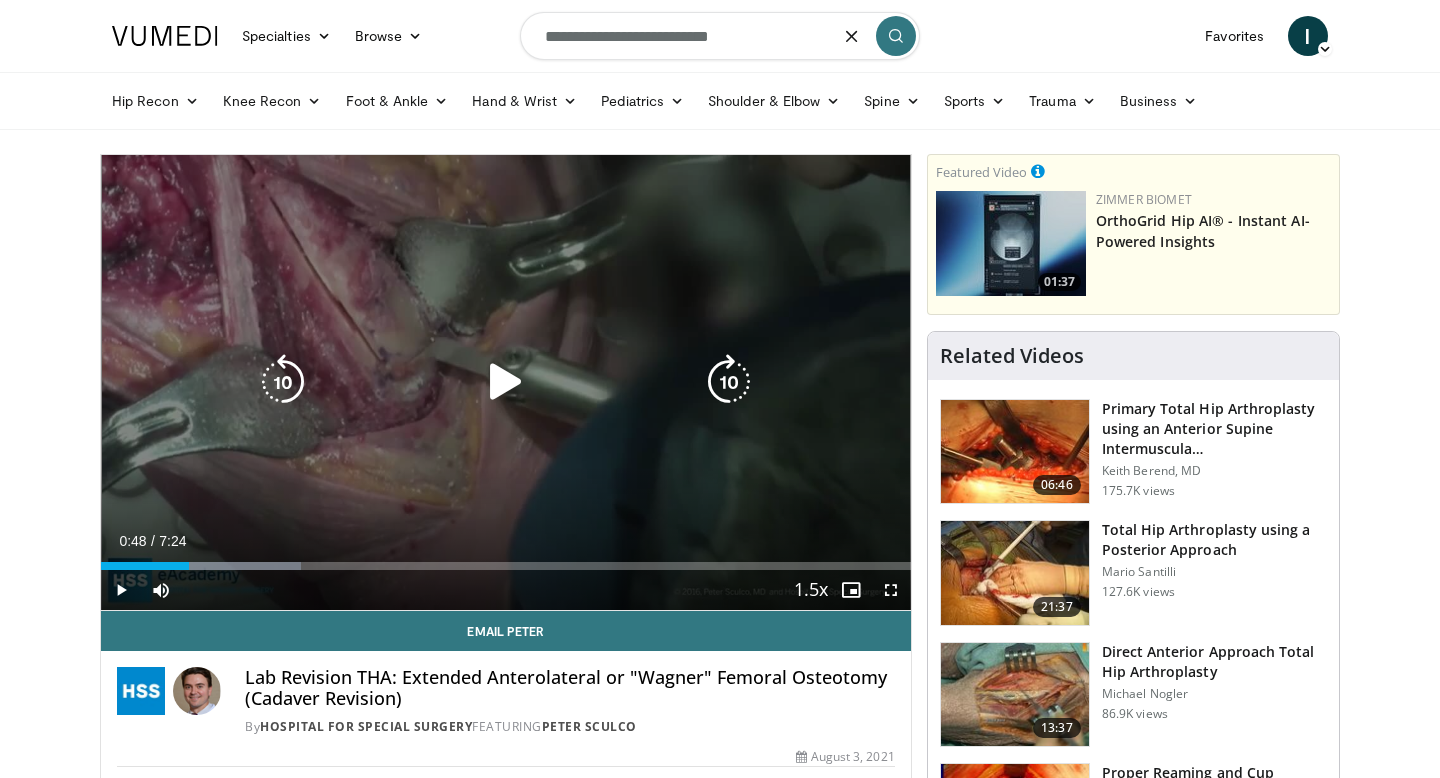 type on "**********" 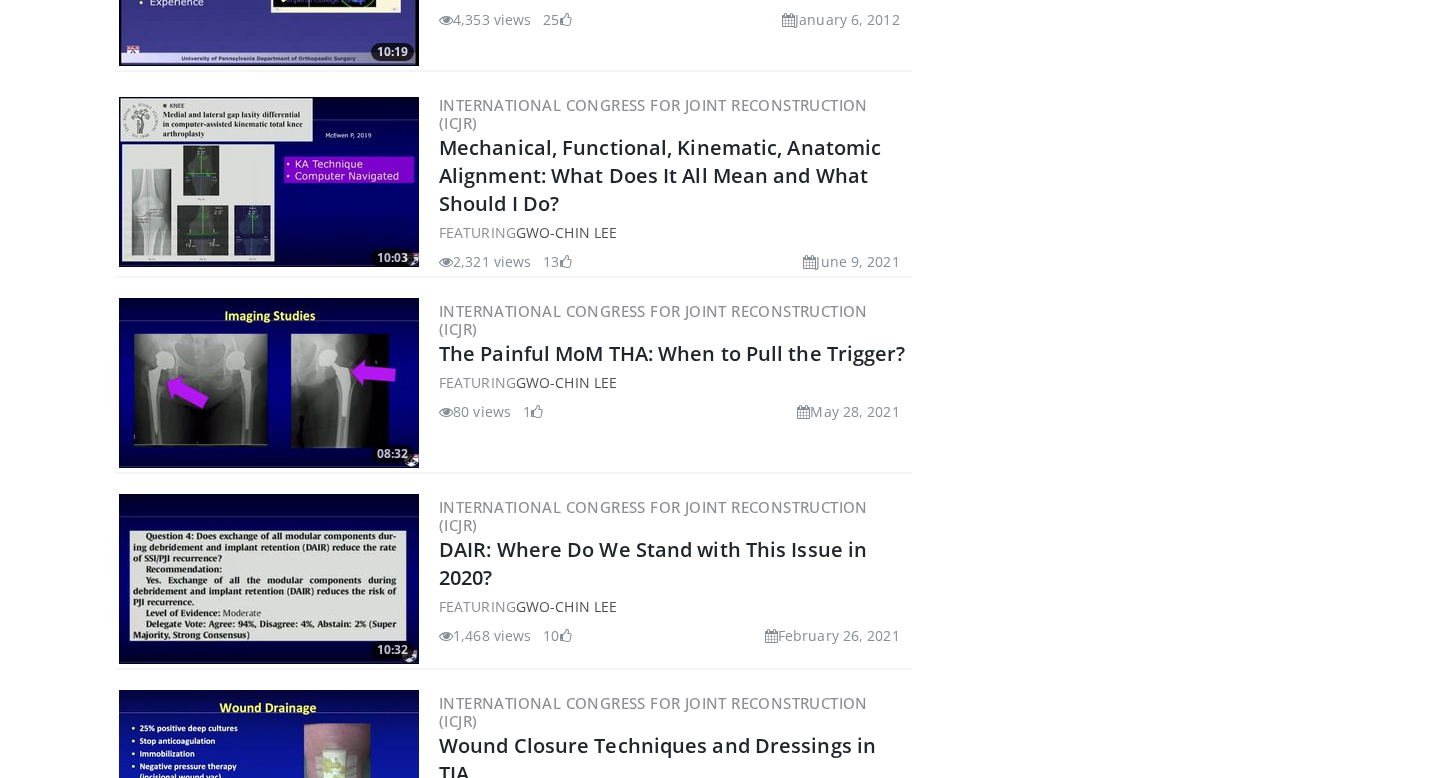 scroll, scrollTop: 765, scrollLeft: 0, axis: vertical 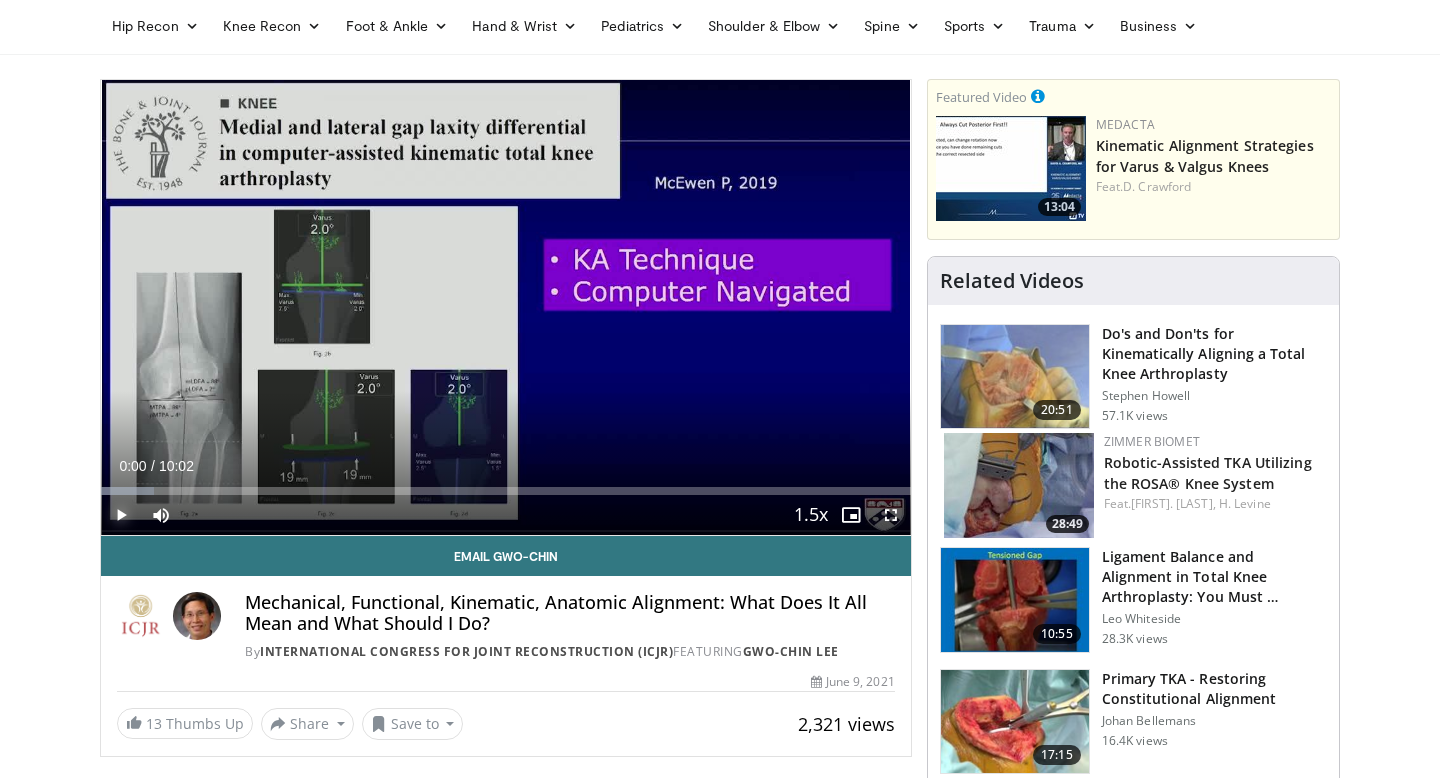 click at bounding box center [121, 515] 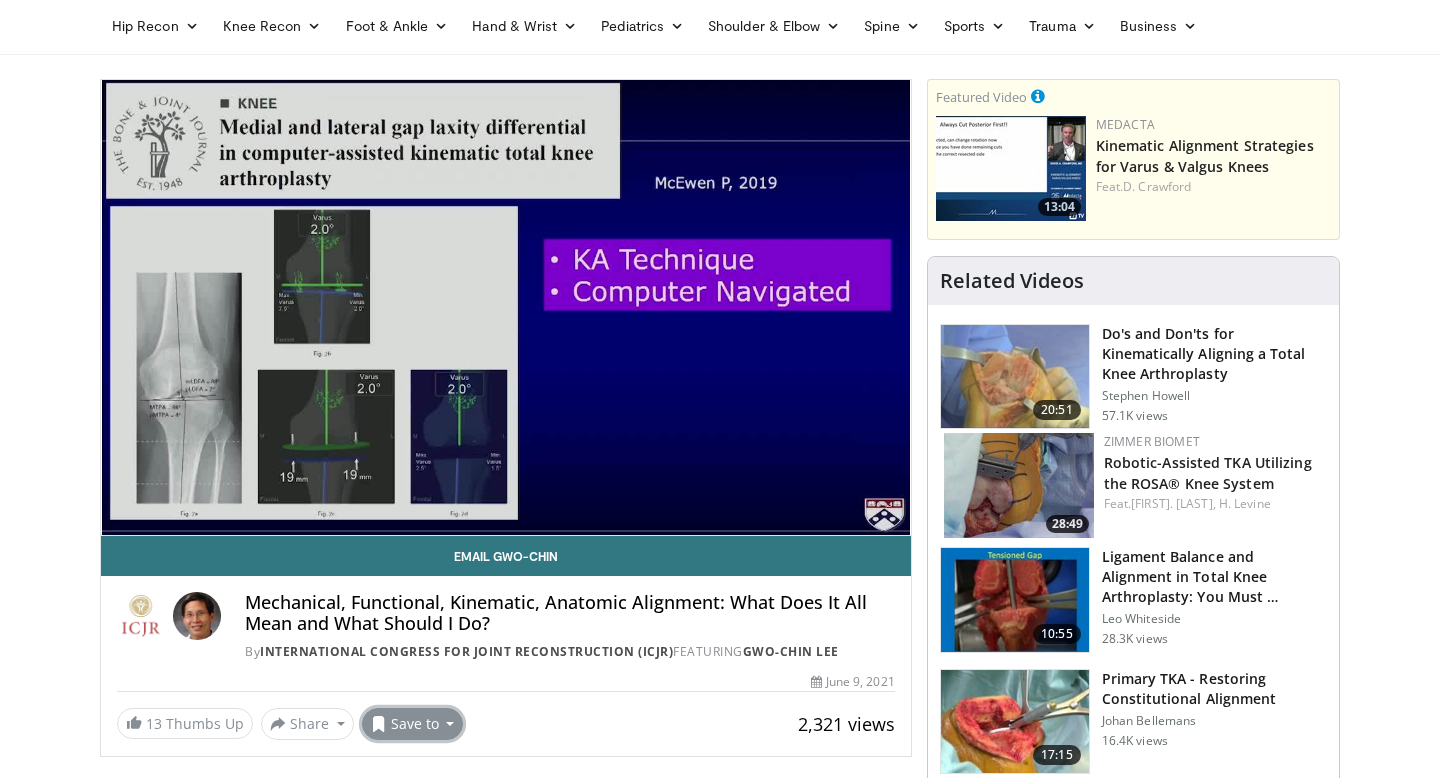 click on "Save to" at bounding box center [413, 724] 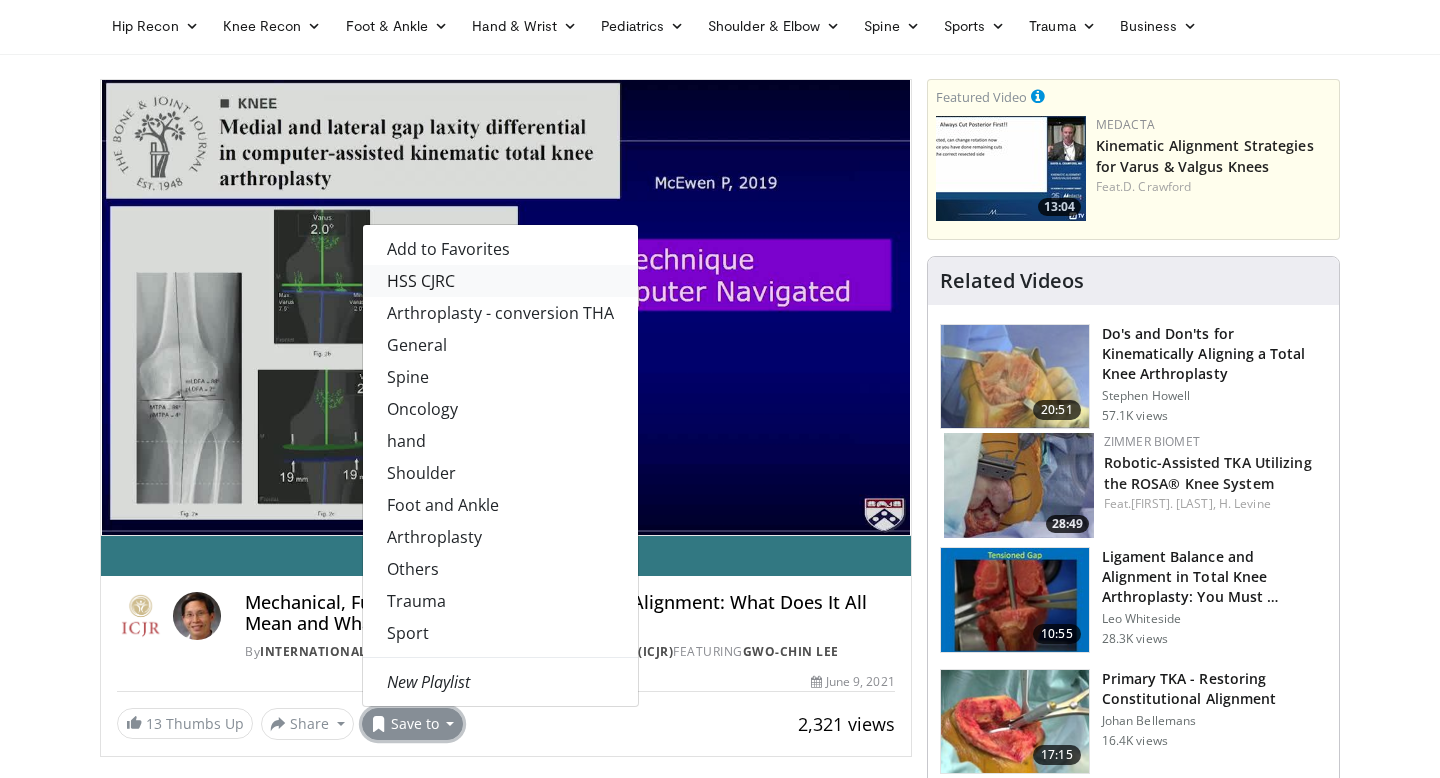 click on "HSS CJRC" at bounding box center [500, 281] 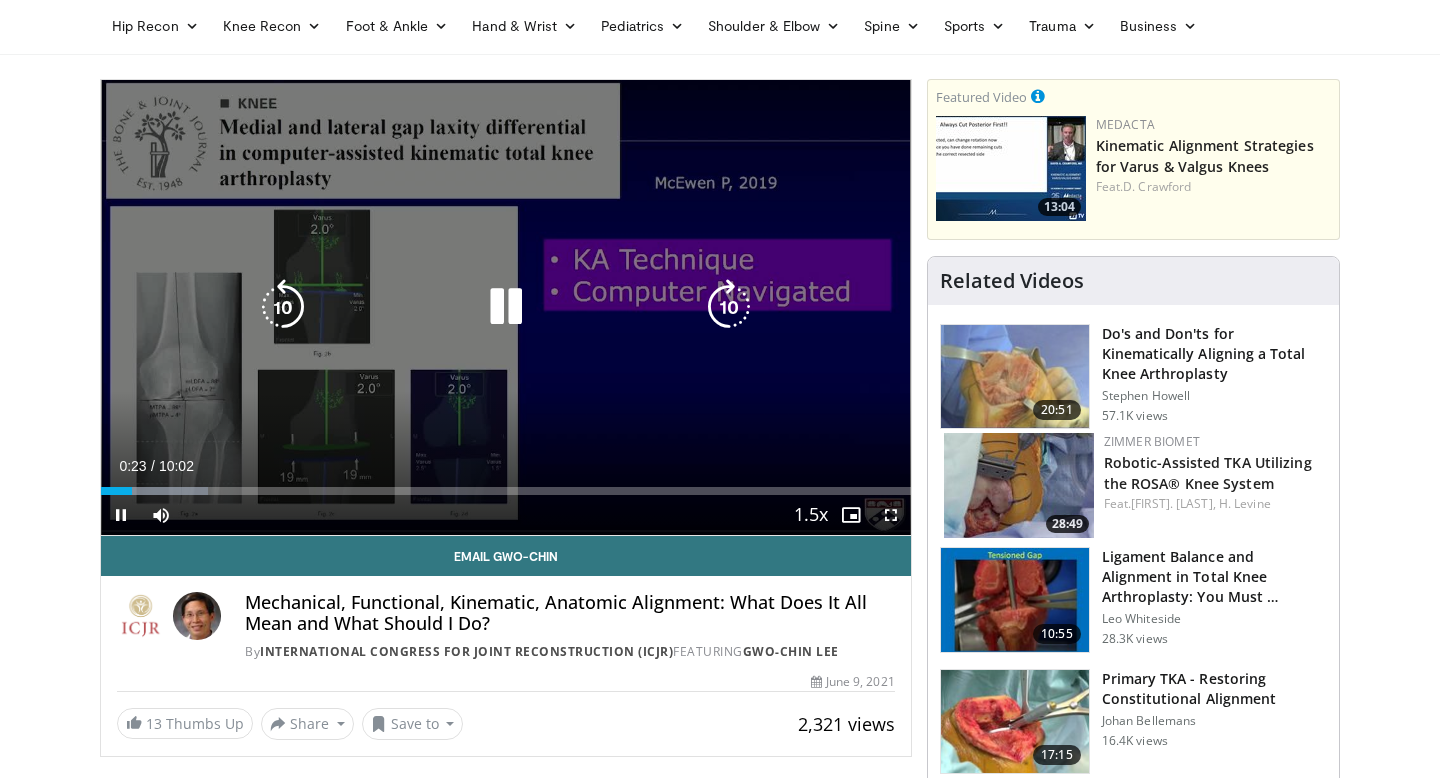 click on "10 seconds
Tap to unmute" at bounding box center (506, 307) 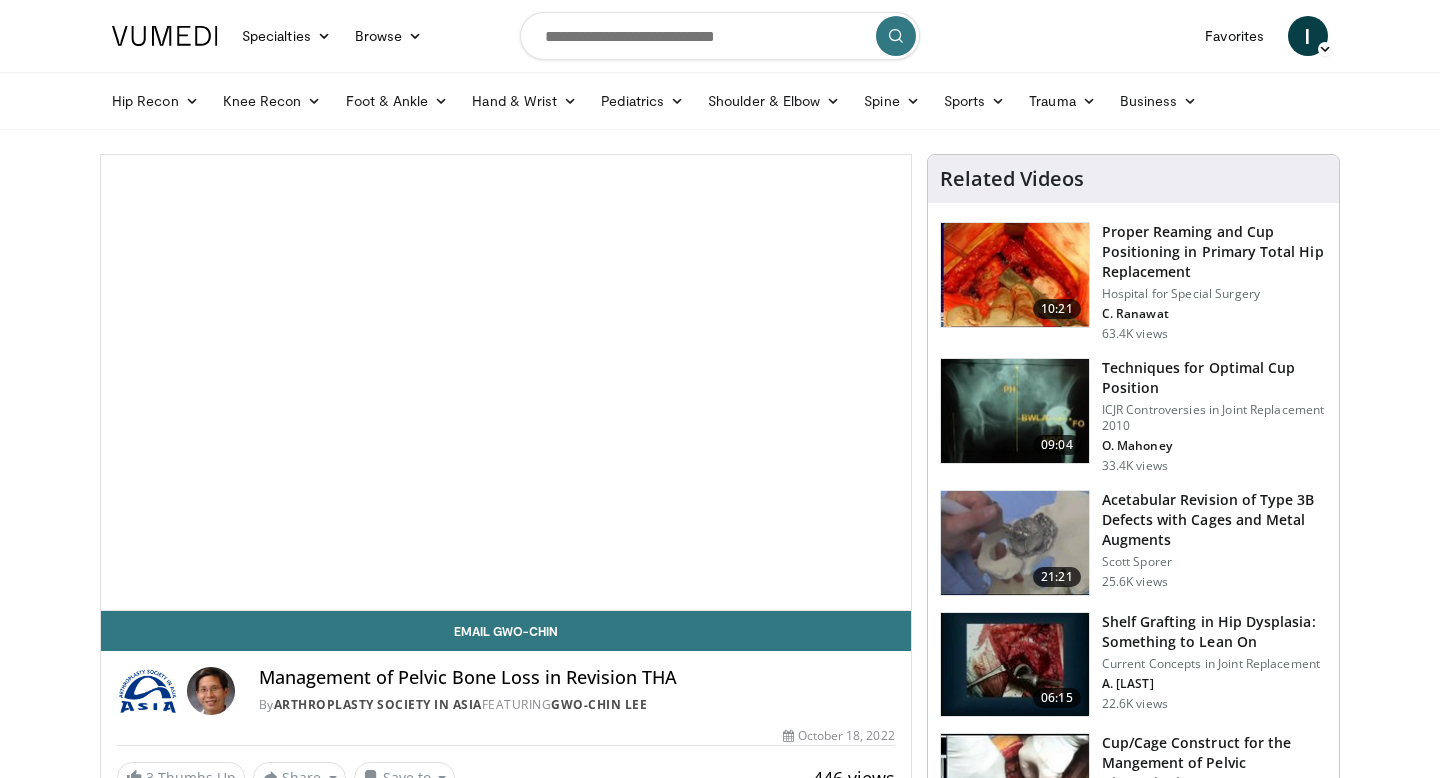 scroll, scrollTop: 0, scrollLeft: 0, axis: both 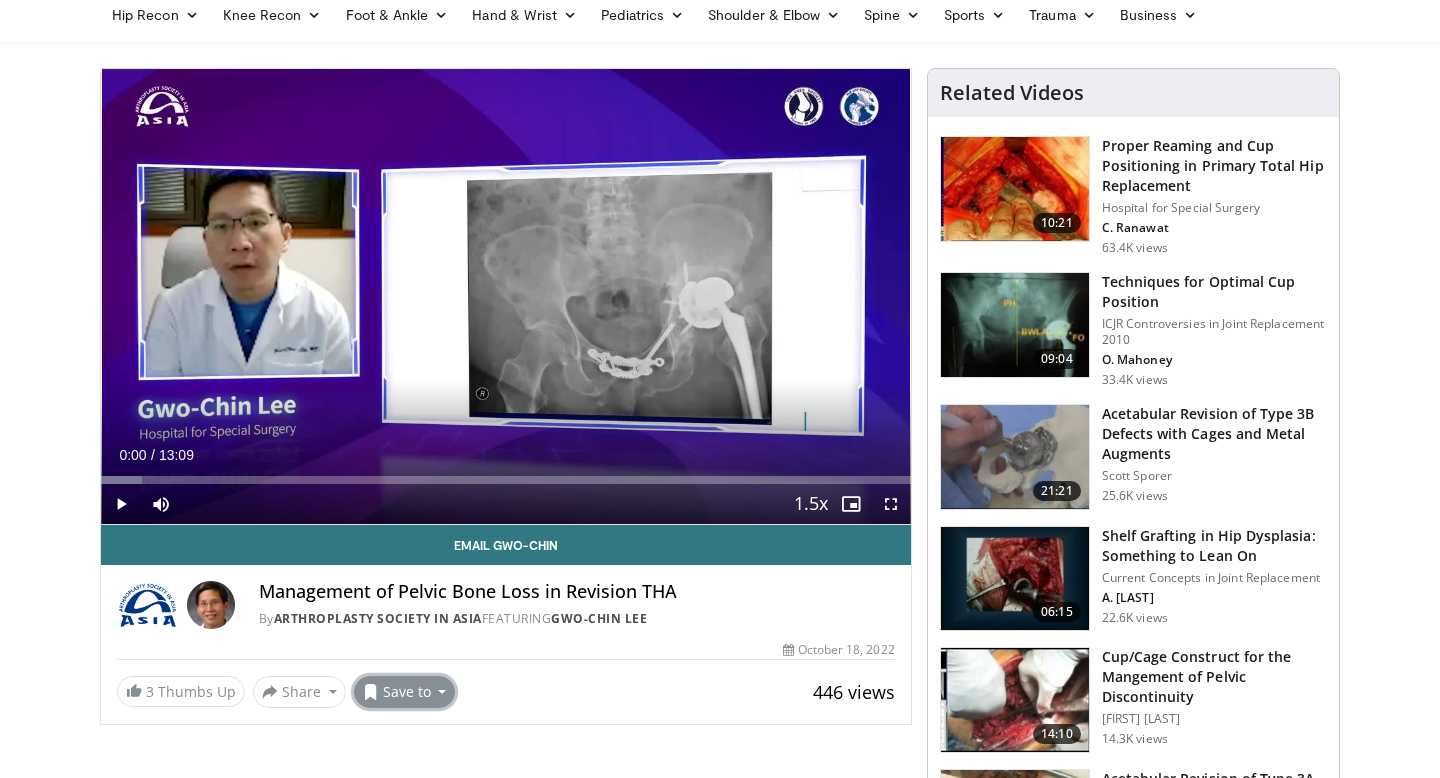 click on "Save to" at bounding box center (405, 692) 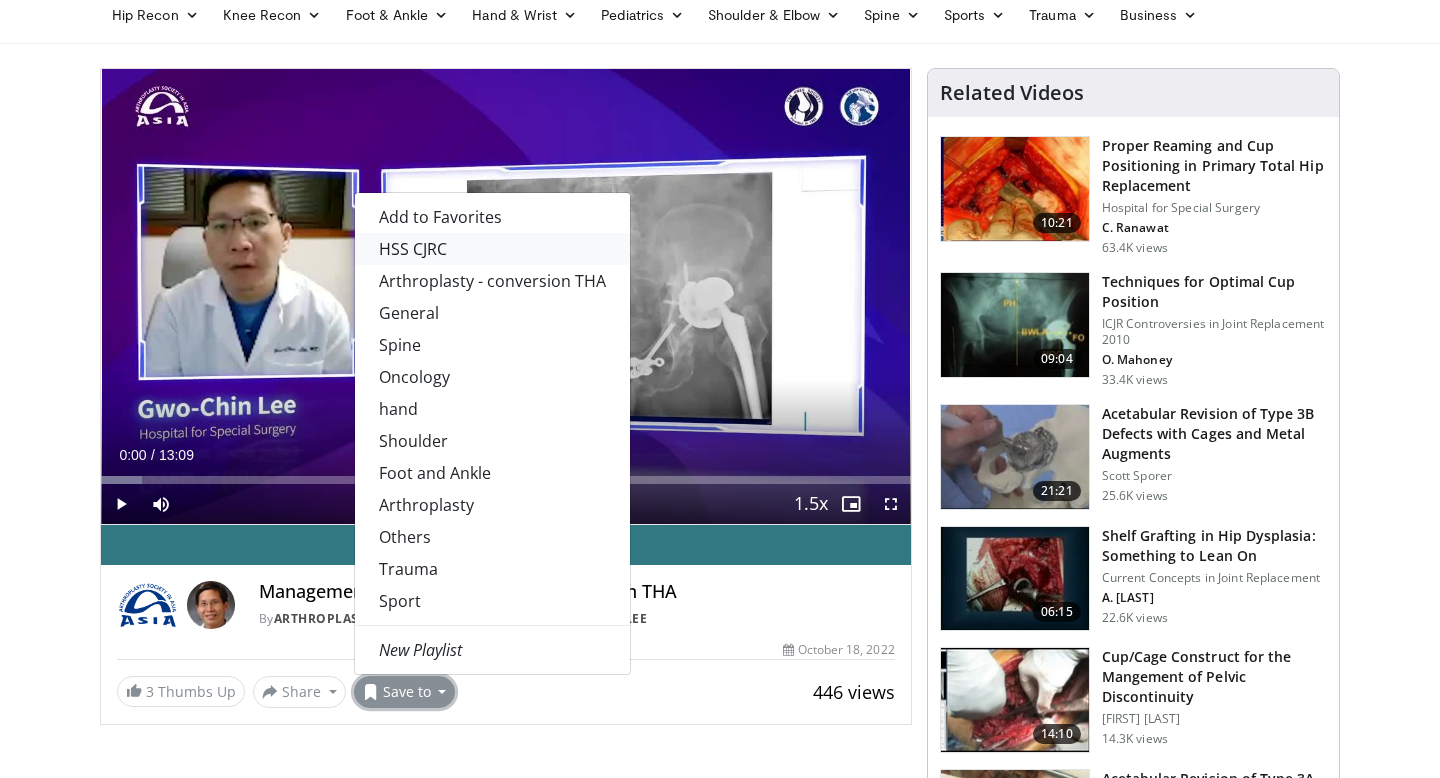 click on "HSS CJRC" at bounding box center [492, 249] 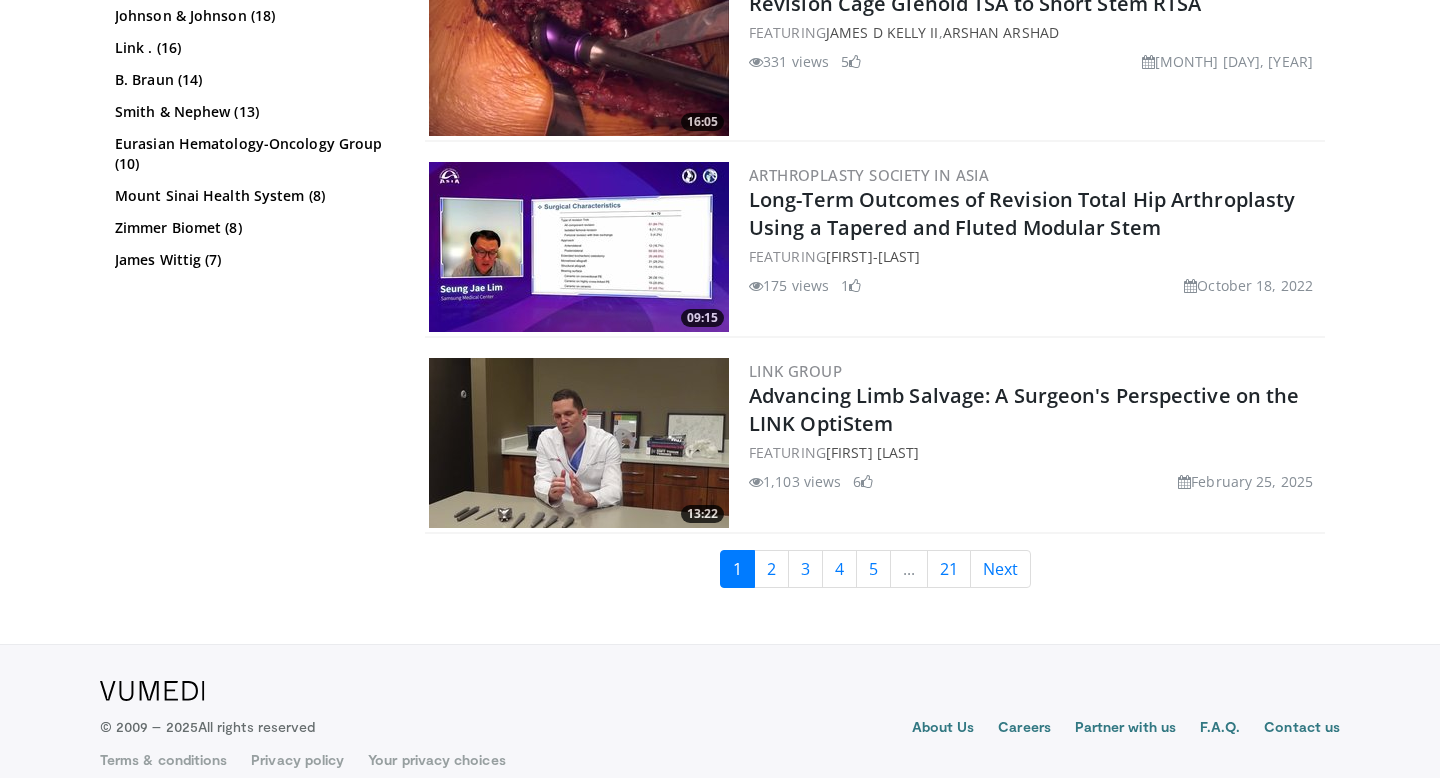 scroll, scrollTop: 4988, scrollLeft: 0, axis: vertical 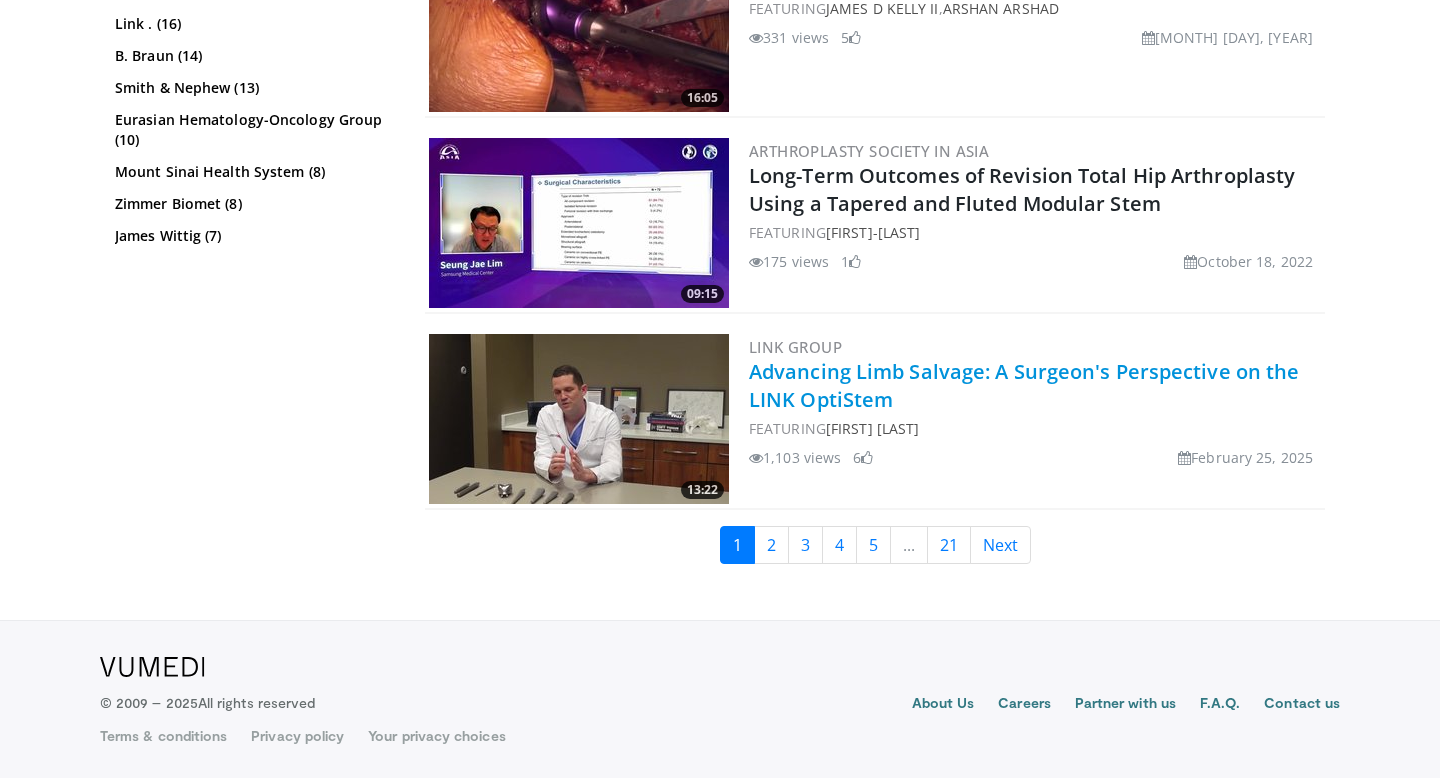 click on "Advancing Limb Salvage: A Surgeon's Perspective on the LINK OptiStem" at bounding box center [1024, 385] 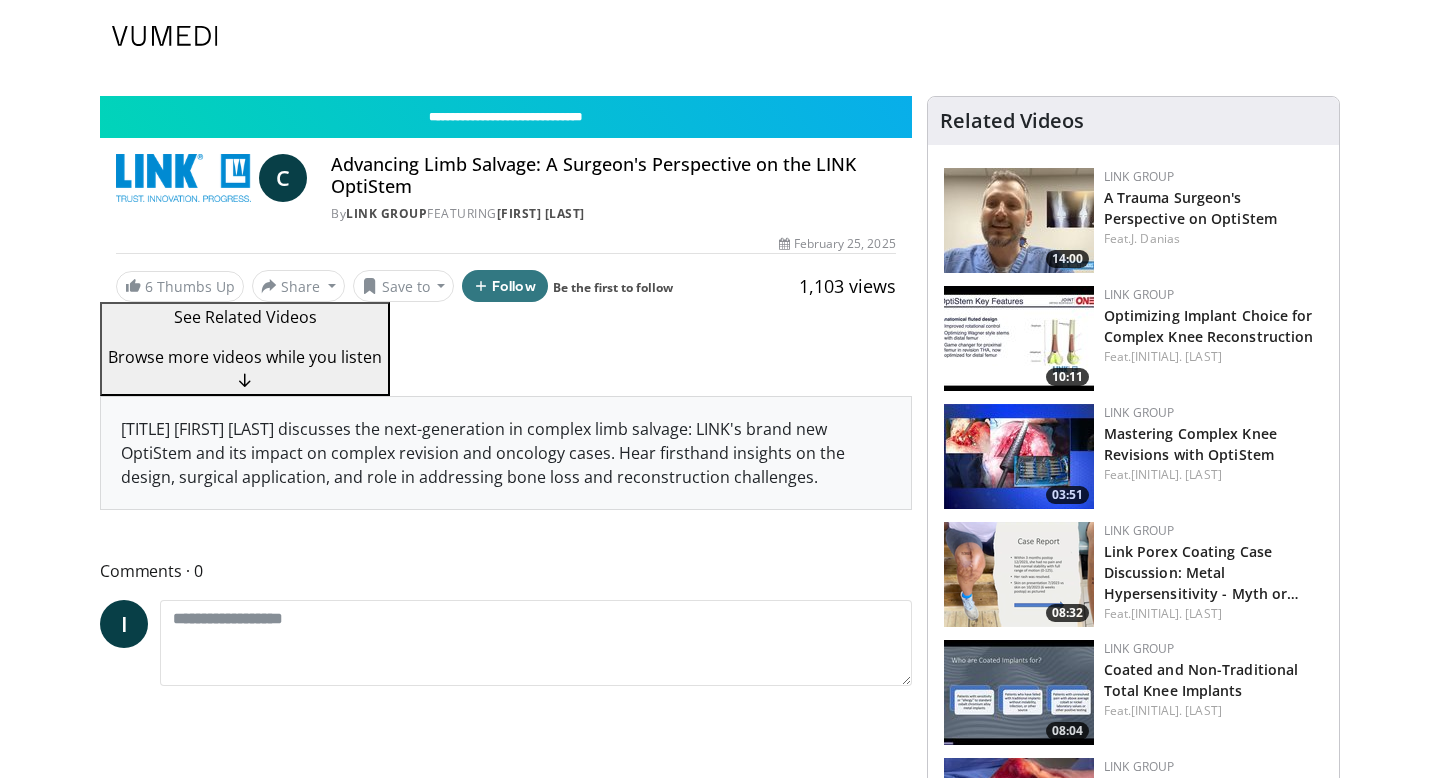 scroll, scrollTop: 0, scrollLeft: 0, axis: both 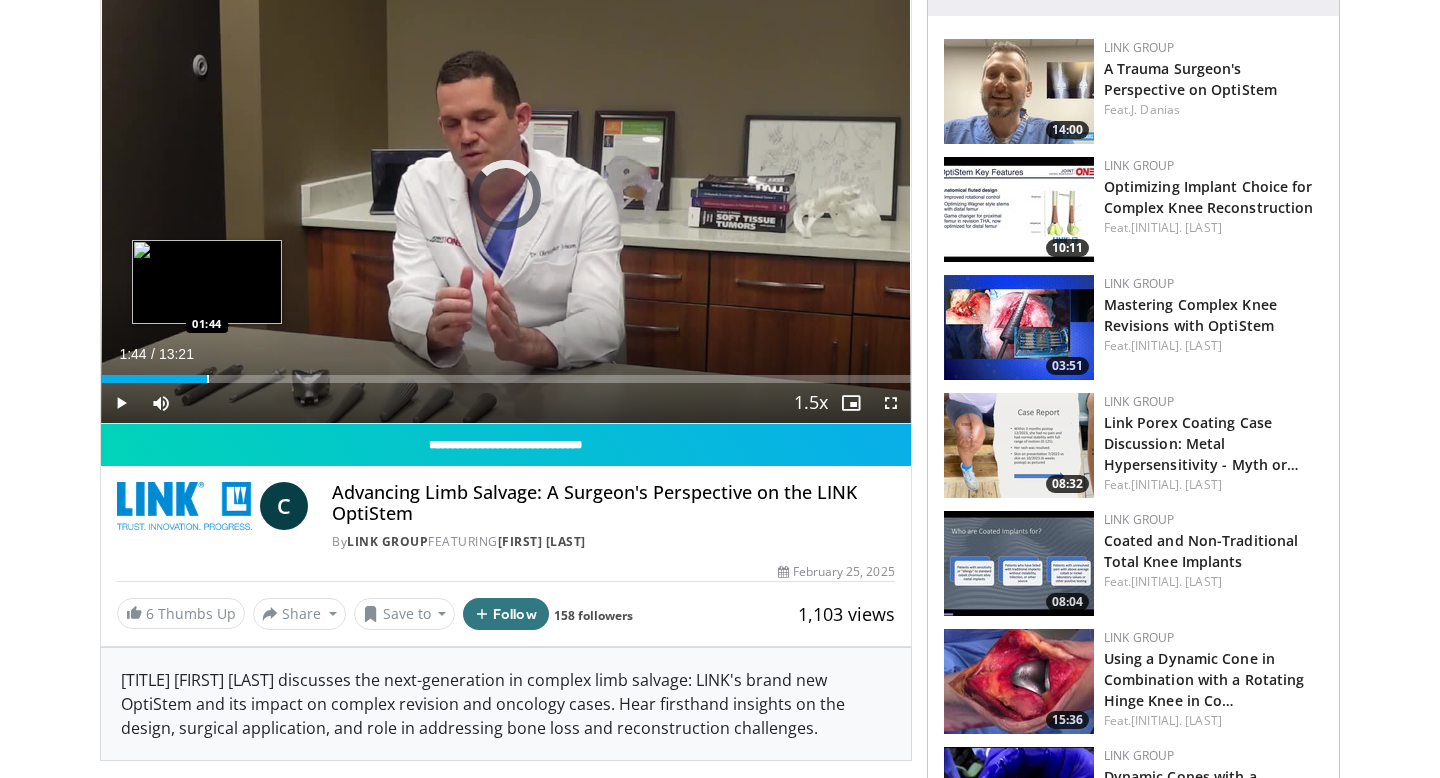 click at bounding box center (208, 379) 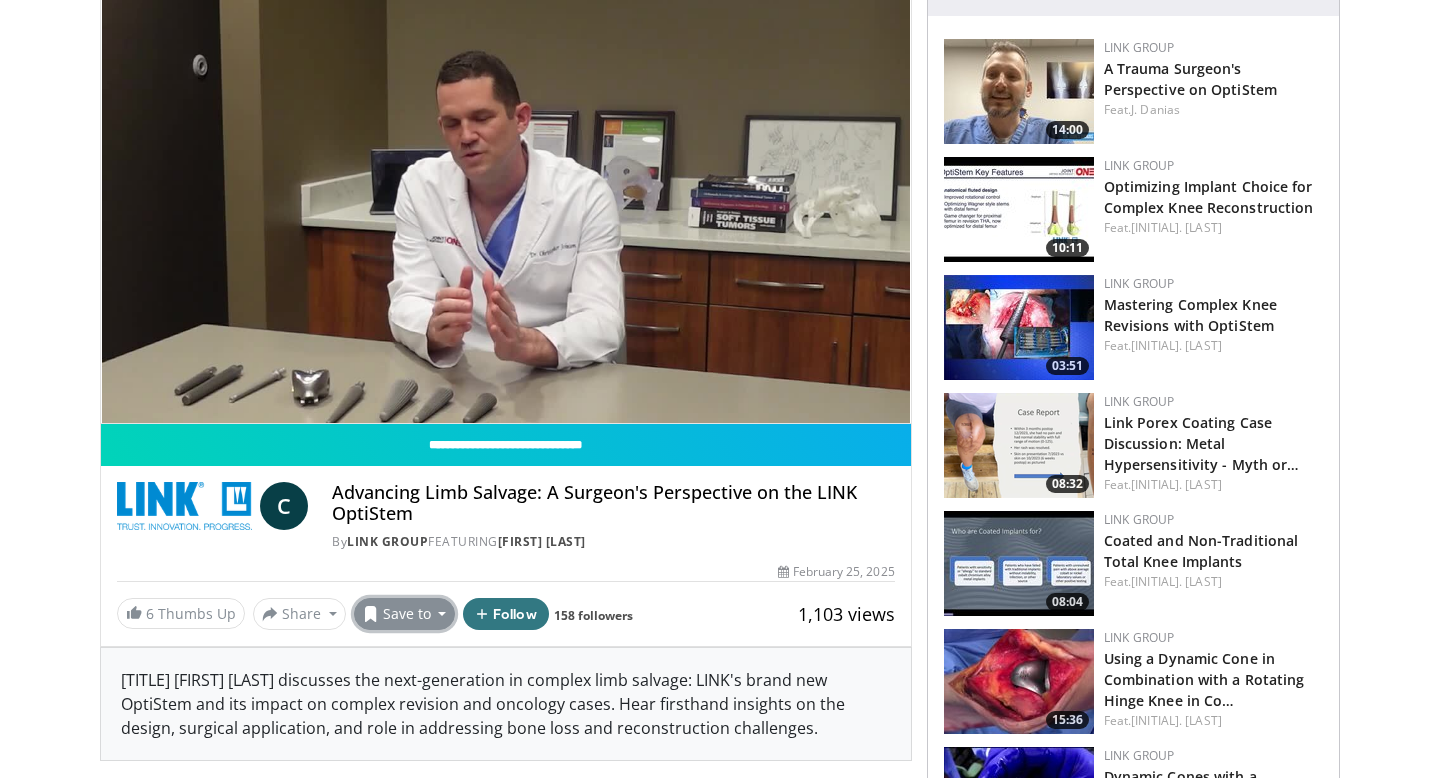 click on "Save to" at bounding box center [405, 614] 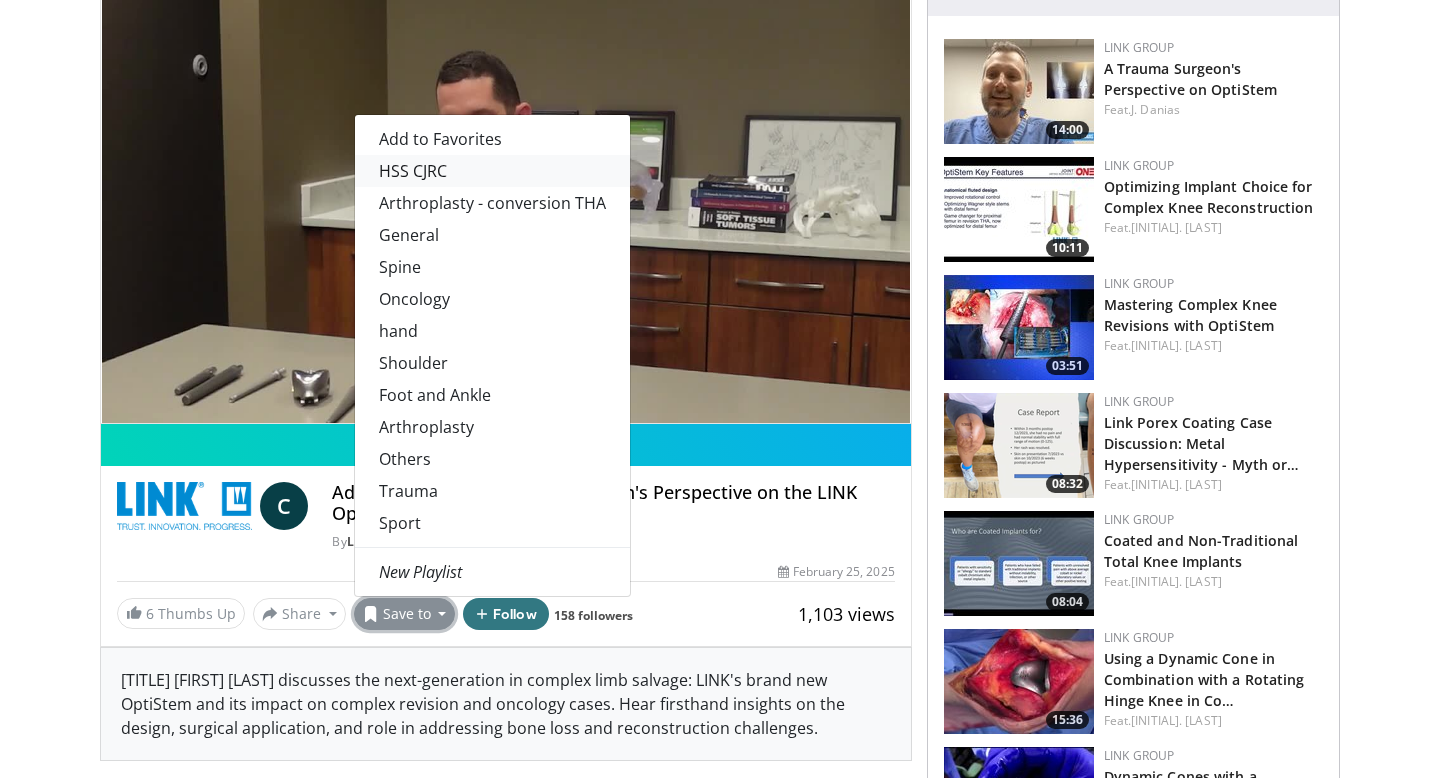 click on "HSS CJRC" at bounding box center (492, 171) 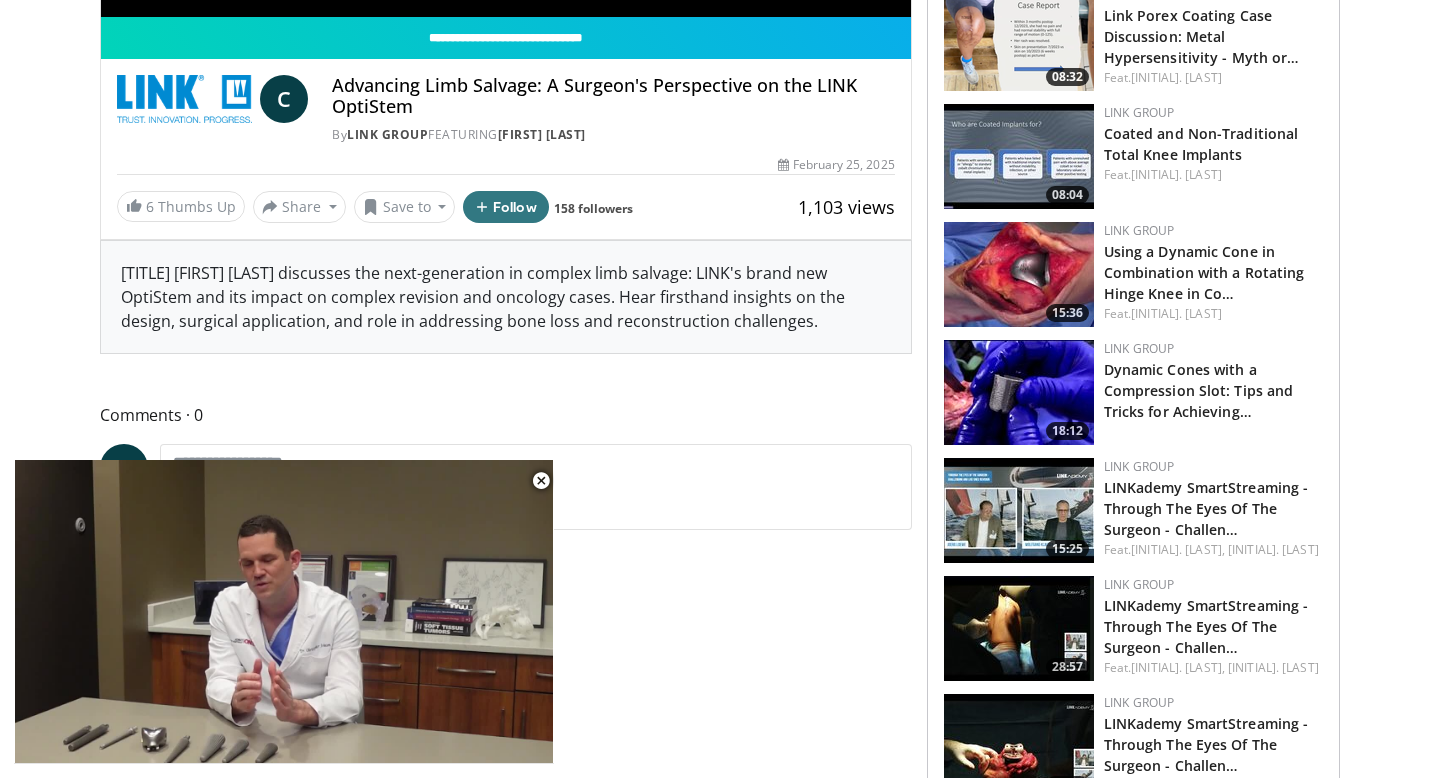scroll, scrollTop: 597, scrollLeft: 0, axis: vertical 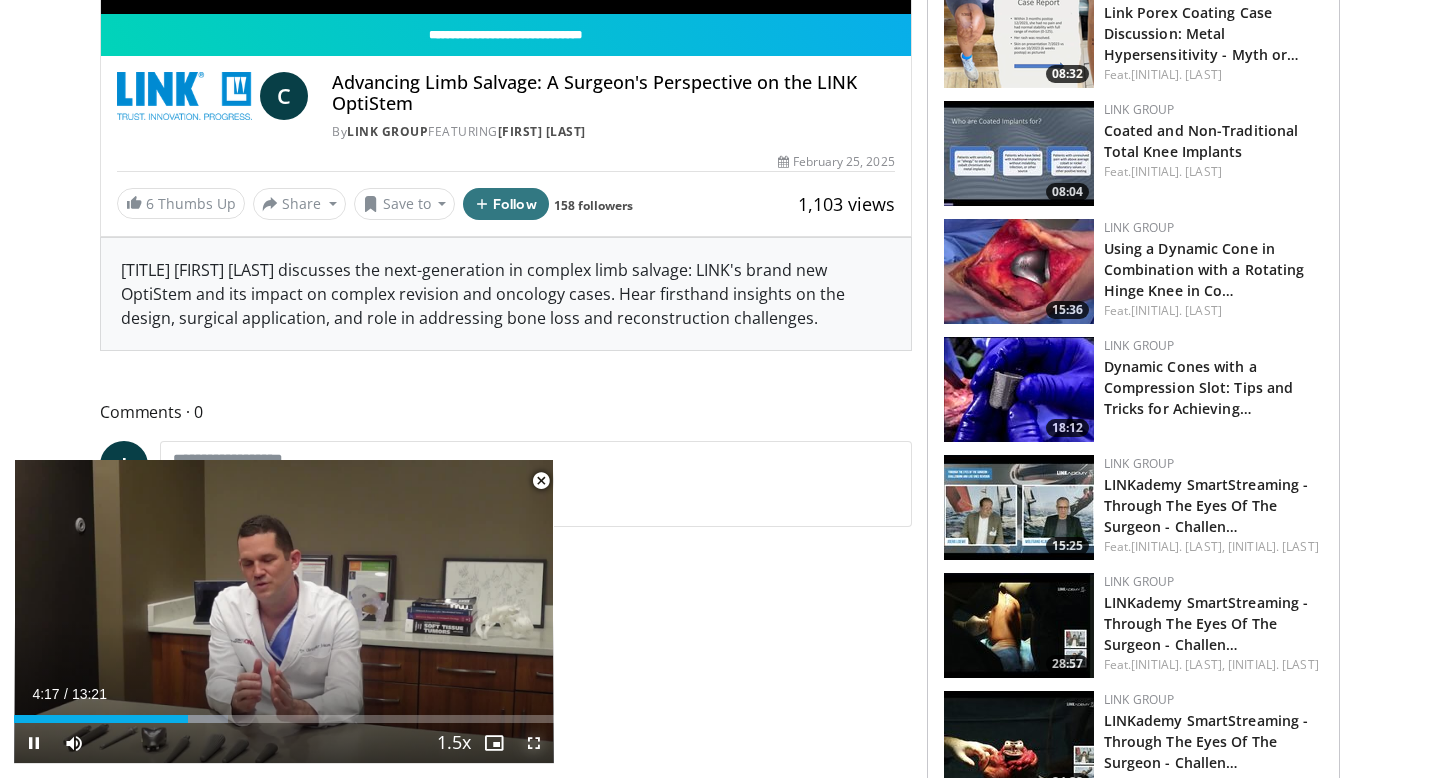 click at bounding box center [534, 743] 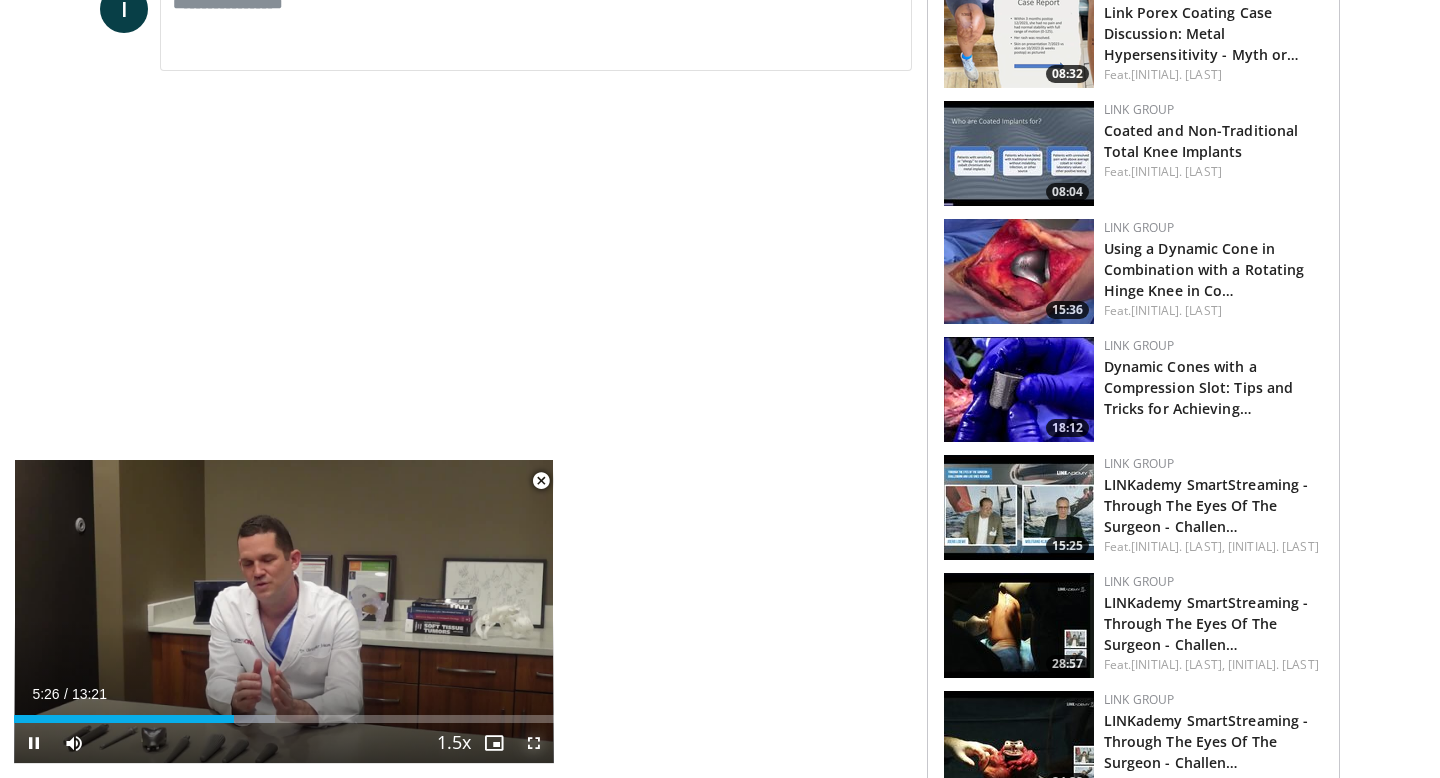 click at bounding box center (534, 743) 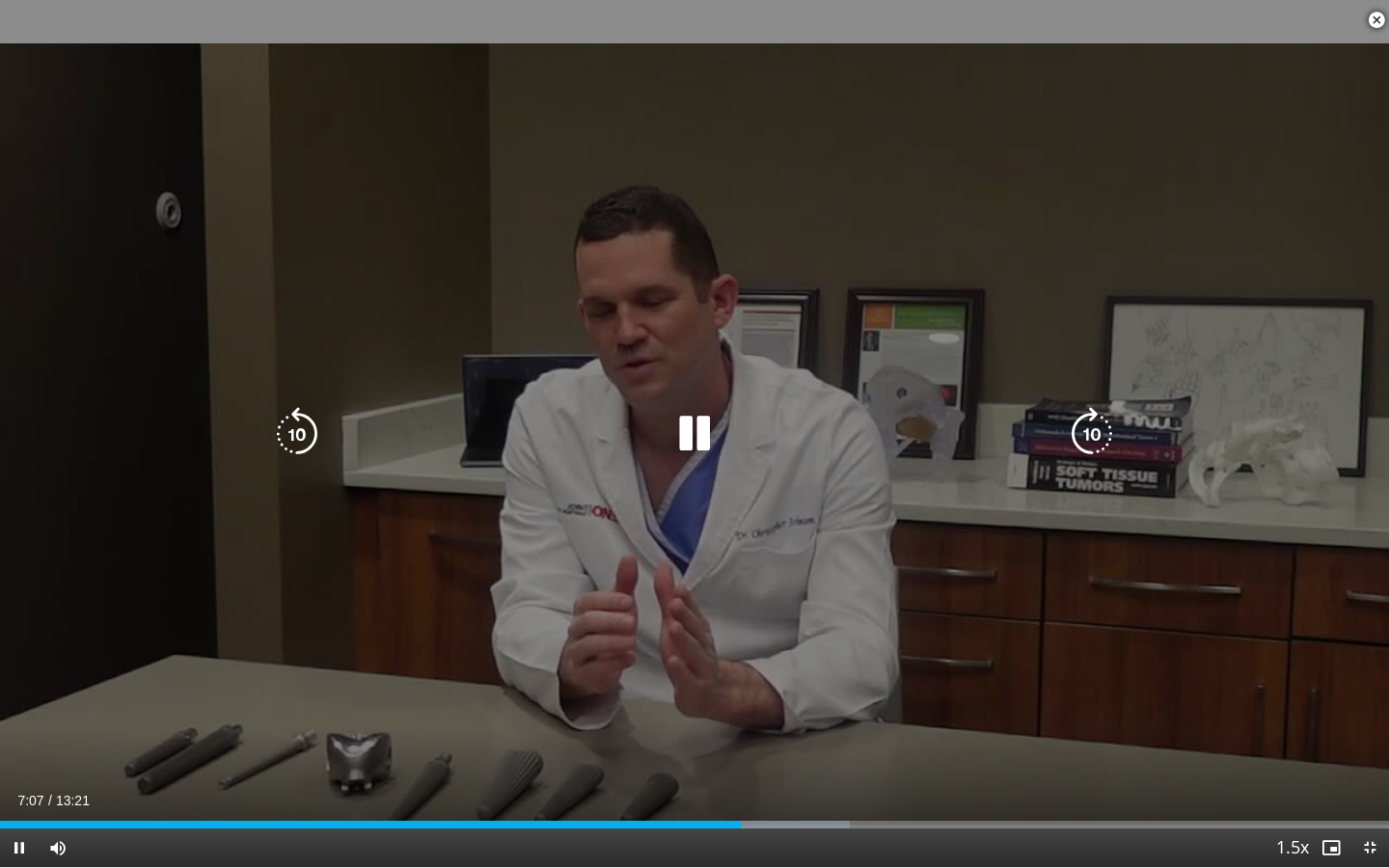 click on "10 seconds
Tap to unmute" at bounding box center [694, 433] 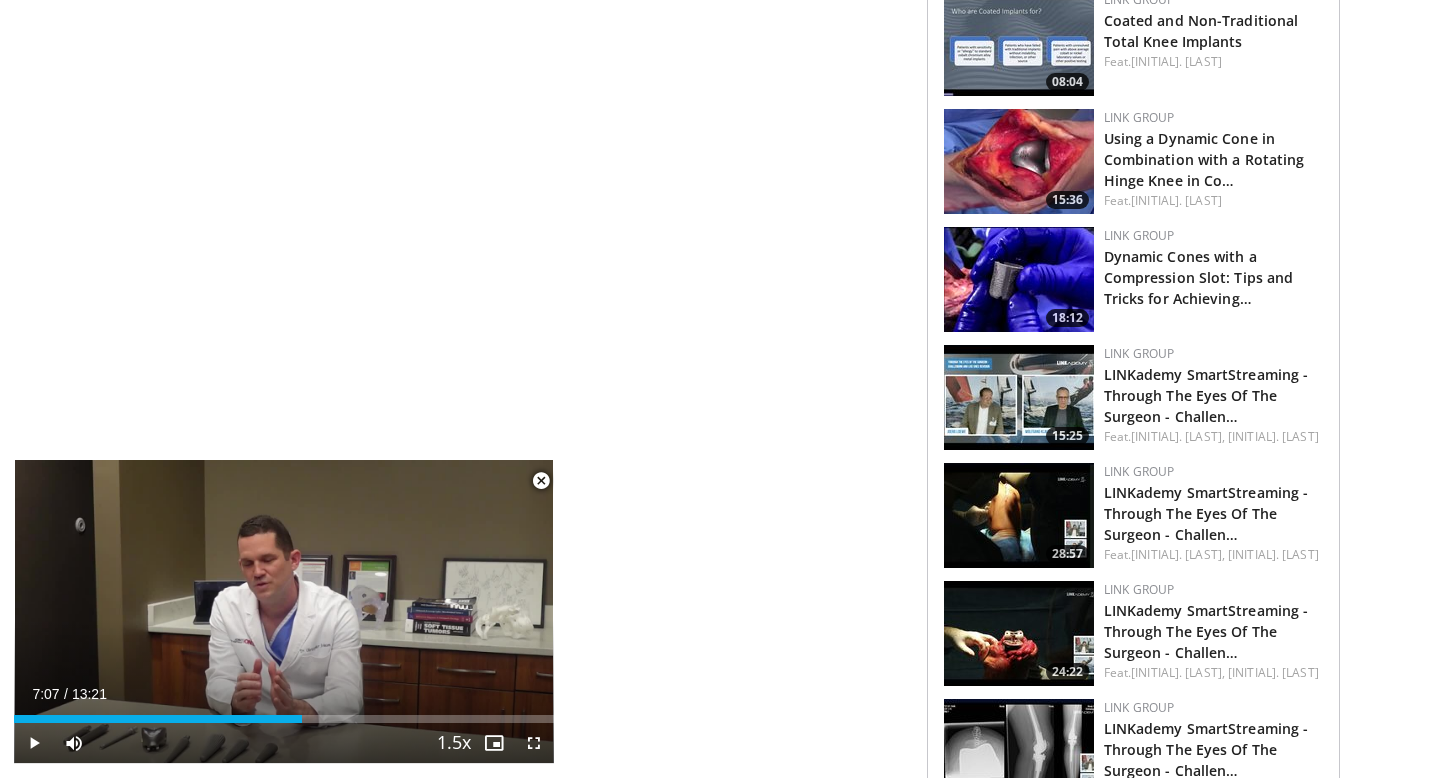 scroll, scrollTop: 710, scrollLeft: 0, axis: vertical 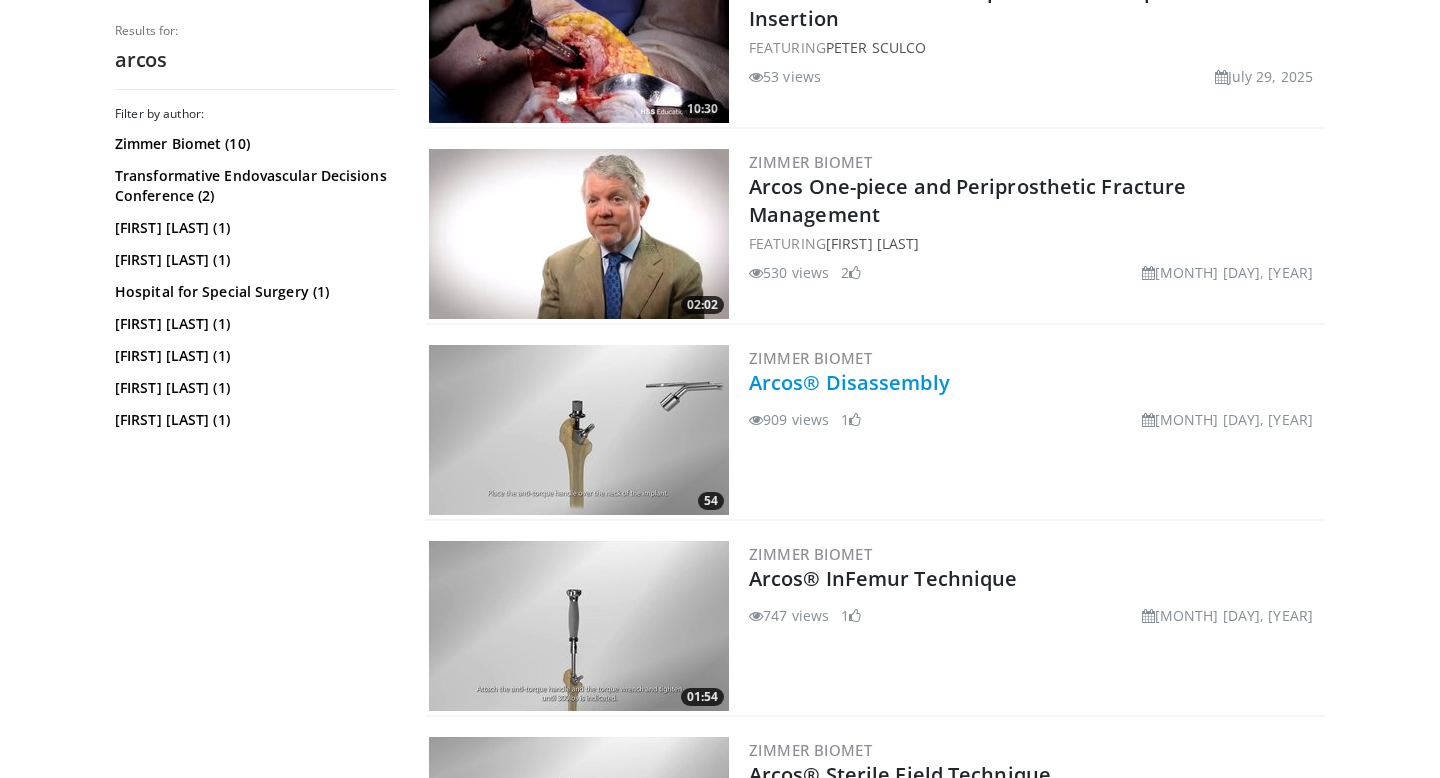 click on "Arcos® Disassembly" at bounding box center (849, 382) 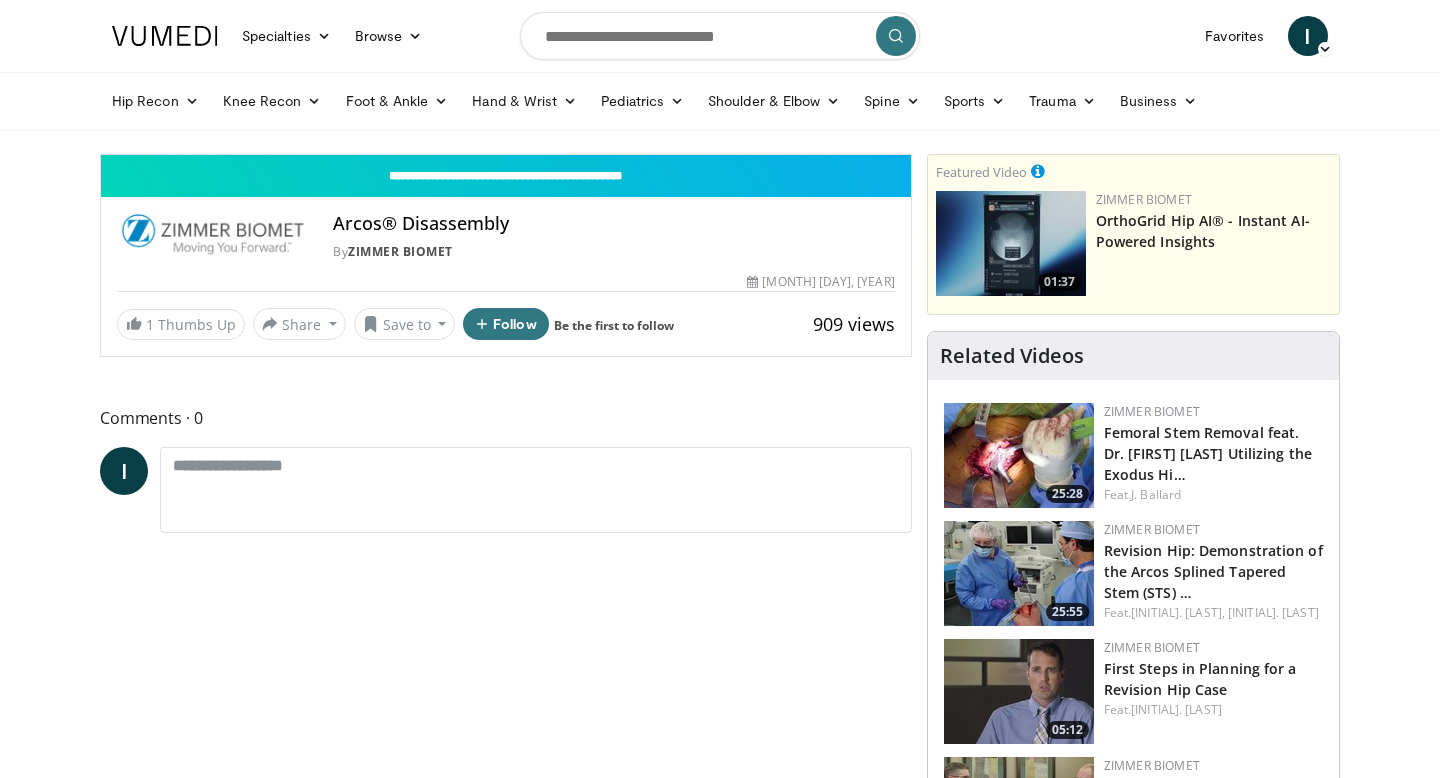 scroll, scrollTop: 0, scrollLeft: 0, axis: both 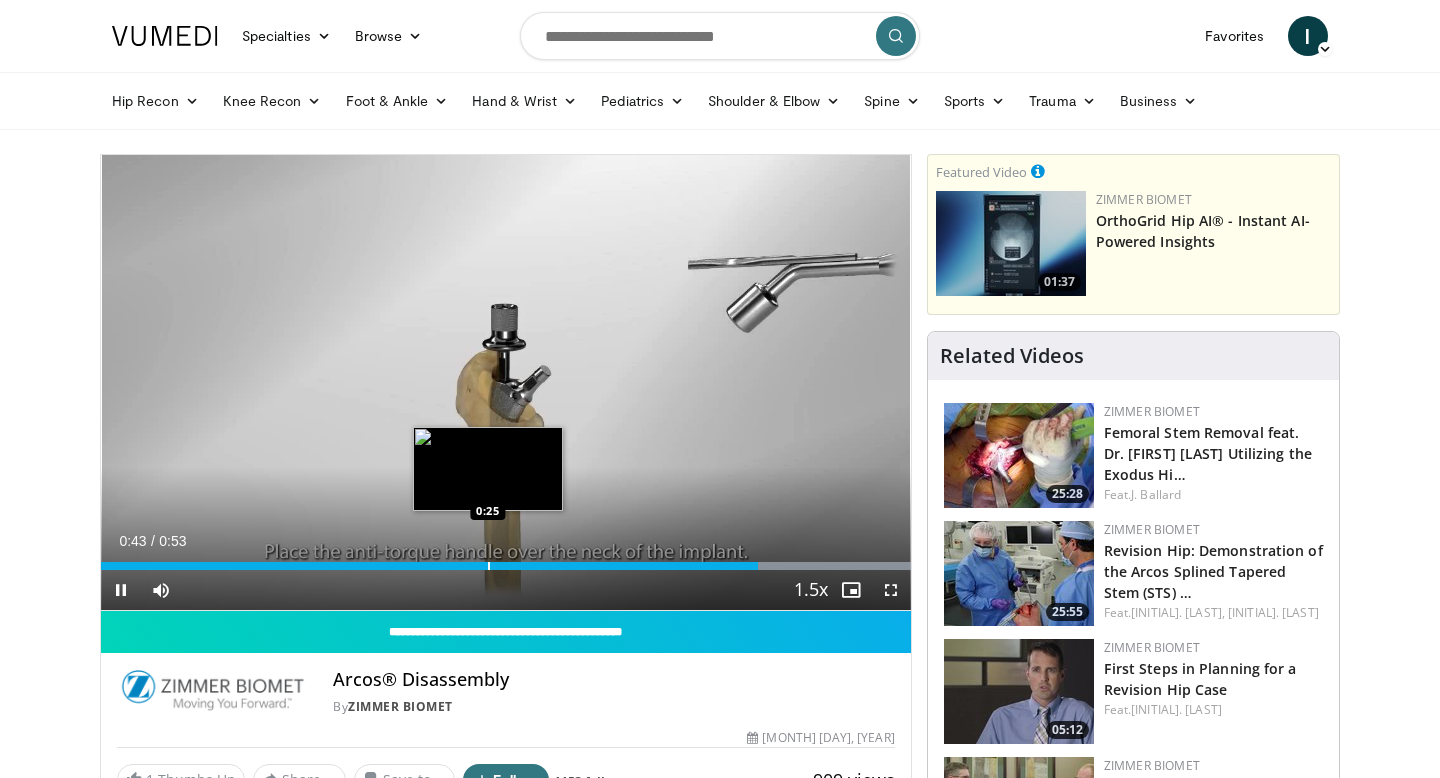 click on "Loaded :  100.00% 0:43 0:25" at bounding box center [506, 560] 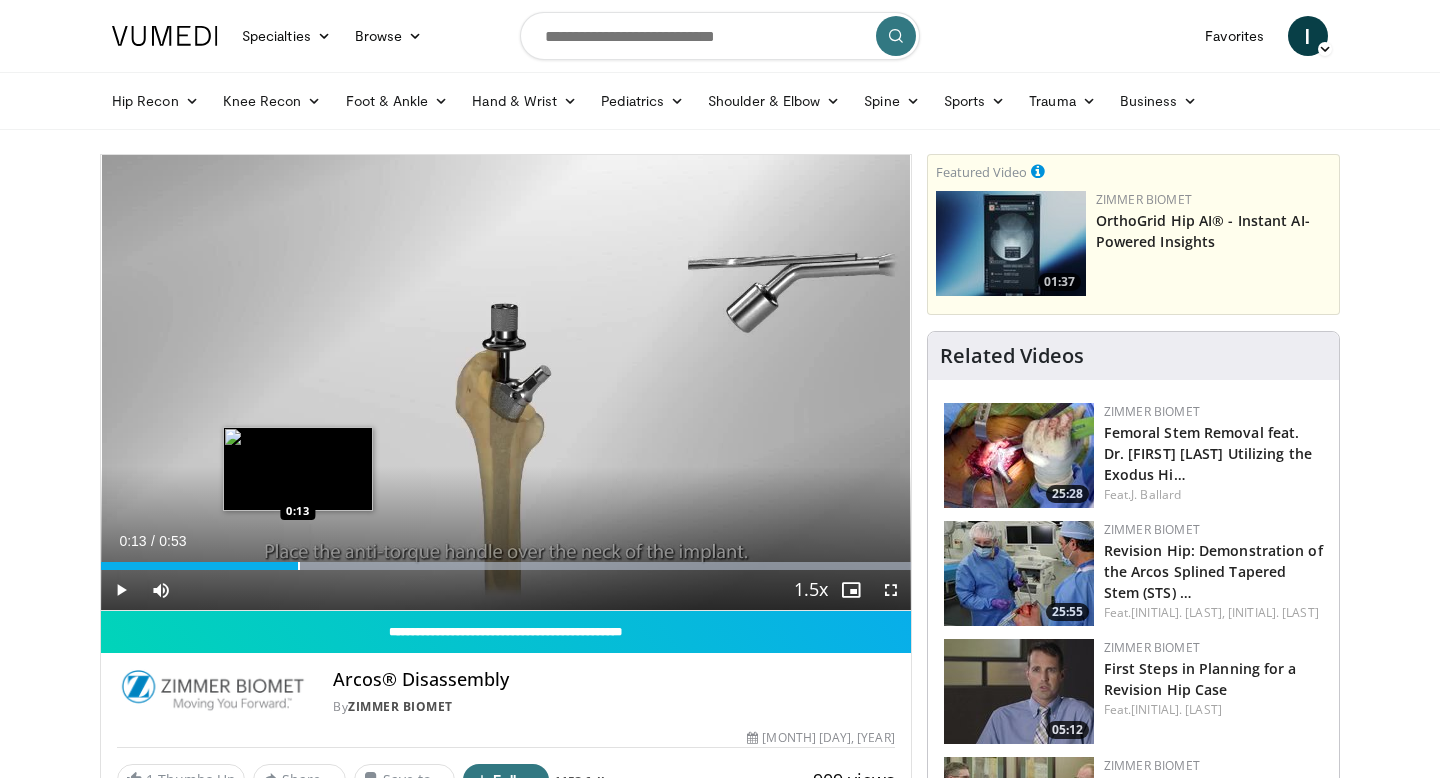 click on "Loaded :  100.00% 0:13 0:13" at bounding box center [506, 560] 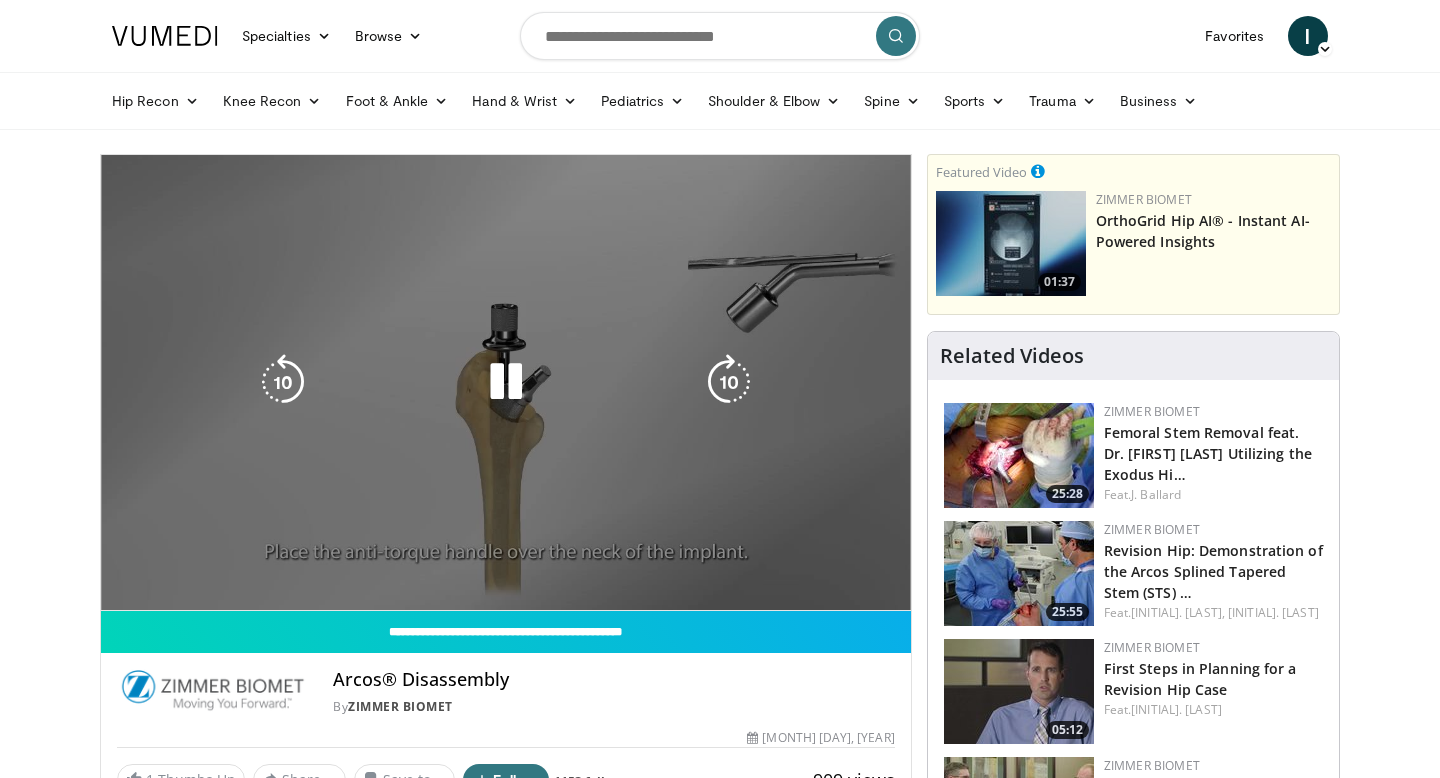 click on "10 seconds
Tap to unmute" at bounding box center [506, 382] 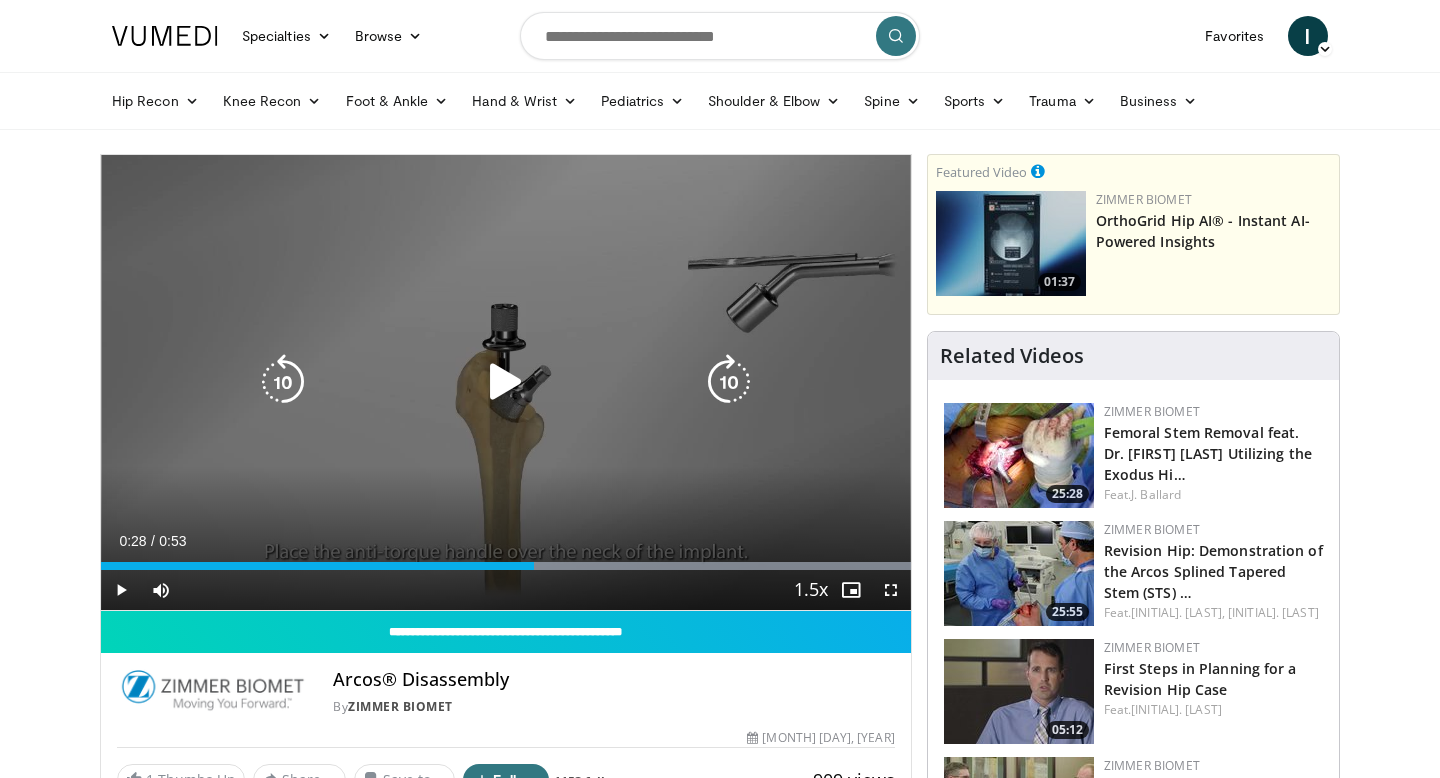 click on "10 seconds
Tap to unmute" at bounding box center (506, 382) 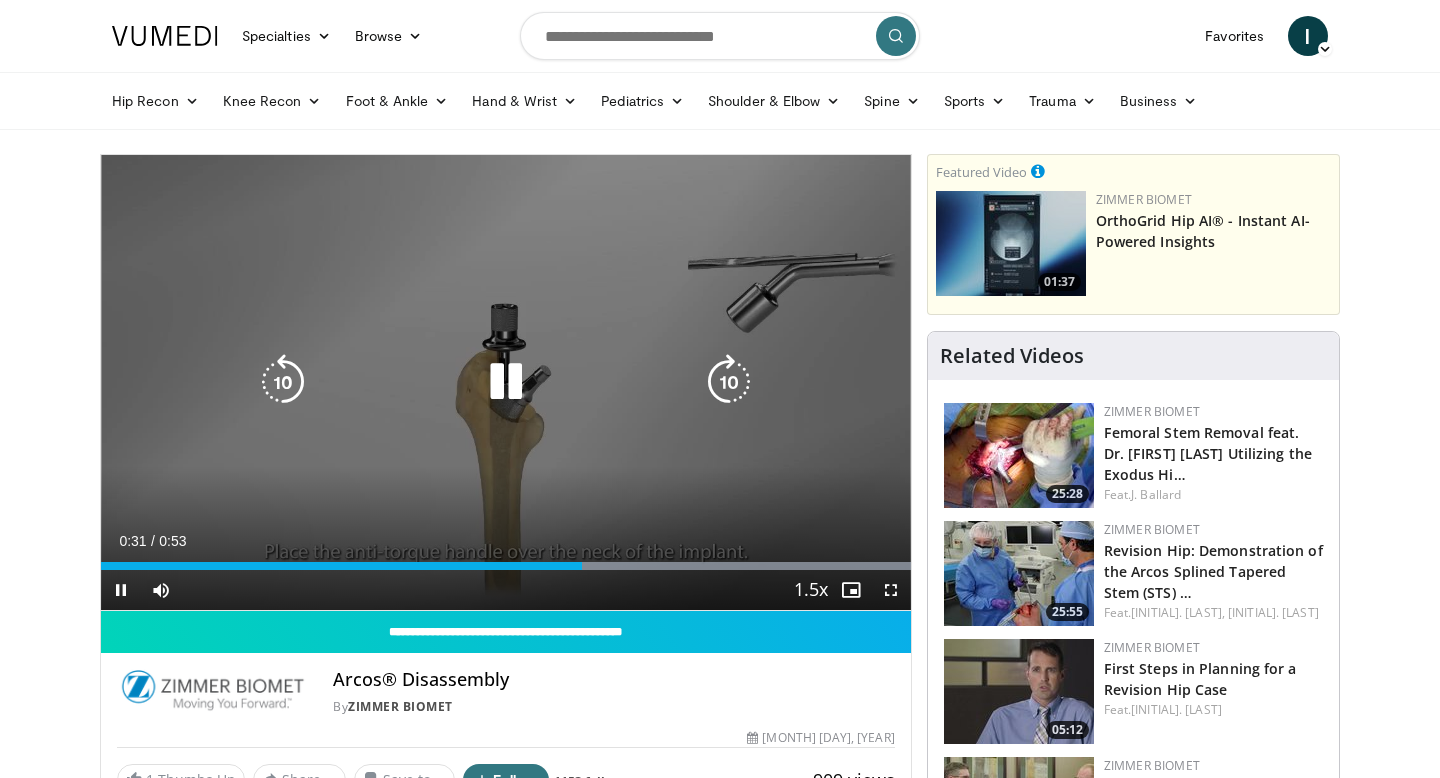 click on "10 seconds
Tap to unmute" at bounding box center [506, 382] 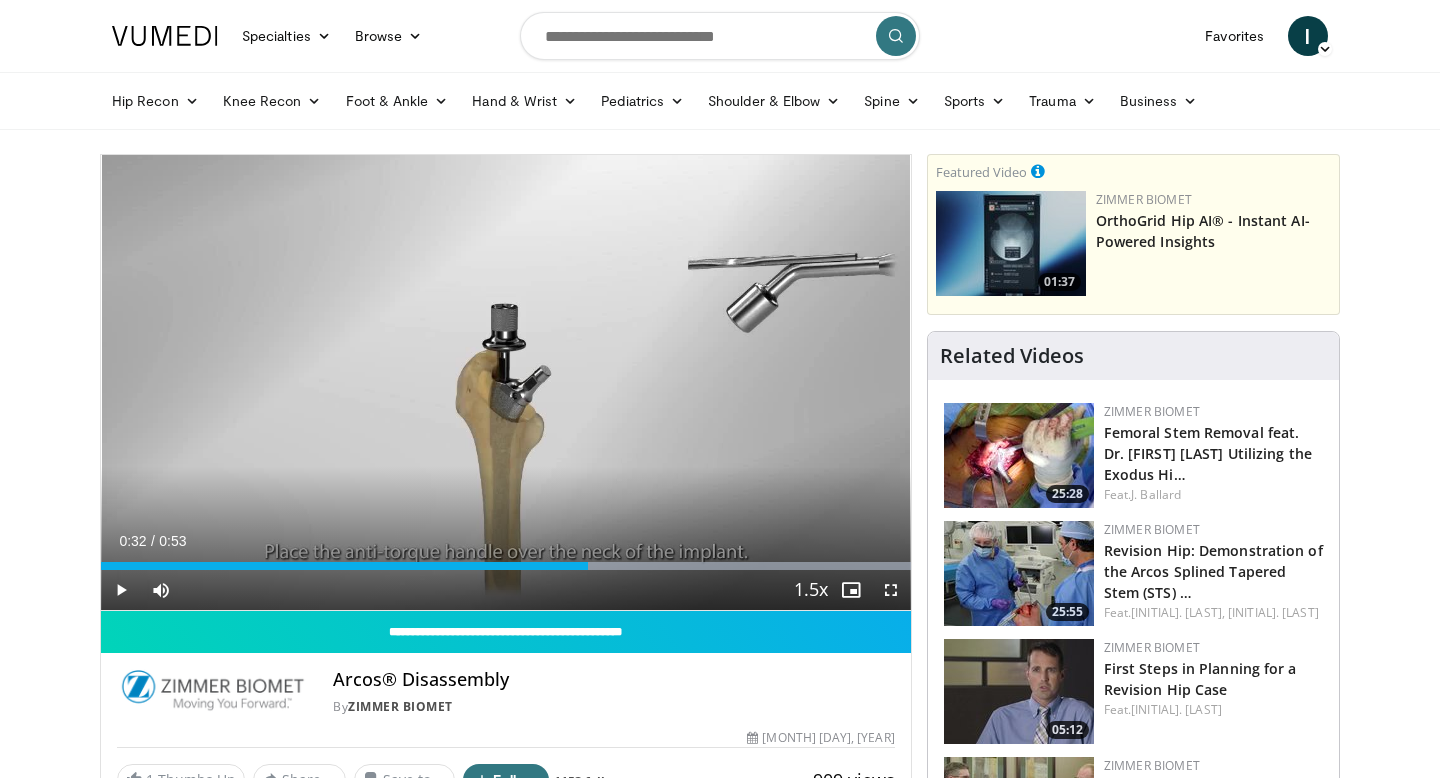 click on "10 seconds
Tap to unmute" at bounding box center [506, 382] 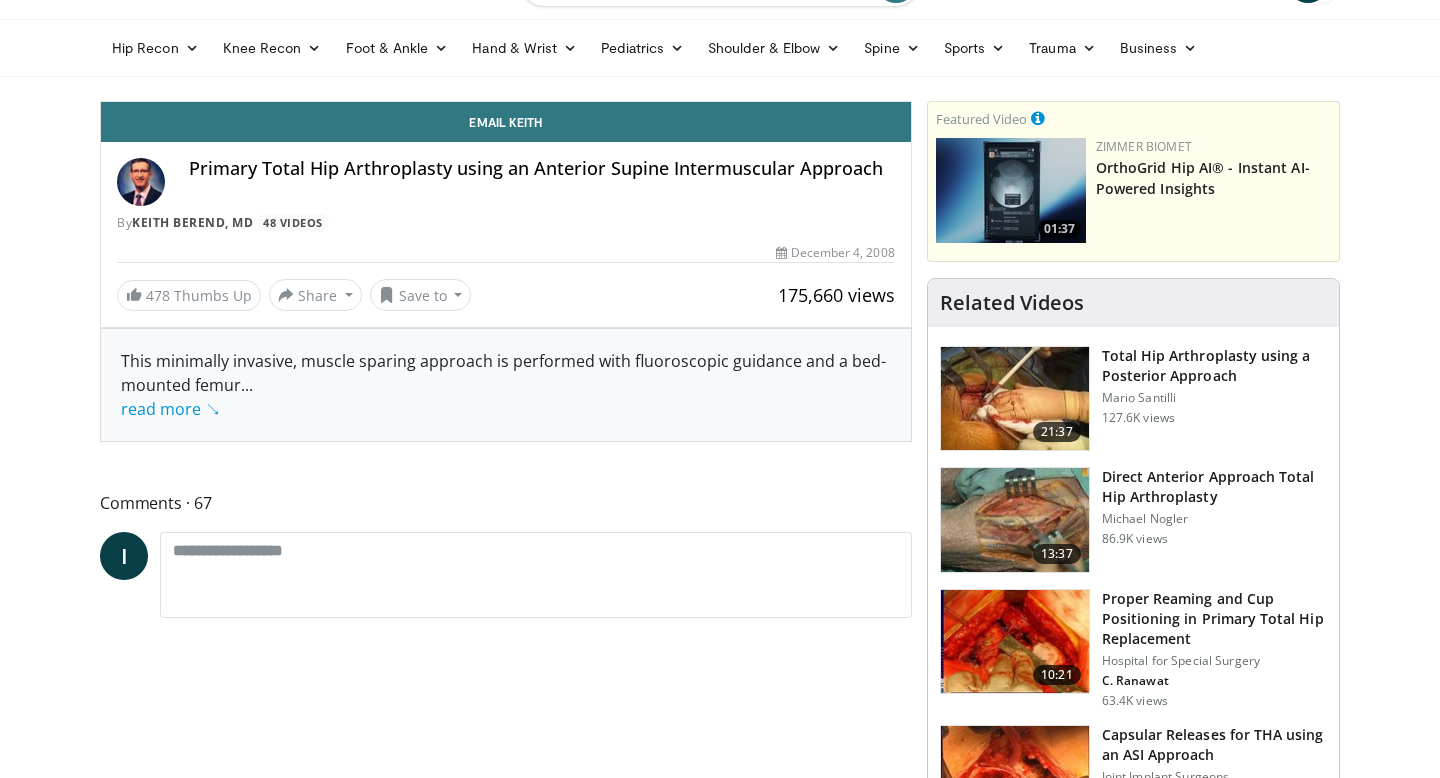 scroll, scrollTop: 228, scrollLeft: 0, axis: vertical 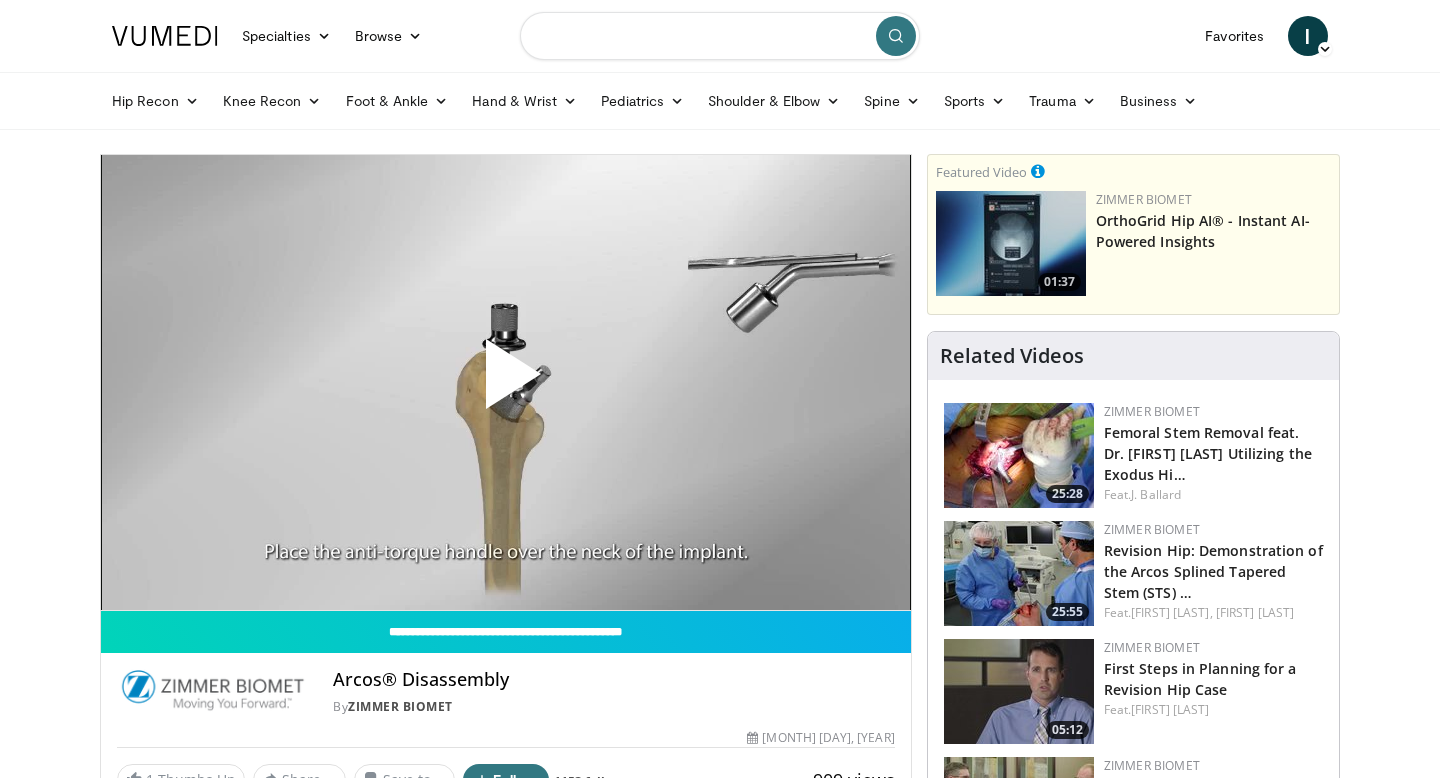 click at bounding box center [720, 36] 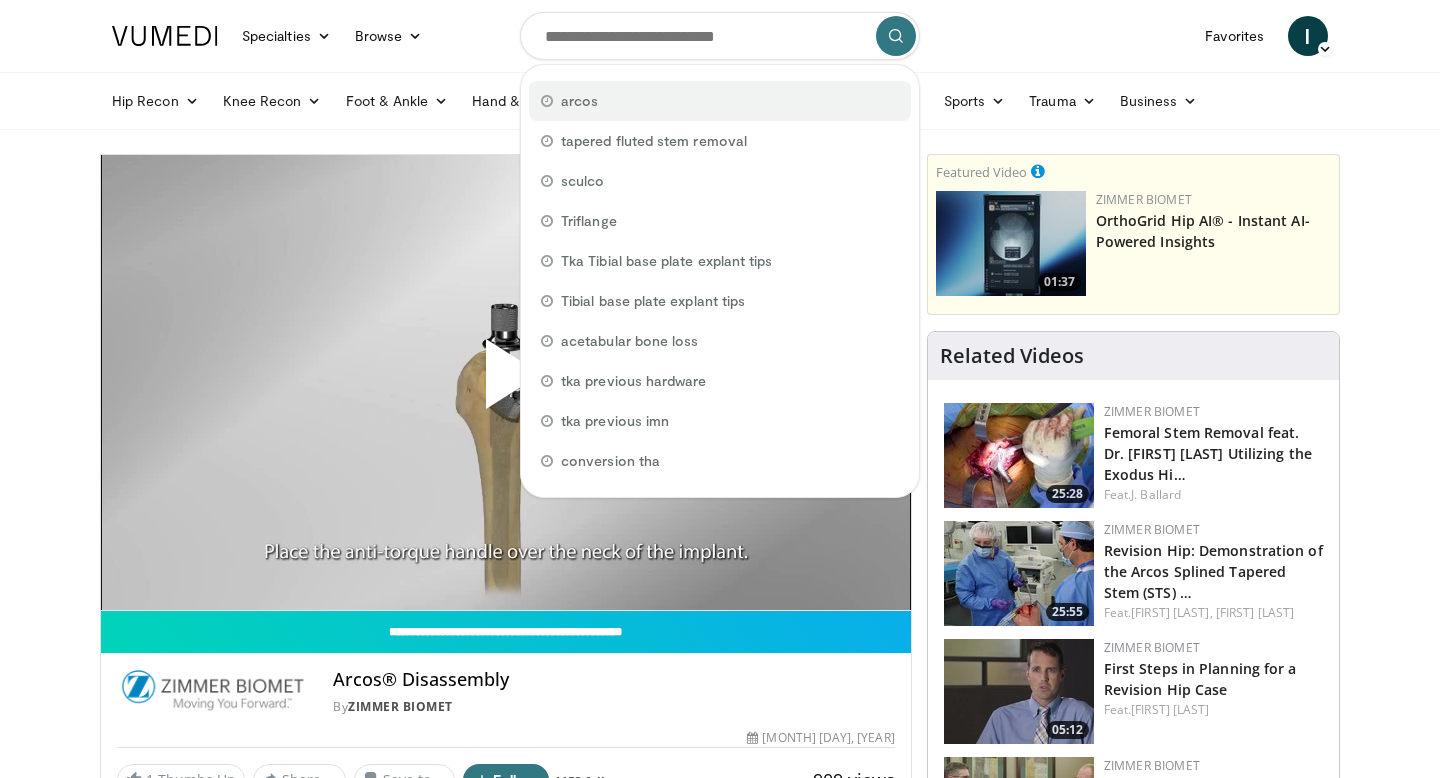 click on "arcos" at bounding box center (579, 101) 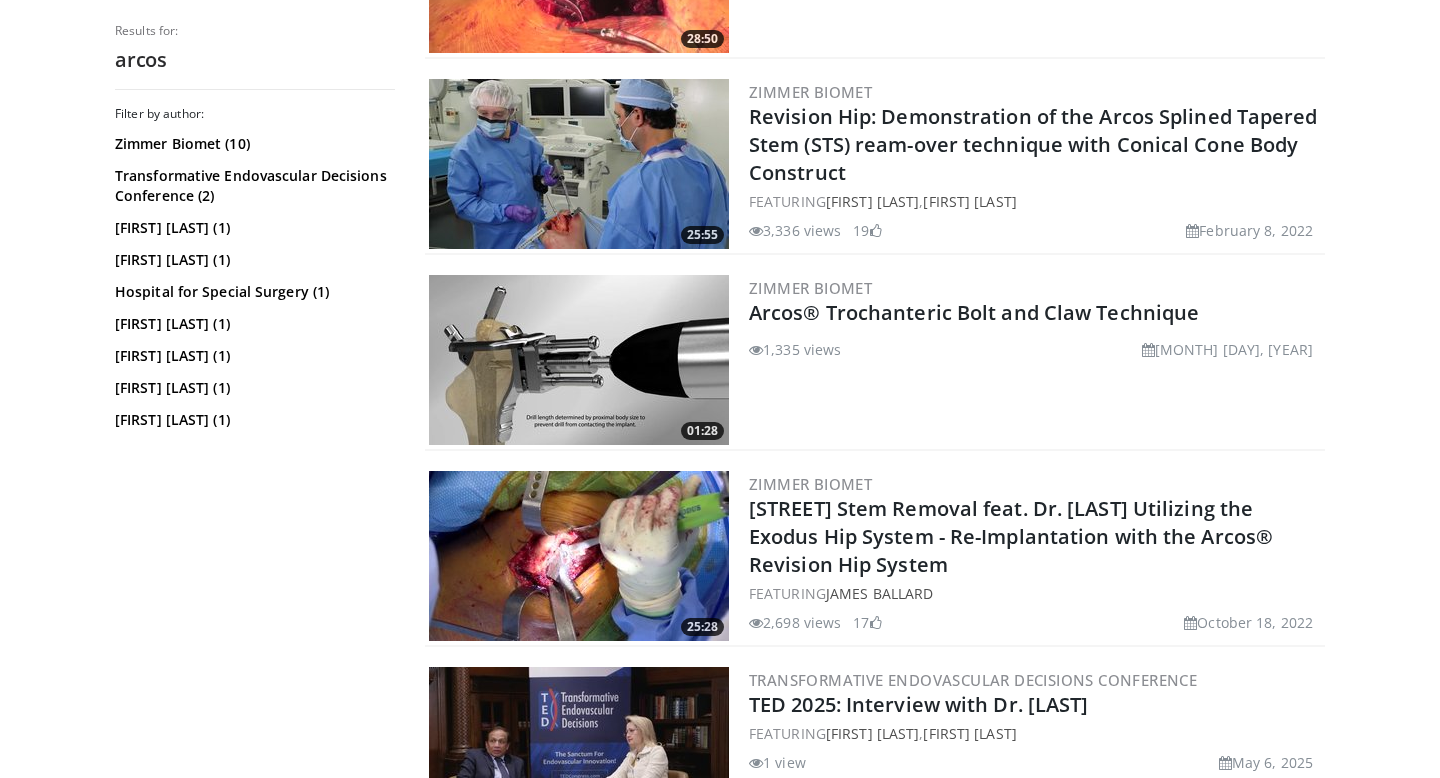 scroll, scrollTop: 1915, scrollLeft: 0, axis: vertical 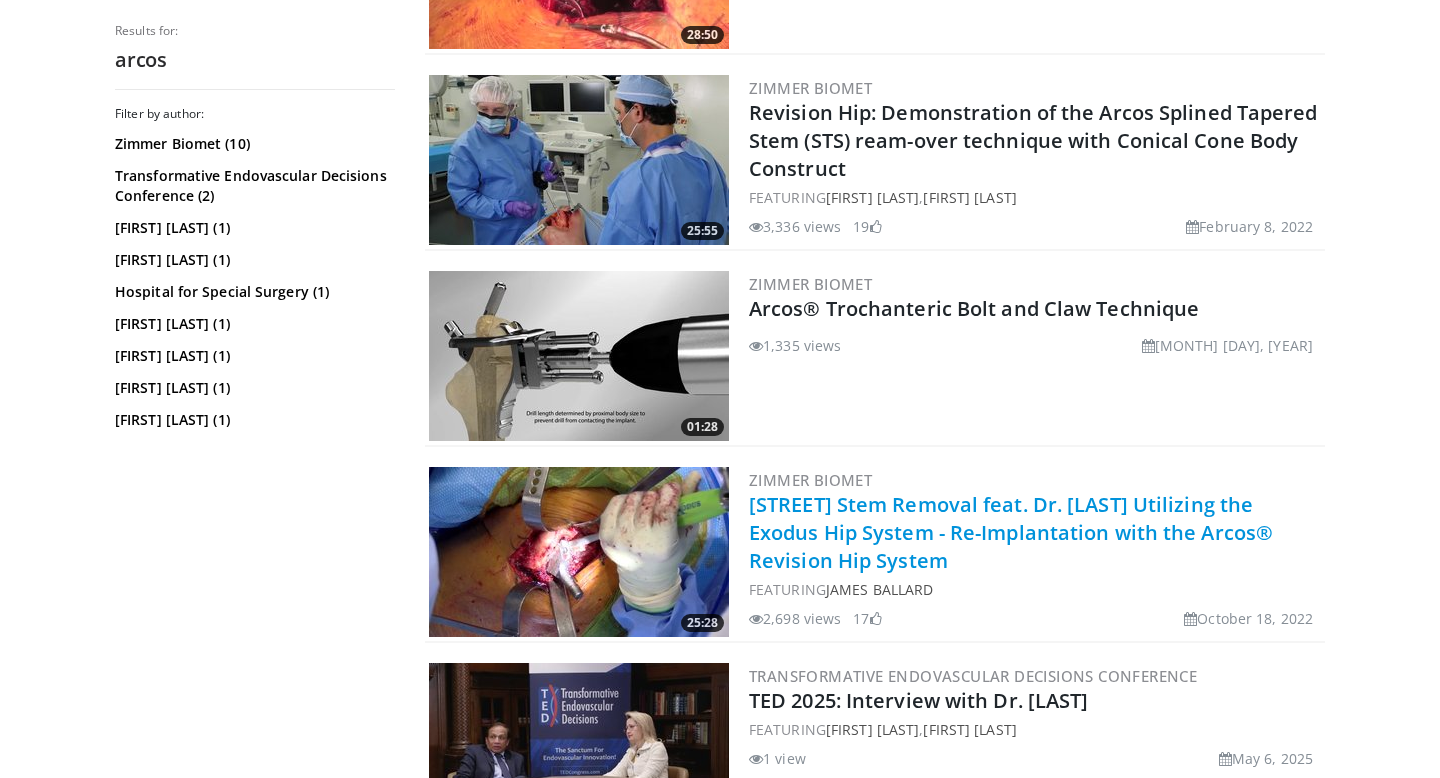 click on "Femoral Stem Removal feat. Dr. [LAST] [LAST] Utilizing the Exodus Hip System - Re-Implantation with the Arcos® Revision Hip System" at bounding box center (1011, 532) 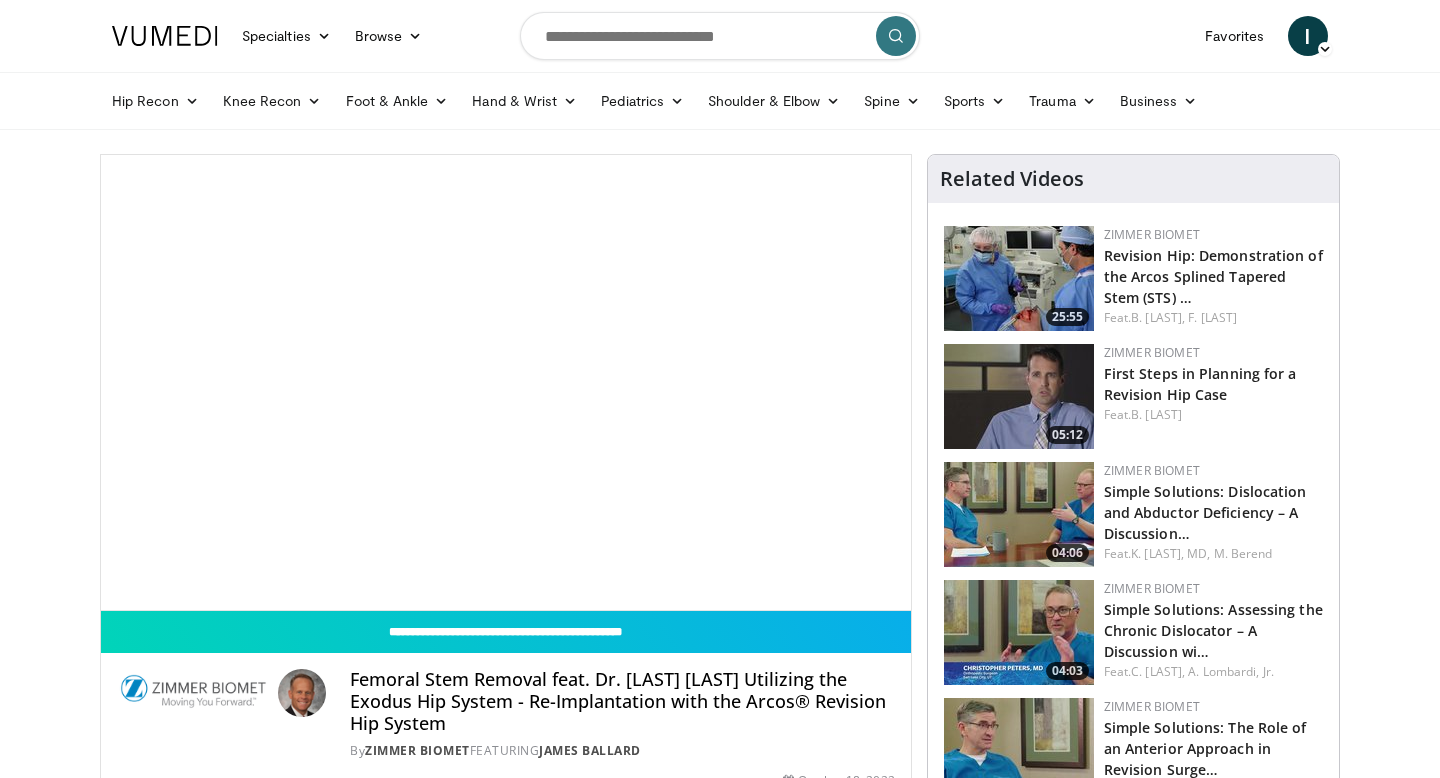 scroll, scrollTop: 0, scrollLeft: 0, axis: both 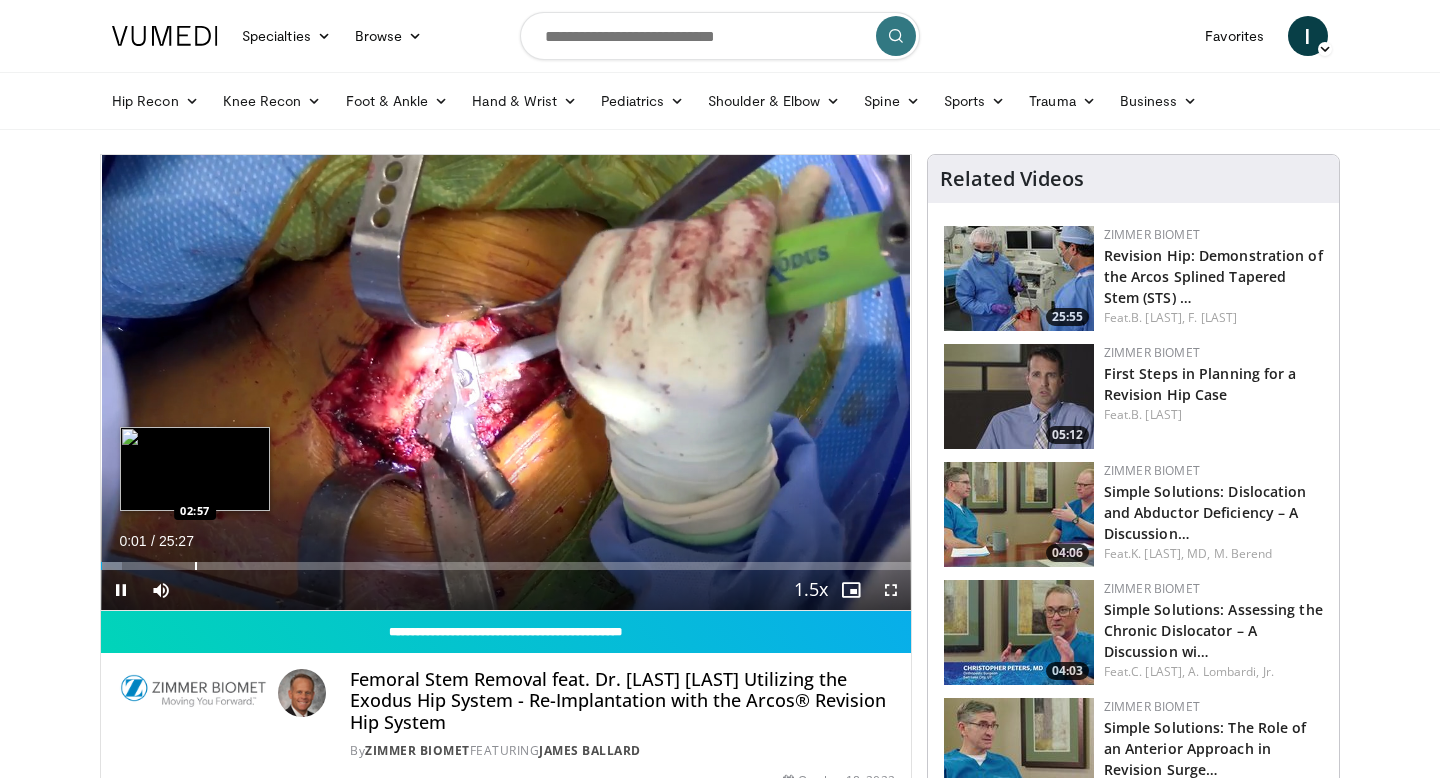 click at bounding box center [196, 566] 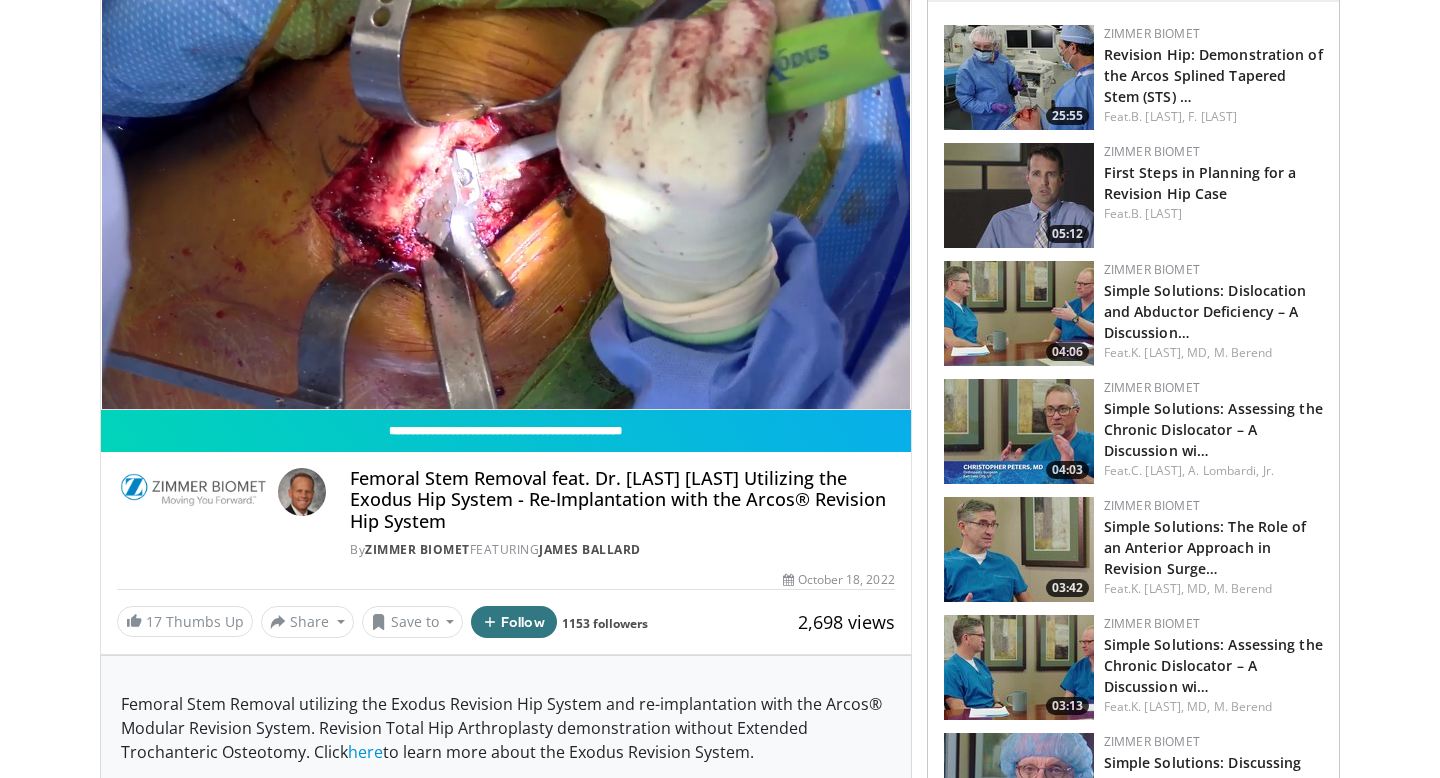 scroll, scrollTop: 219, scrollLeft: 0, axis: vertical 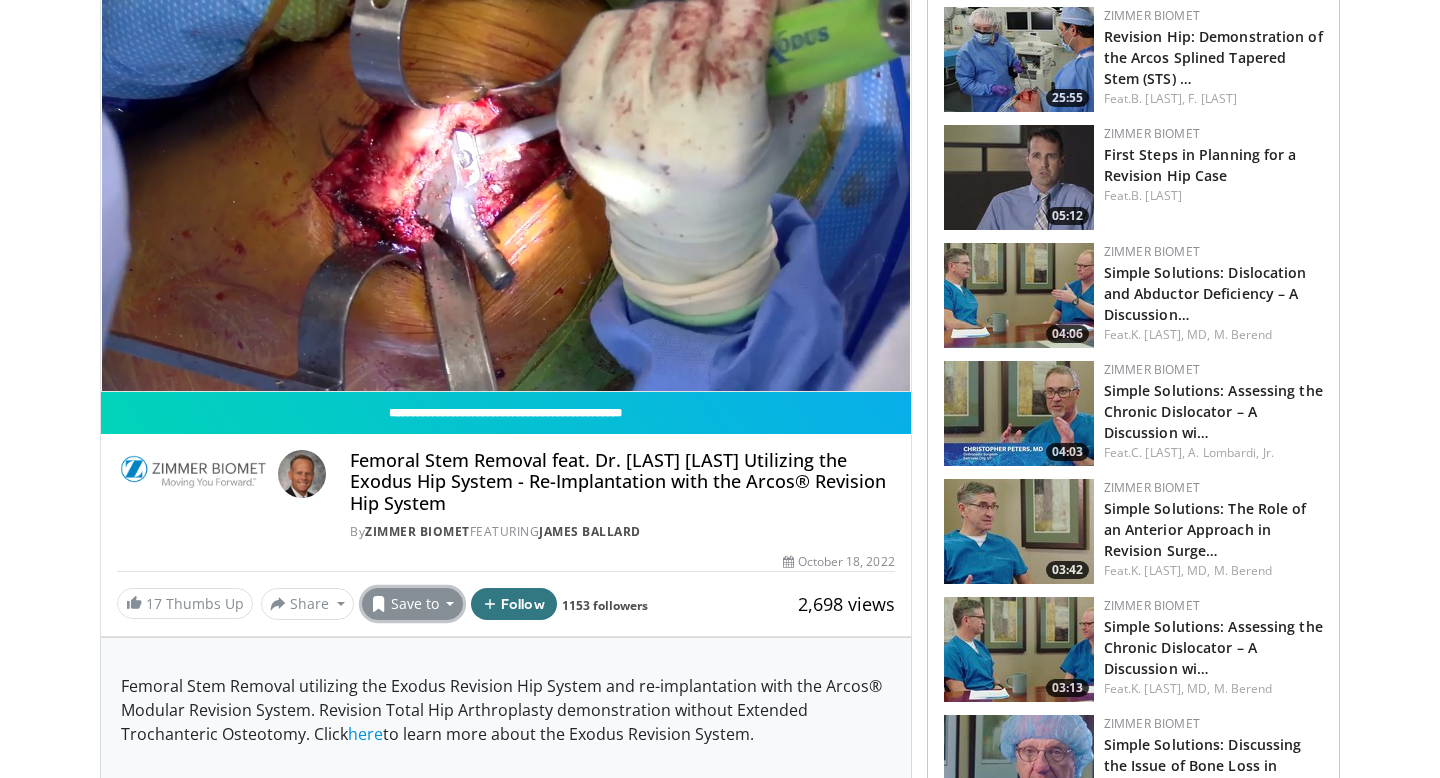 click on "Save to" at bounding box center [413, 604] 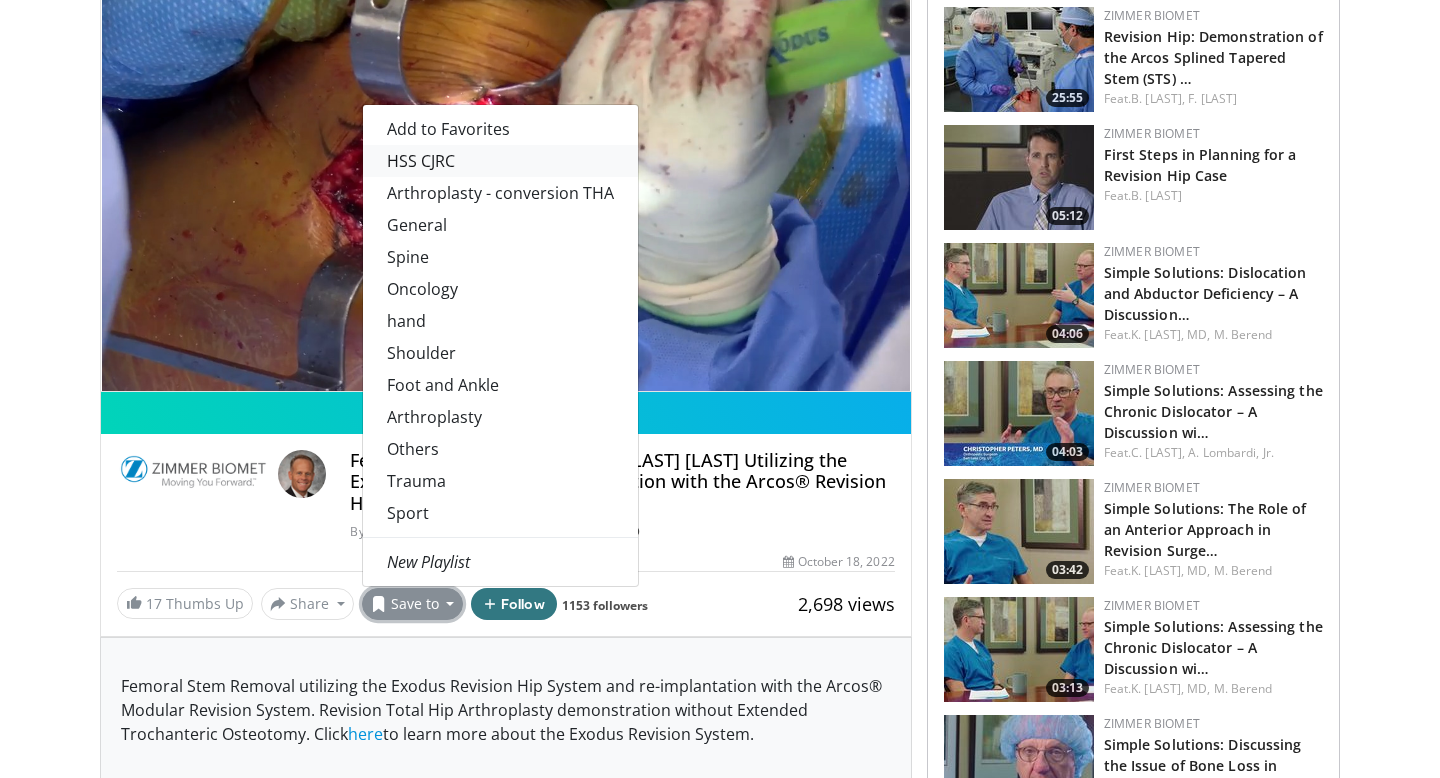 click on "HSS CJRC" at bounding box center [500, 161] 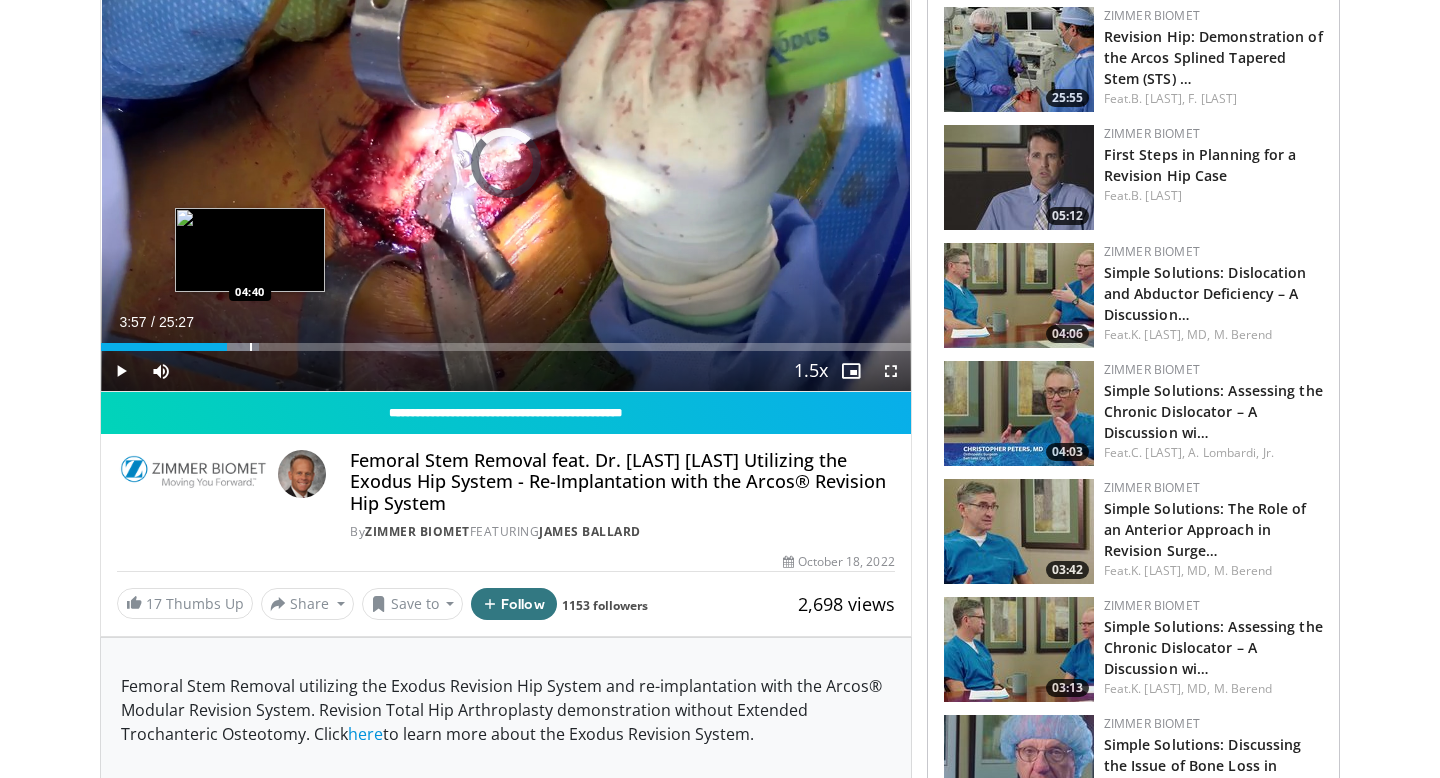 click at bounding box center [251, 347] 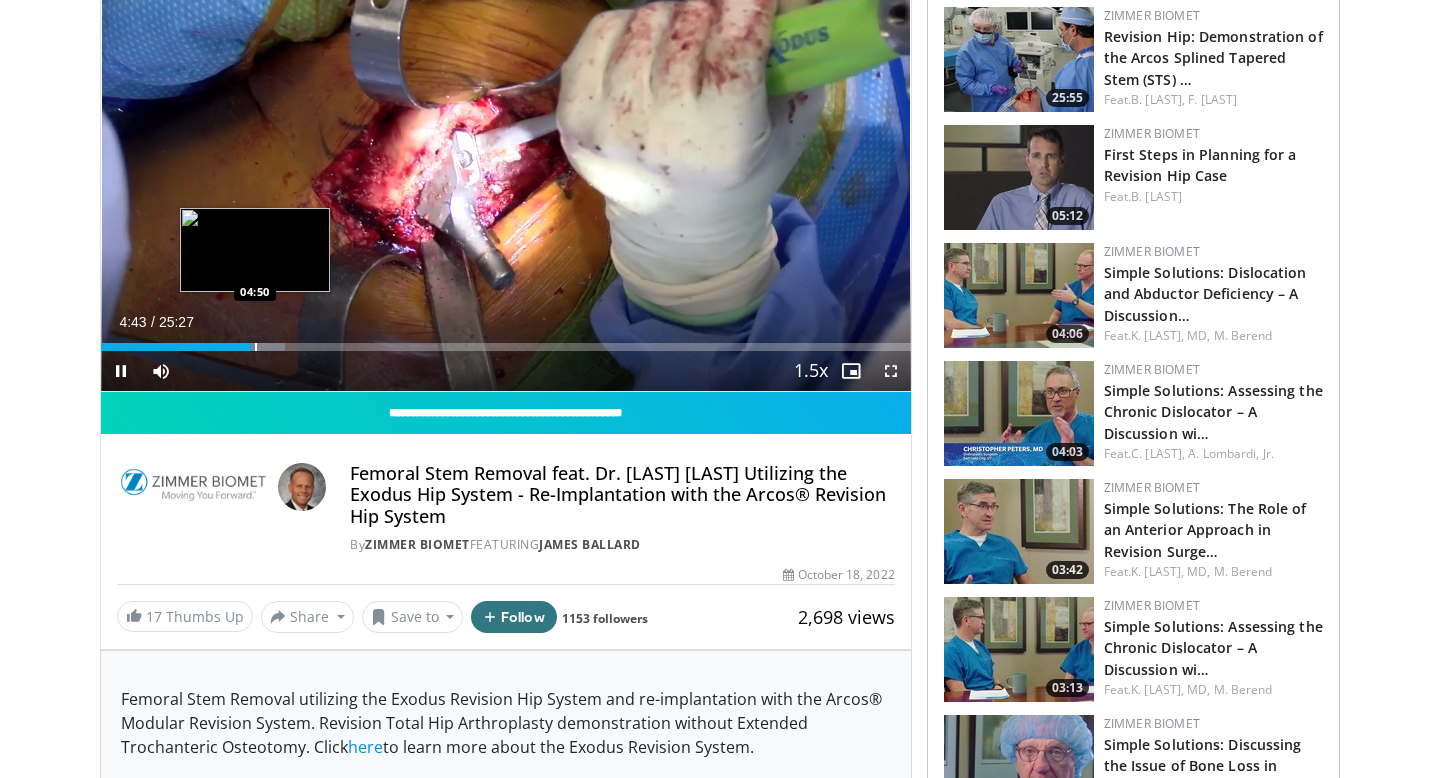 scroll, scrollTop: 219, scrollLeft: 0, axis: vertical 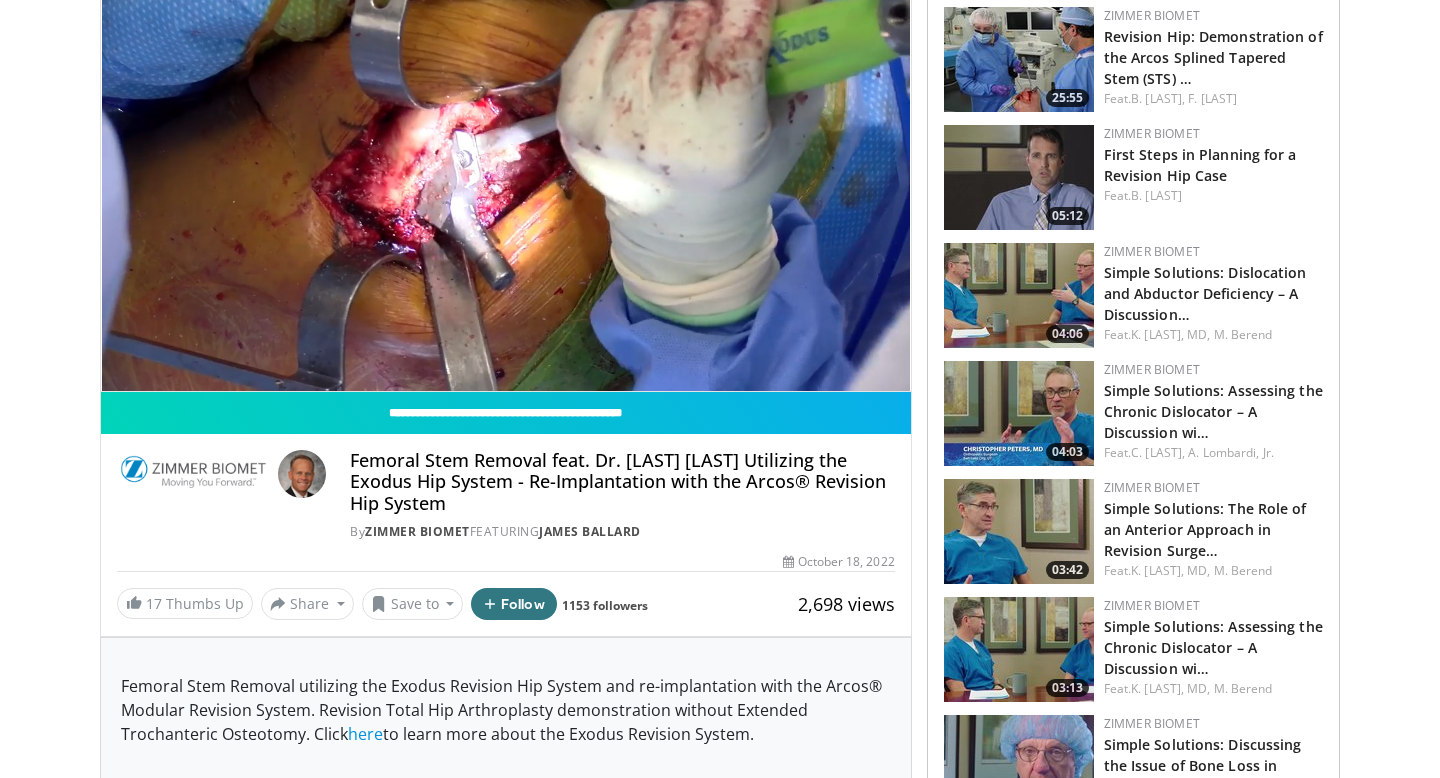 click on "10 seconds
Tap to unmute" at bounding box center [506, 163] 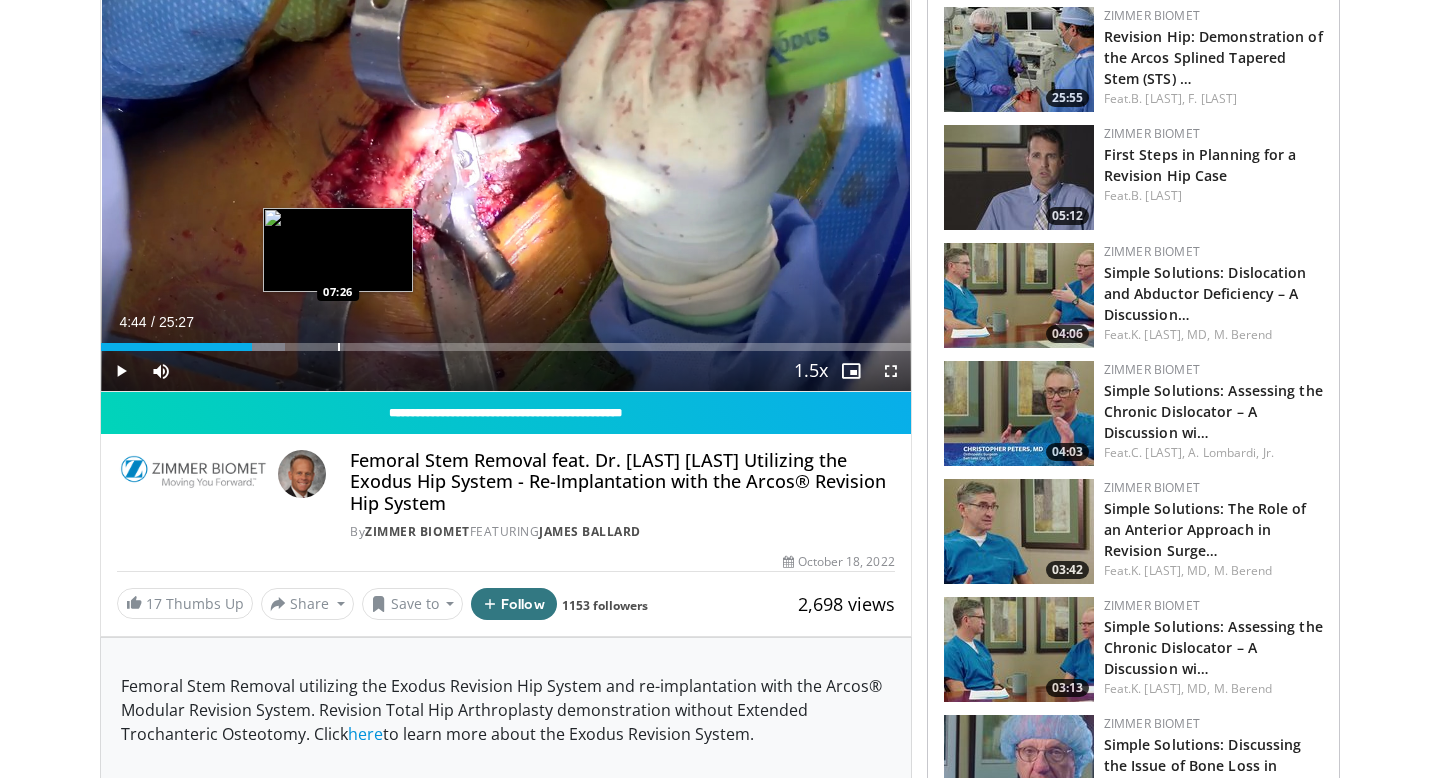 click at bounding box center (339, 347) 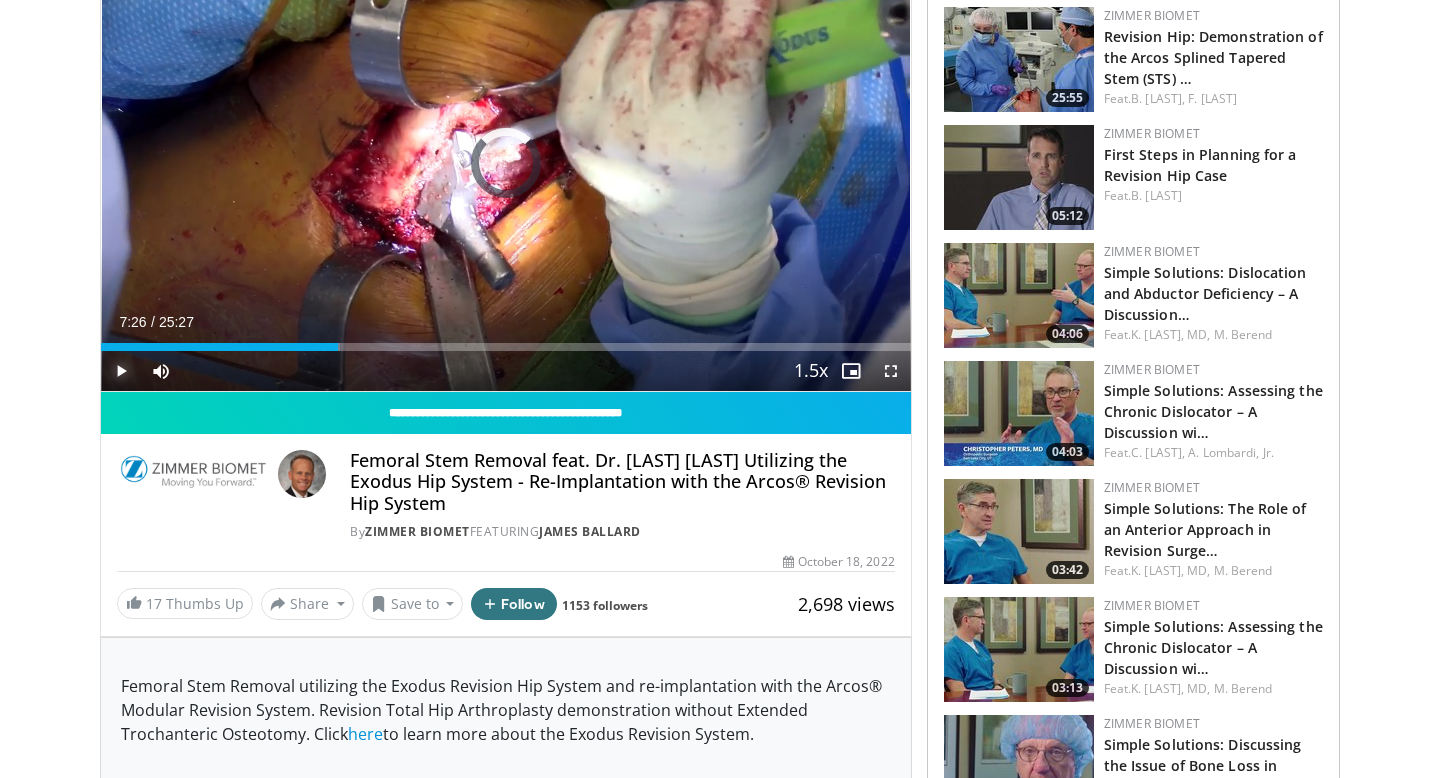 click at bounding box center [121, 371] 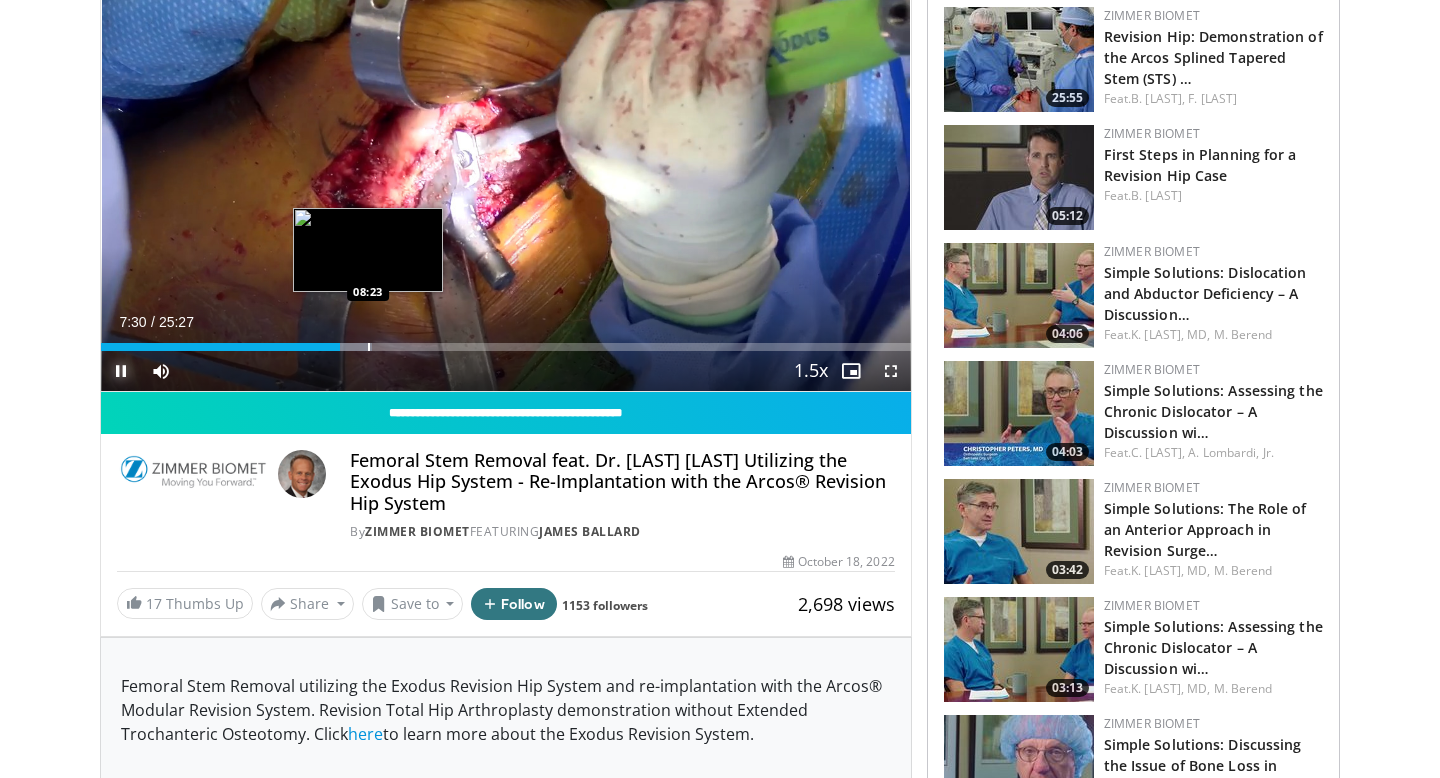 click on "Loaded :  33.43% 07:30 08:23" at bounding box center [506, 347] 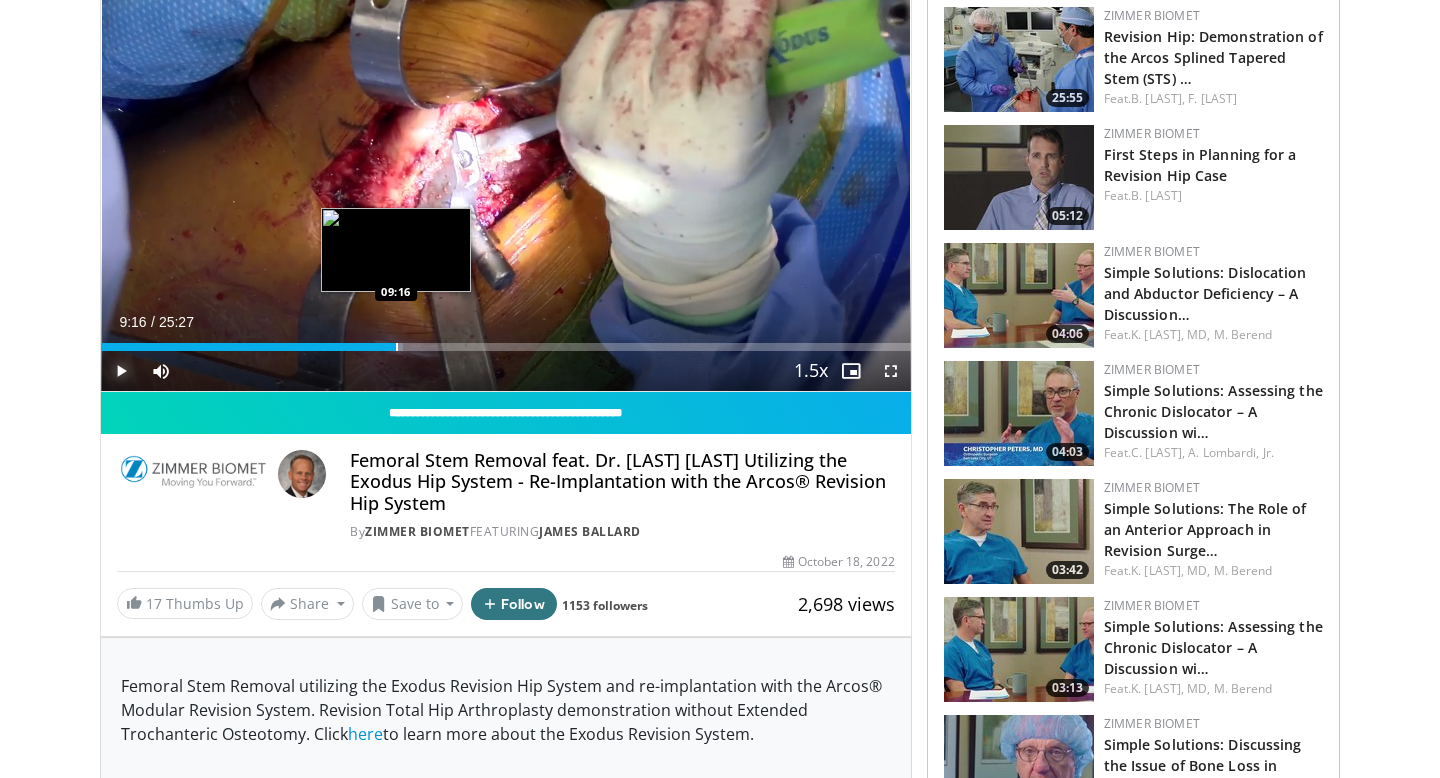 click at bounding box center [397, 347] 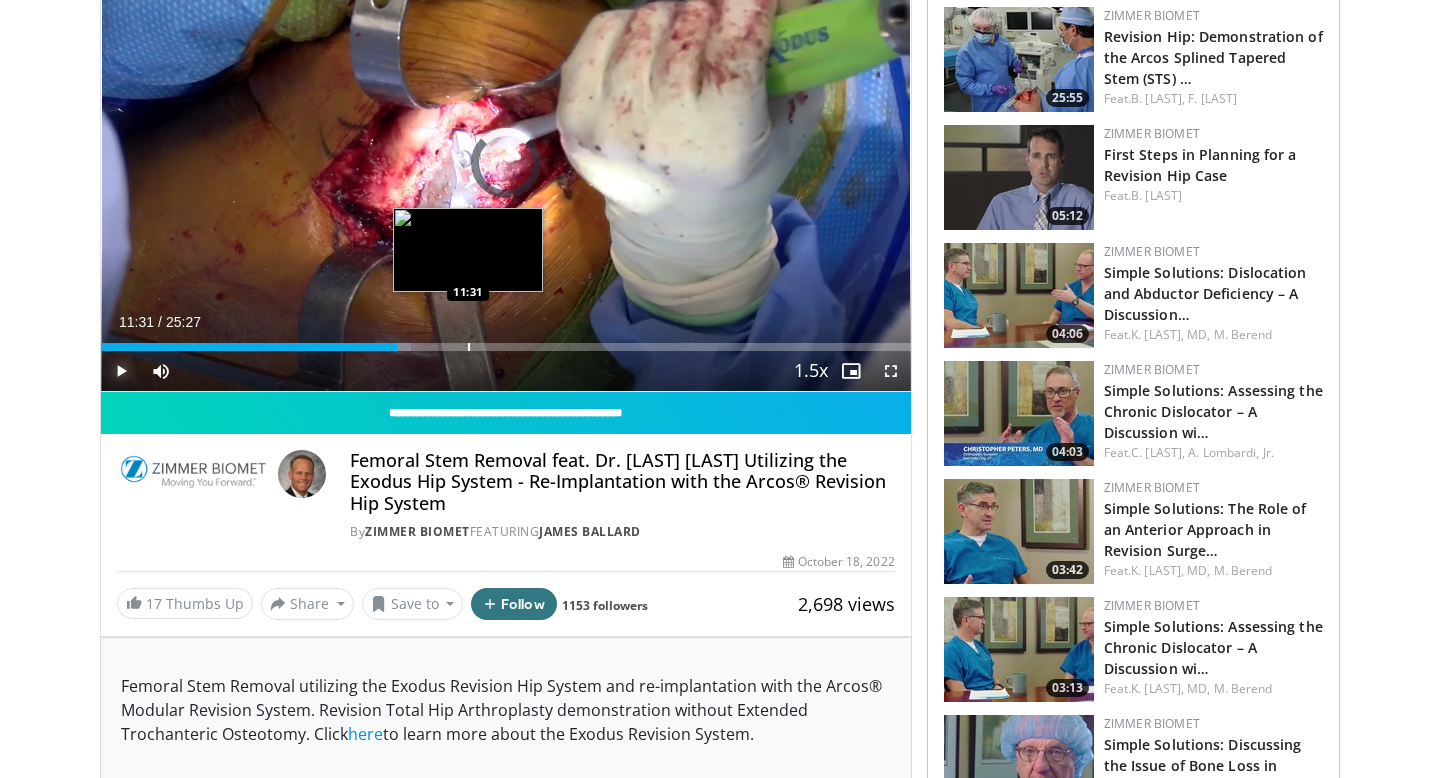 click at bounding box center (469, 347) 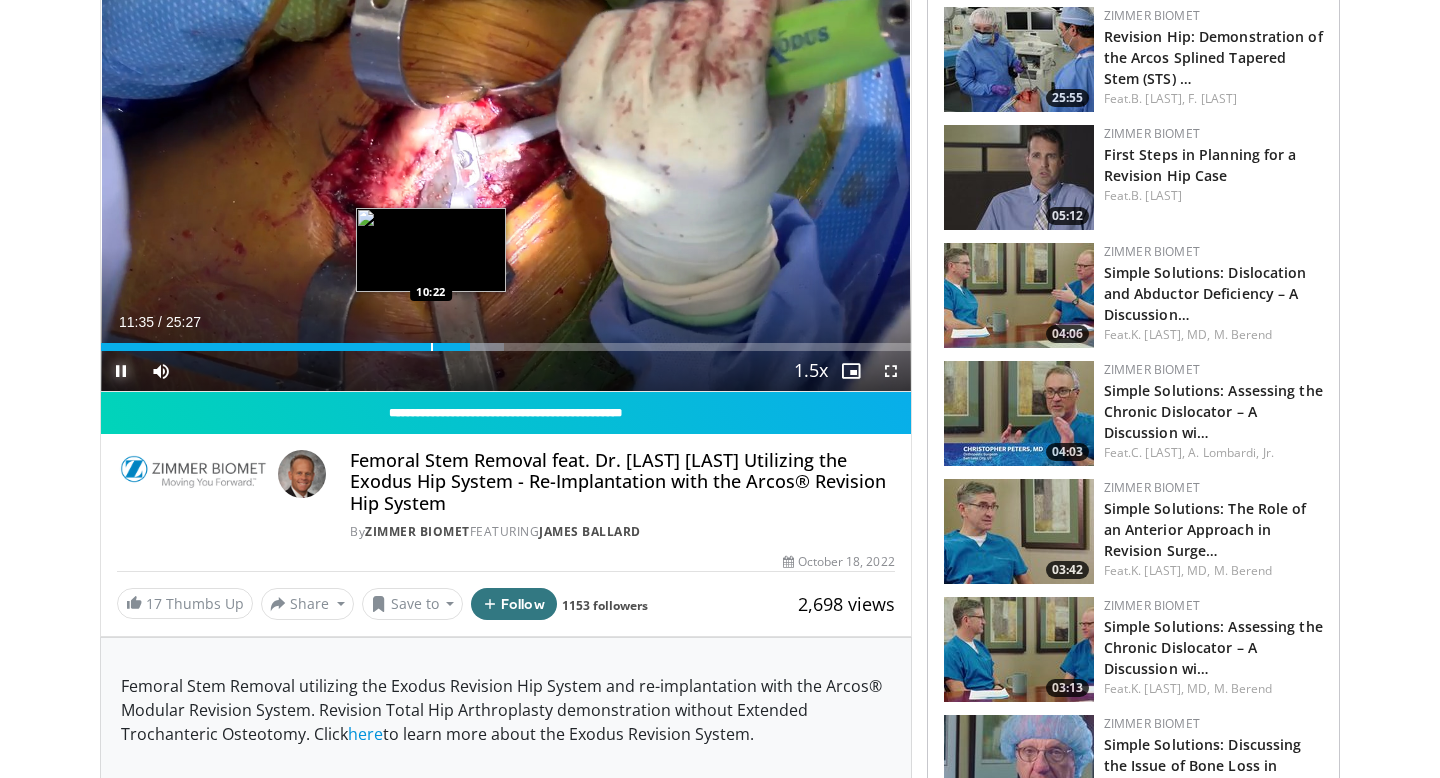 click at bounding box center (432, 347) 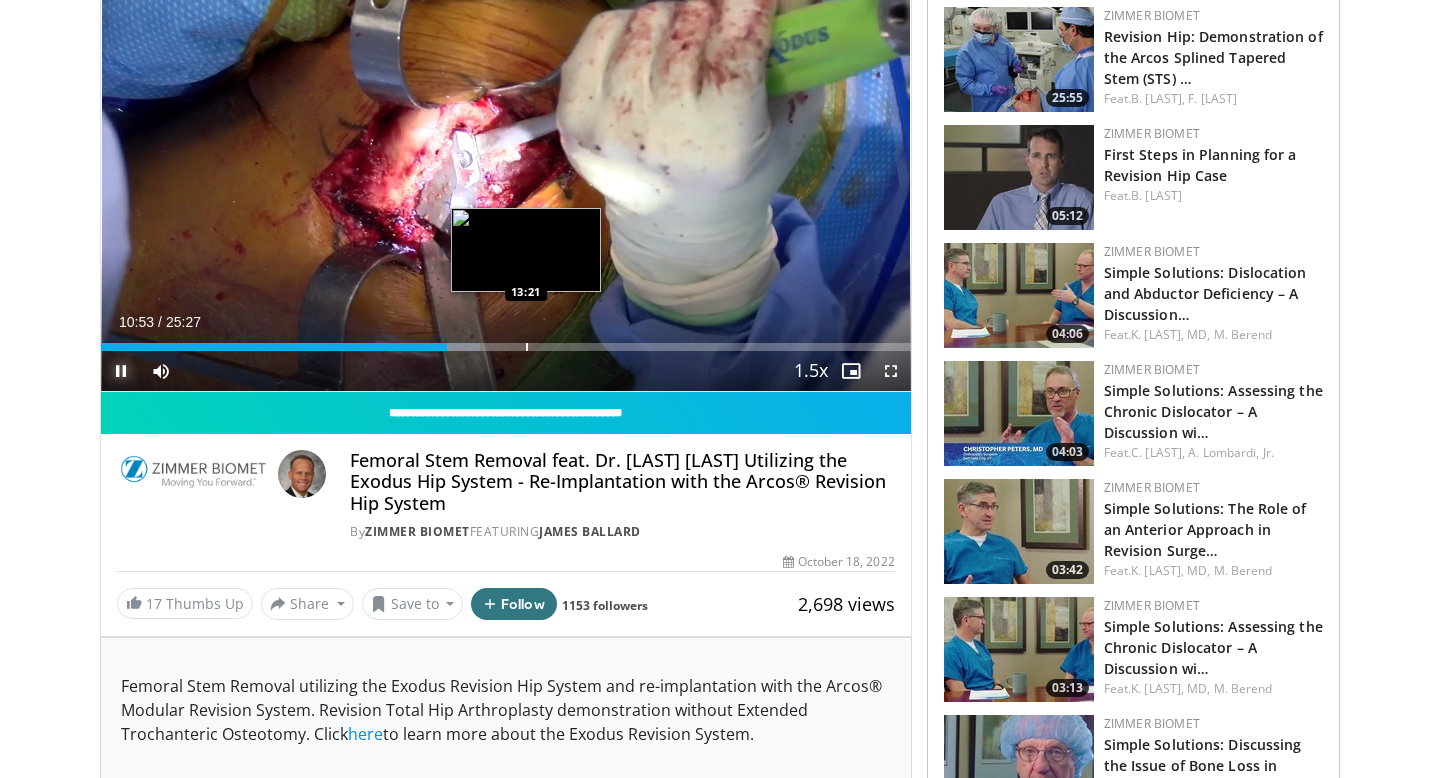 click at bounding box center (527, 347) 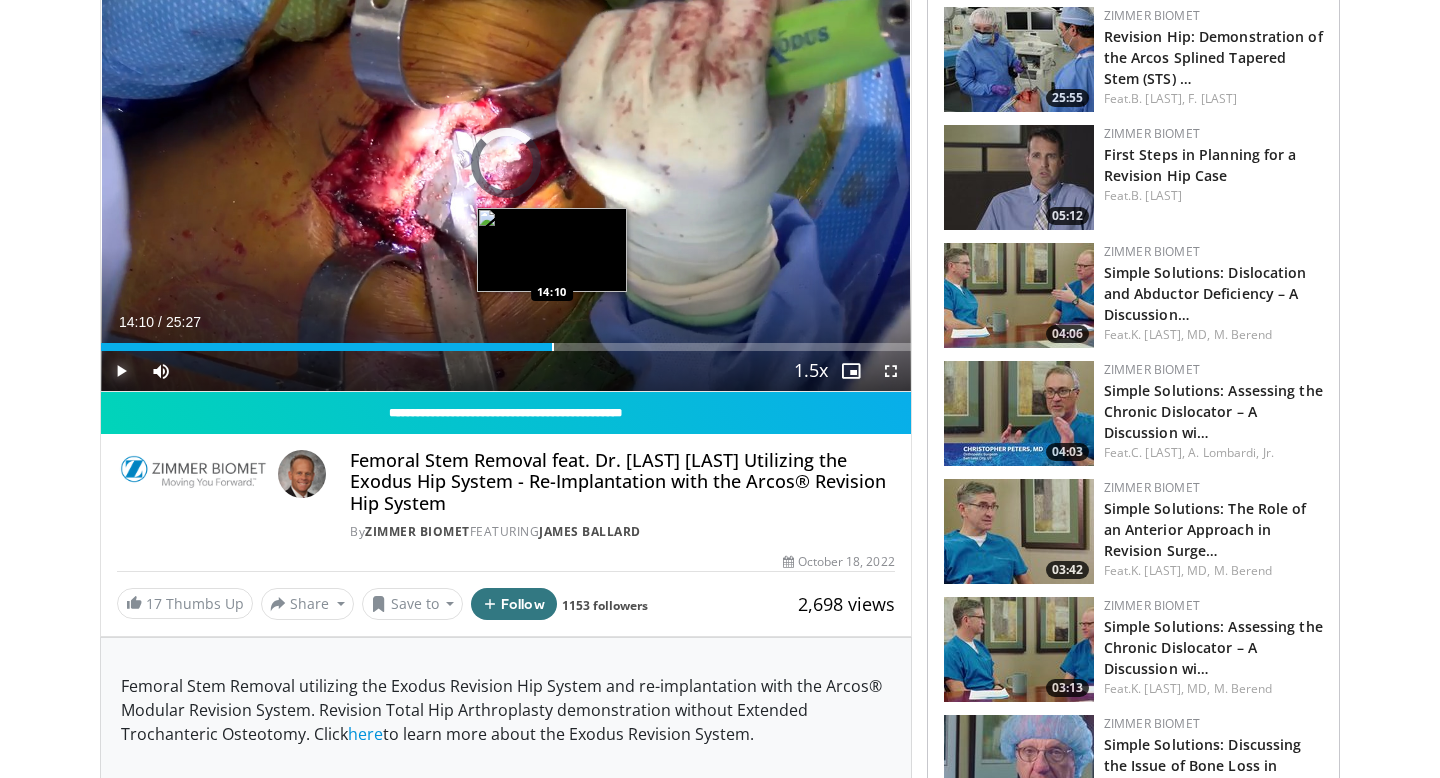 click at bounding box center [553, 347] 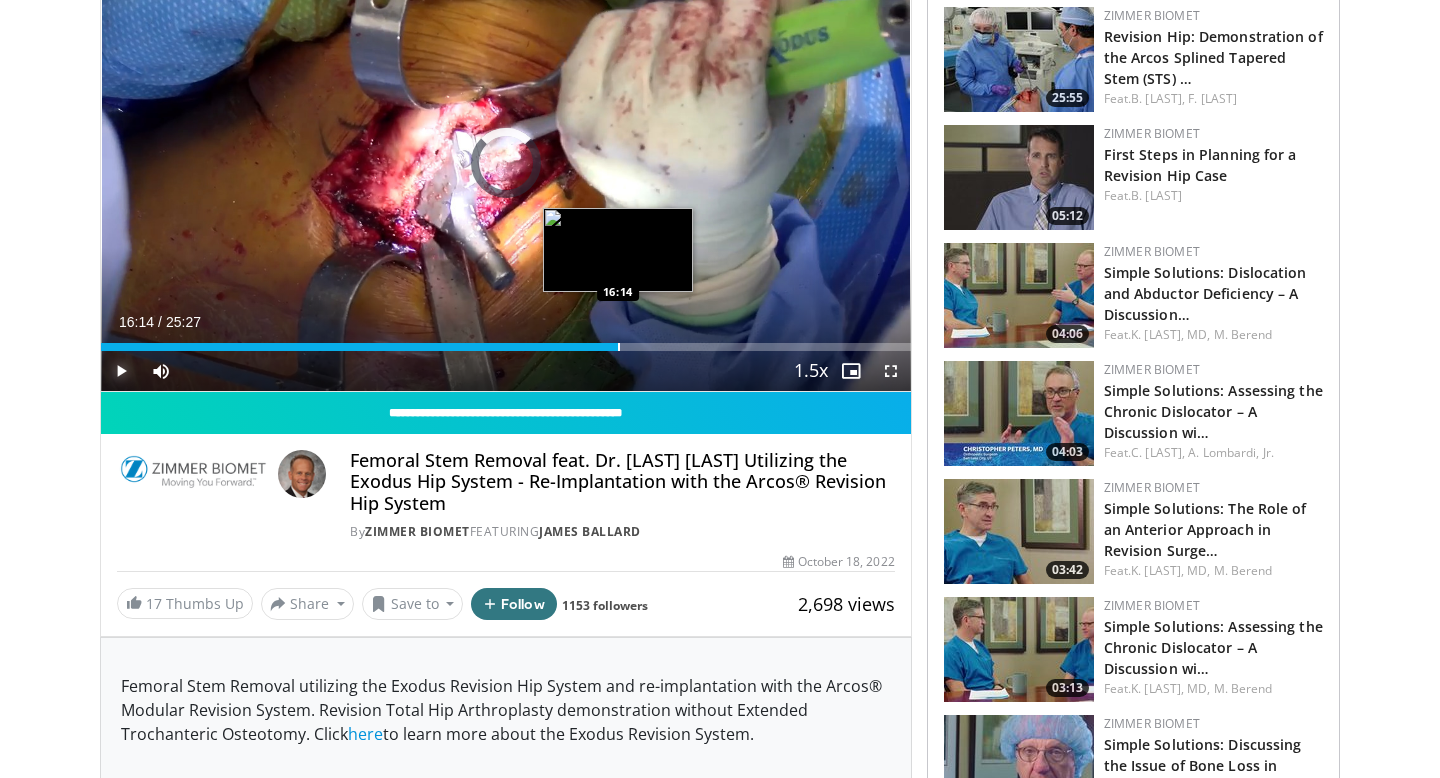 click at bounding box center [619, 347] 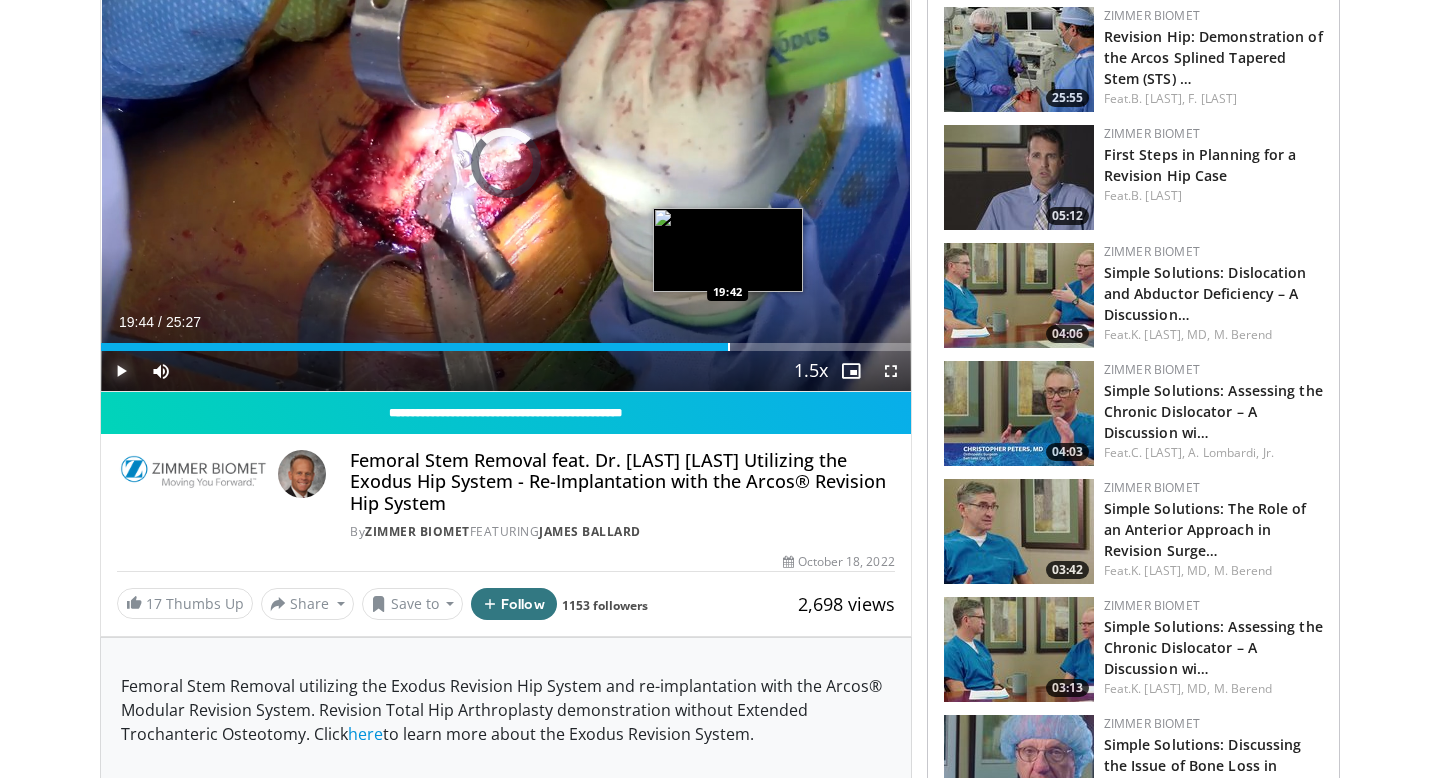 click at bounding box center [729, 347] 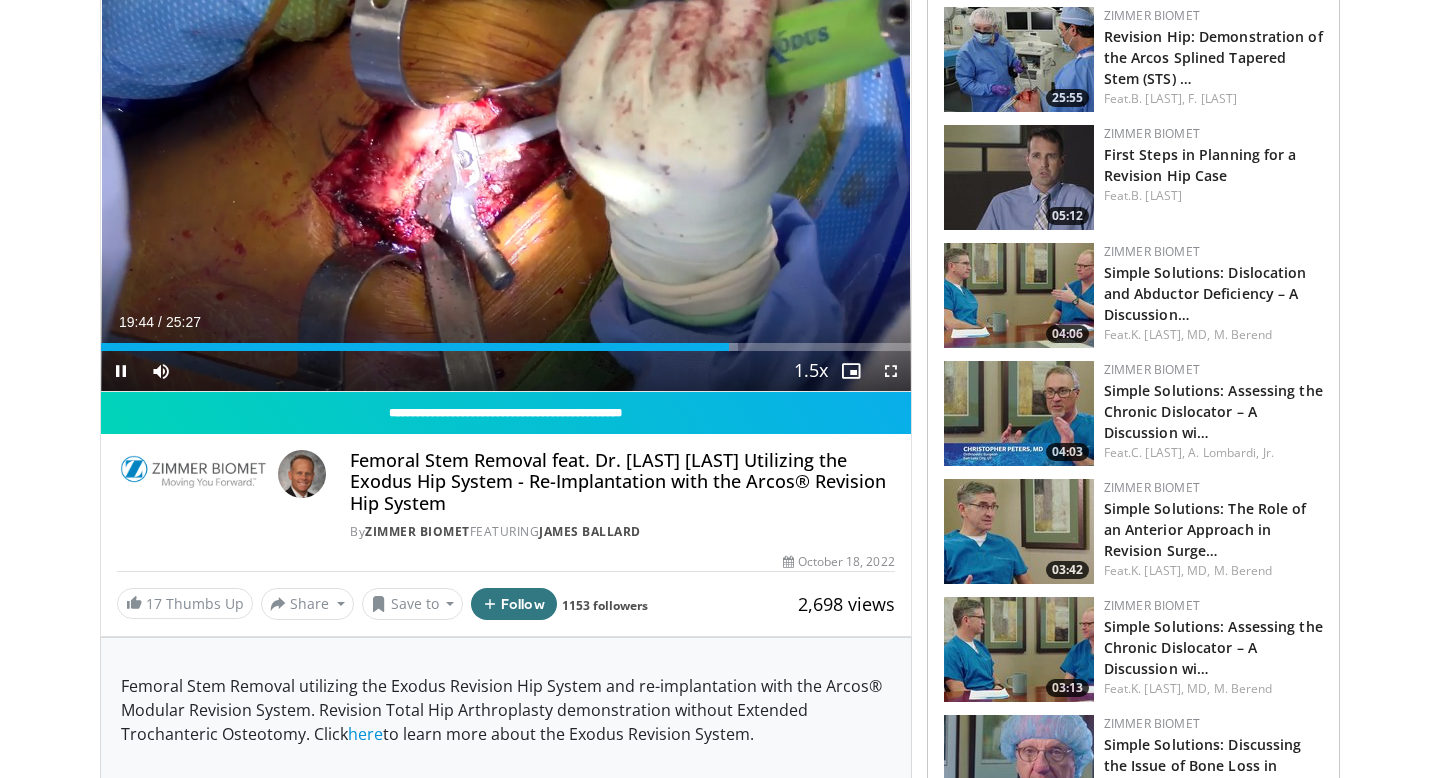 click at bounding box center (811, 372) 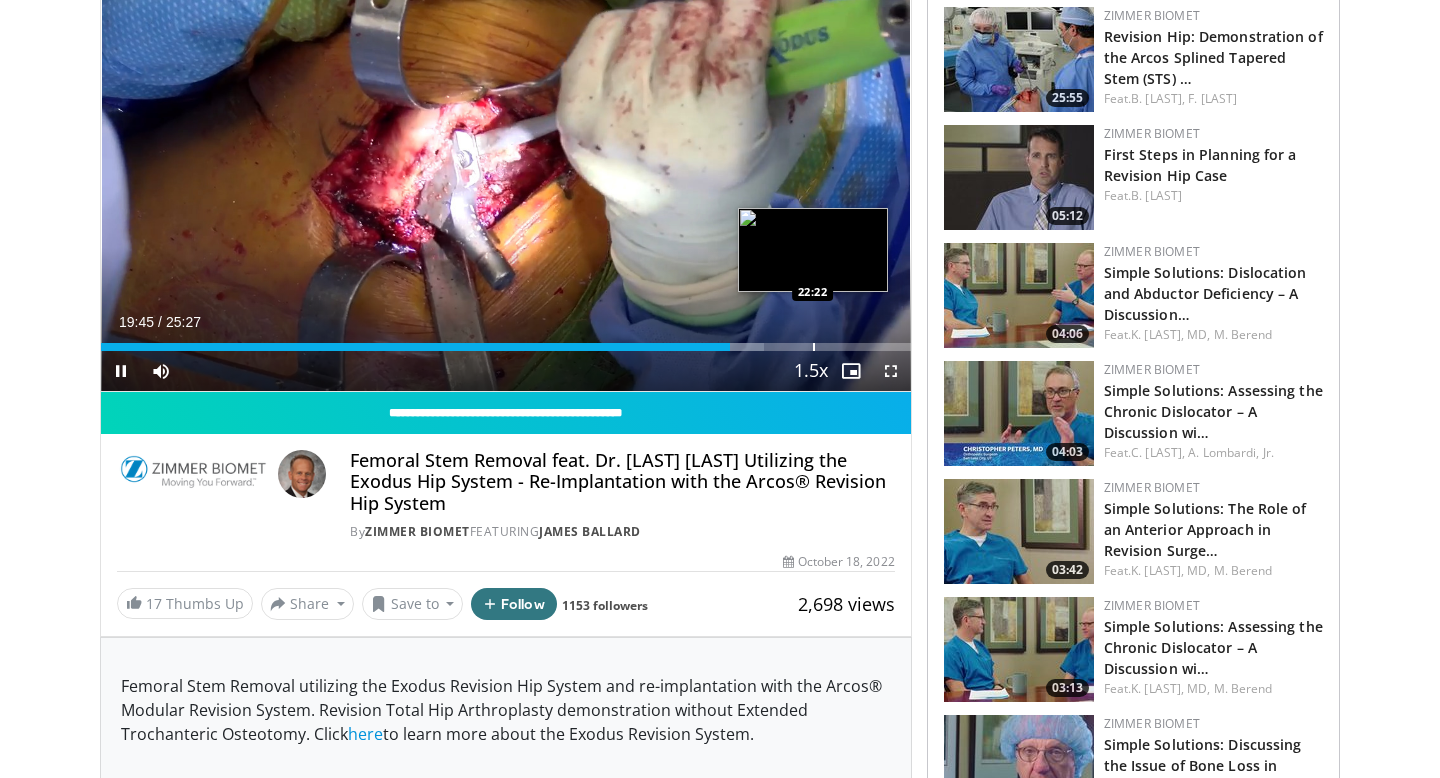 click on "Loaded :  81.83% 19:46 22:22" at bounding box center (506, 341) 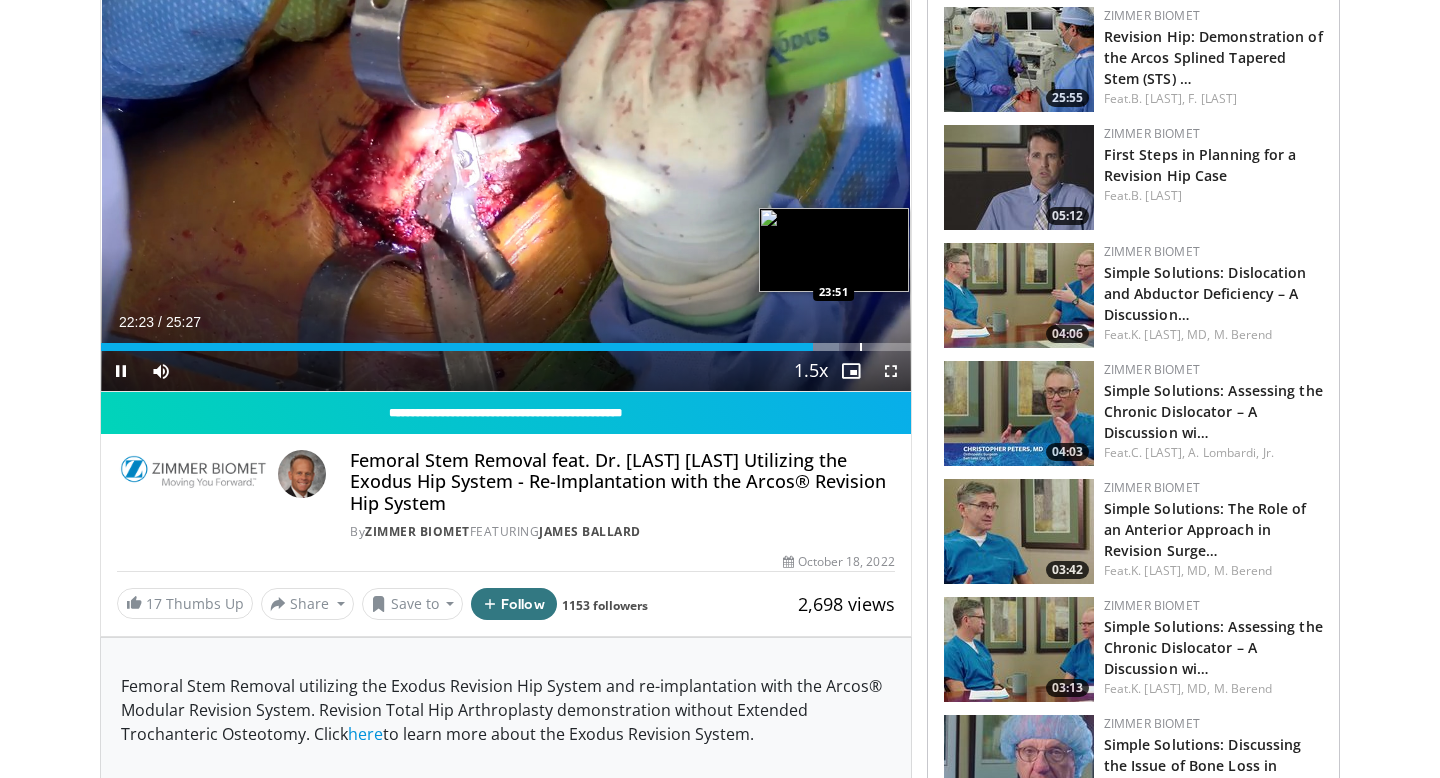 click on "Loaded :  91.10% 22:23 23:51" at bounding box center [506, 341] 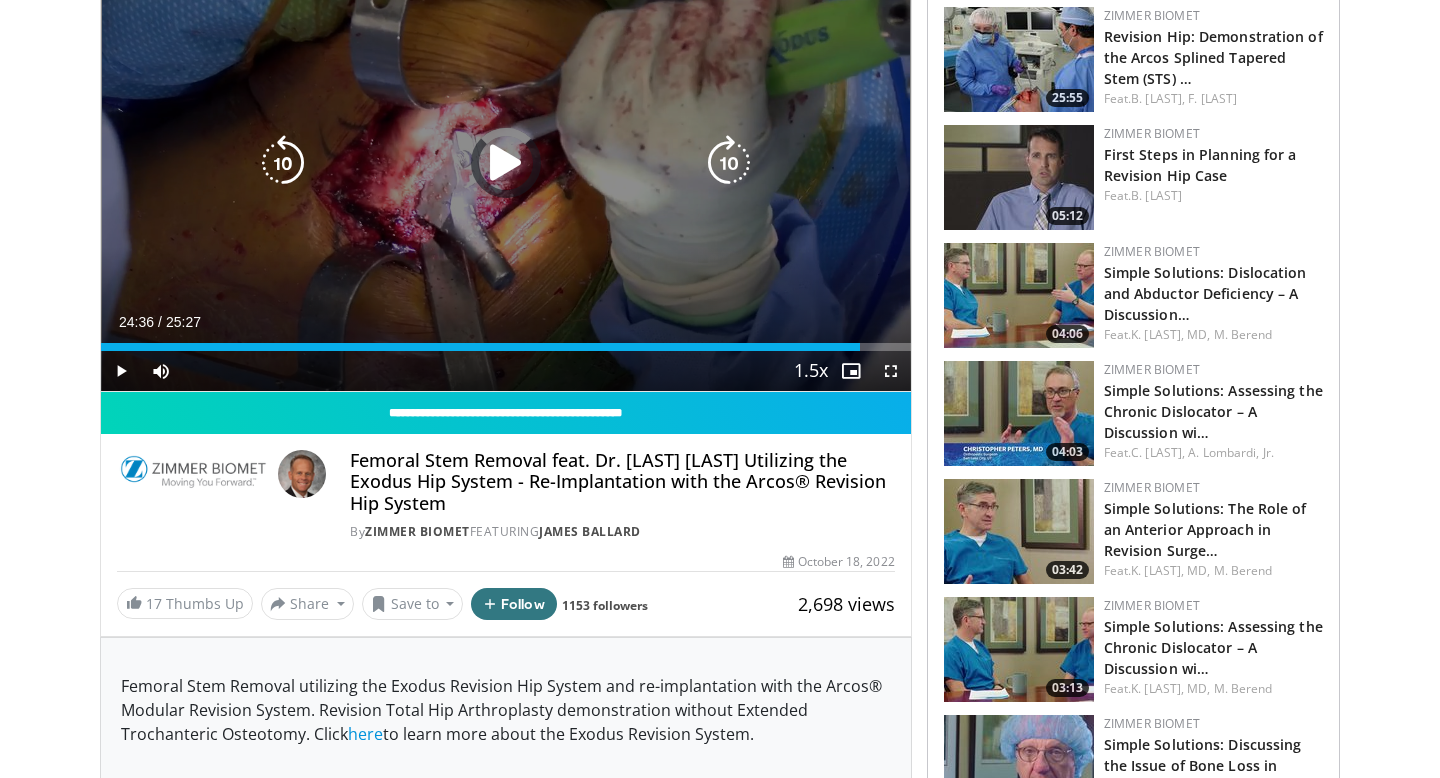 click on "Loaded :  0.00% 24:36 23:51" at bounding box center (506, 341) 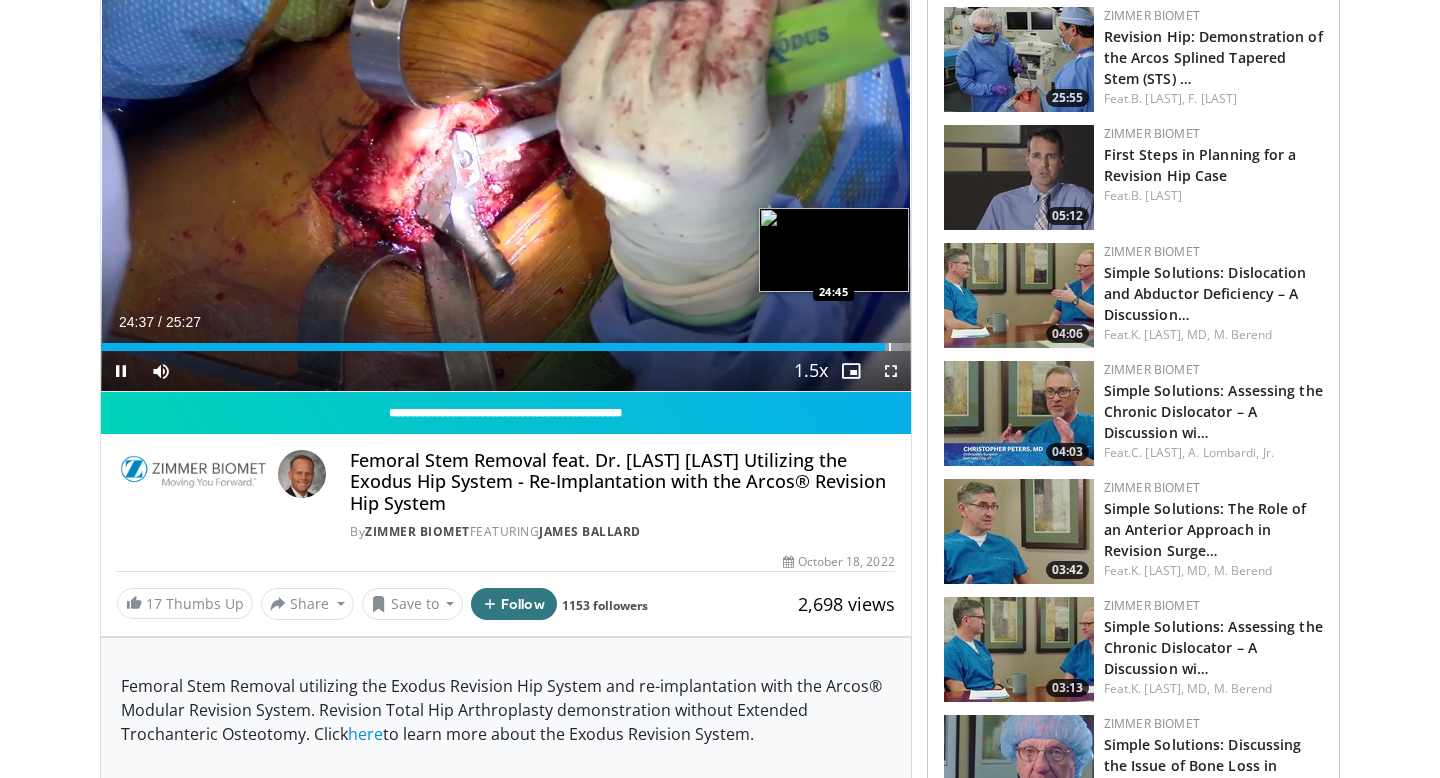 click at bounding box center [890, 347] 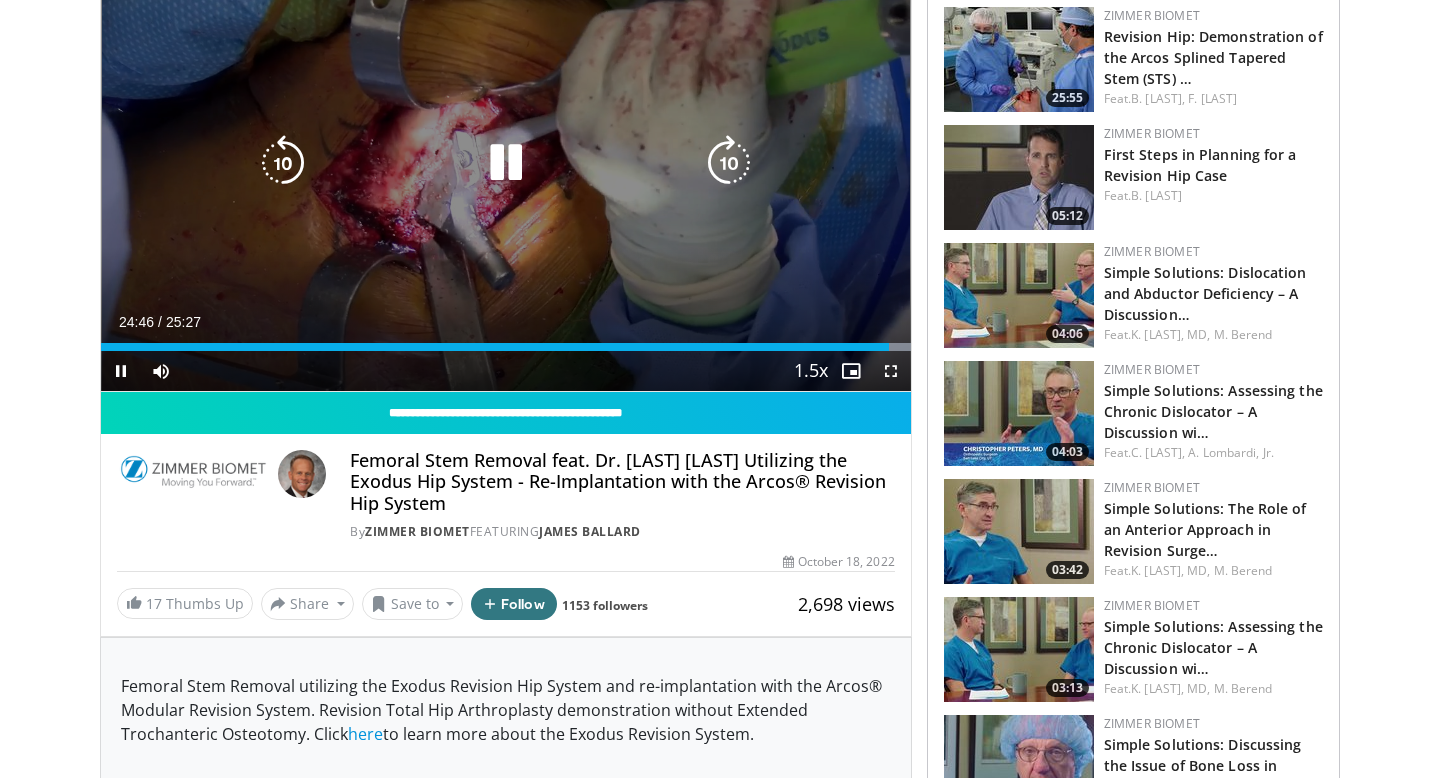 click at bounding box center [729, 163] 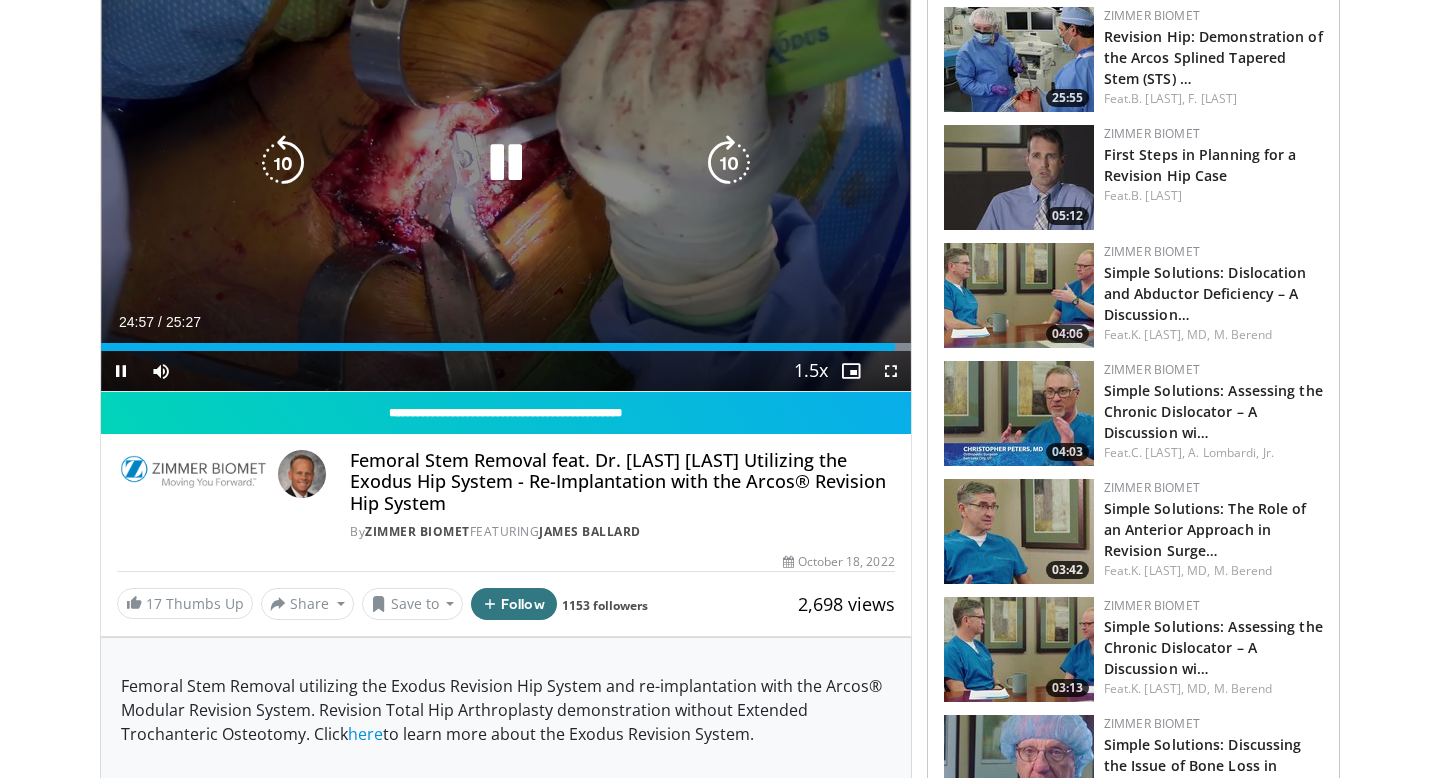 click on "10 seconds
Tap to unmute" at bounding box center (506, 163) 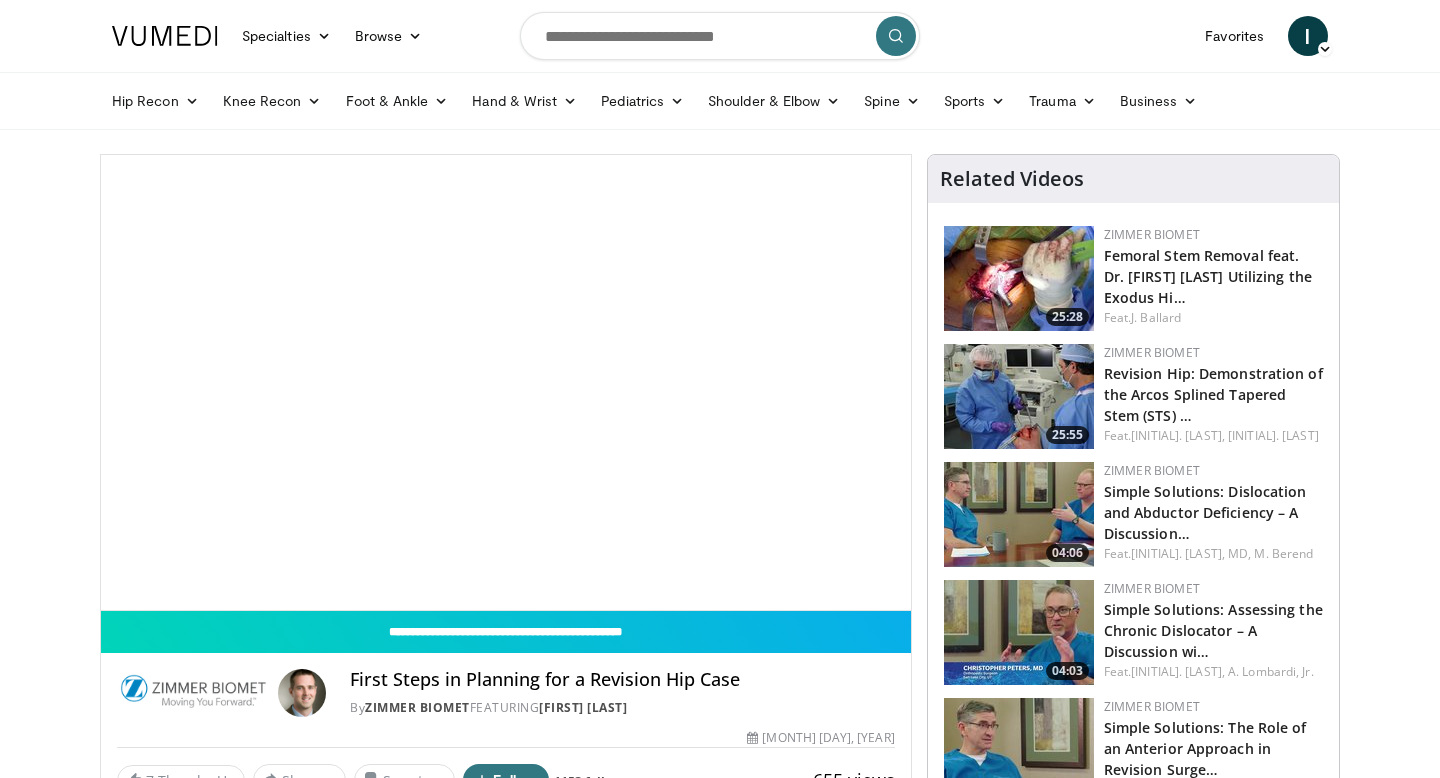 scroll, scrollTop: 0, scrollLeft: 0, axis: both 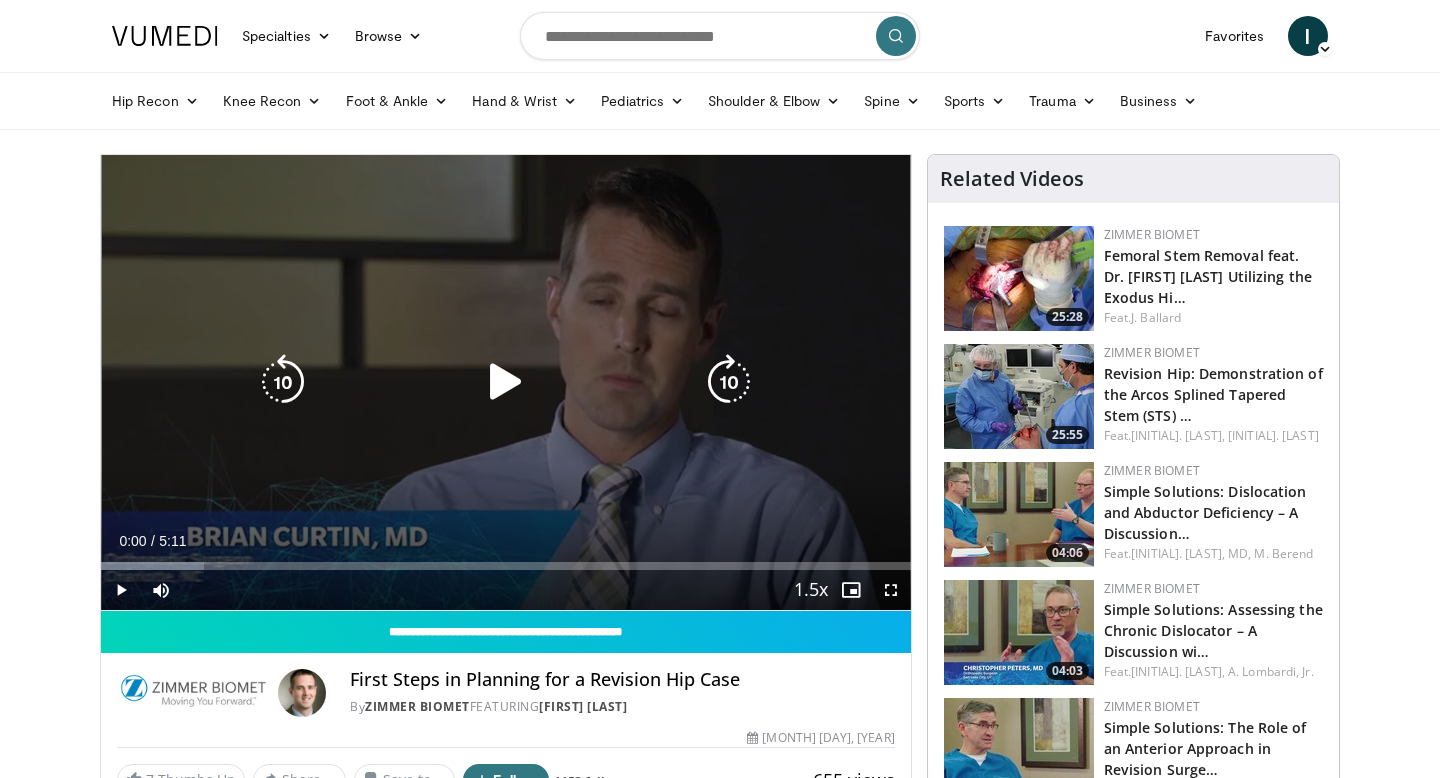 click at bounding box center (506, 382) 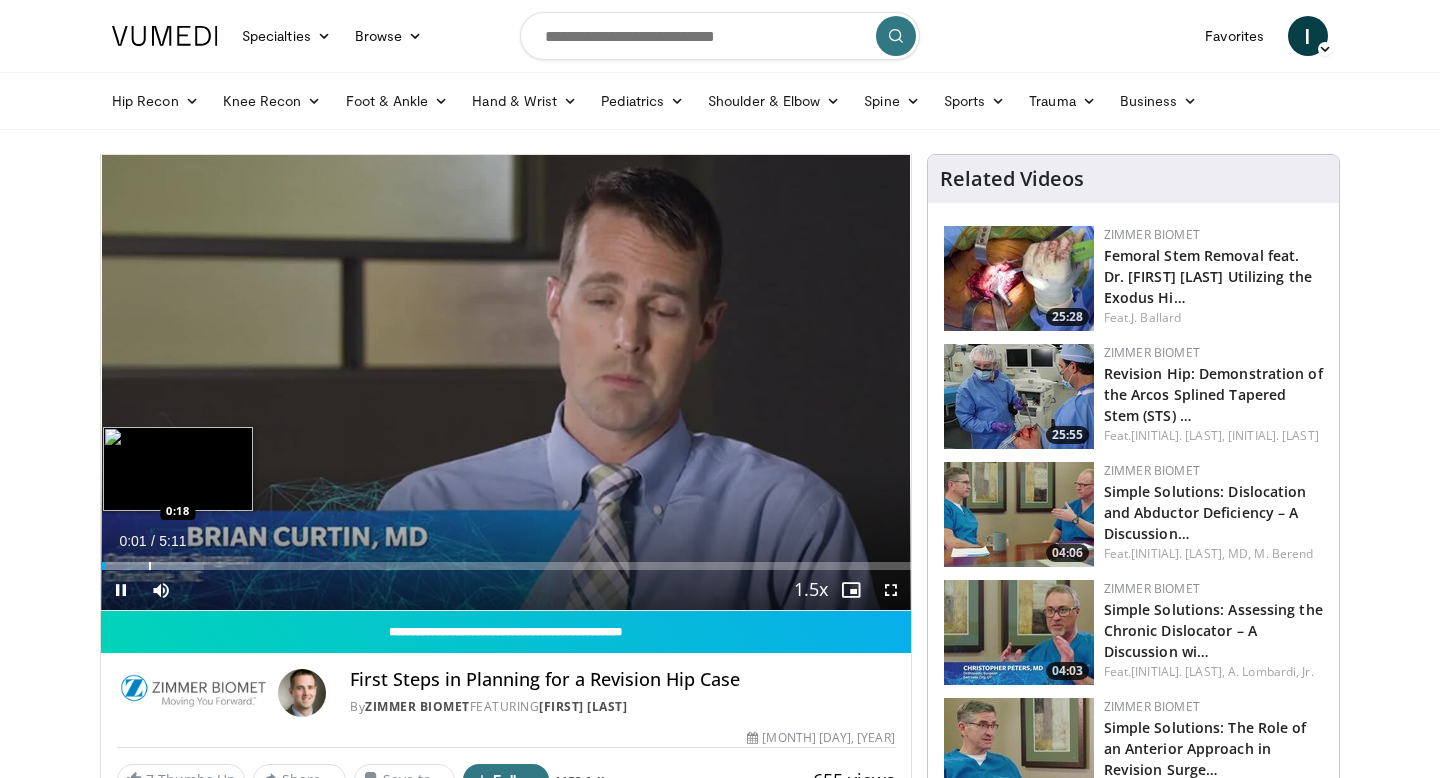 click at bounding box center [150, 566] 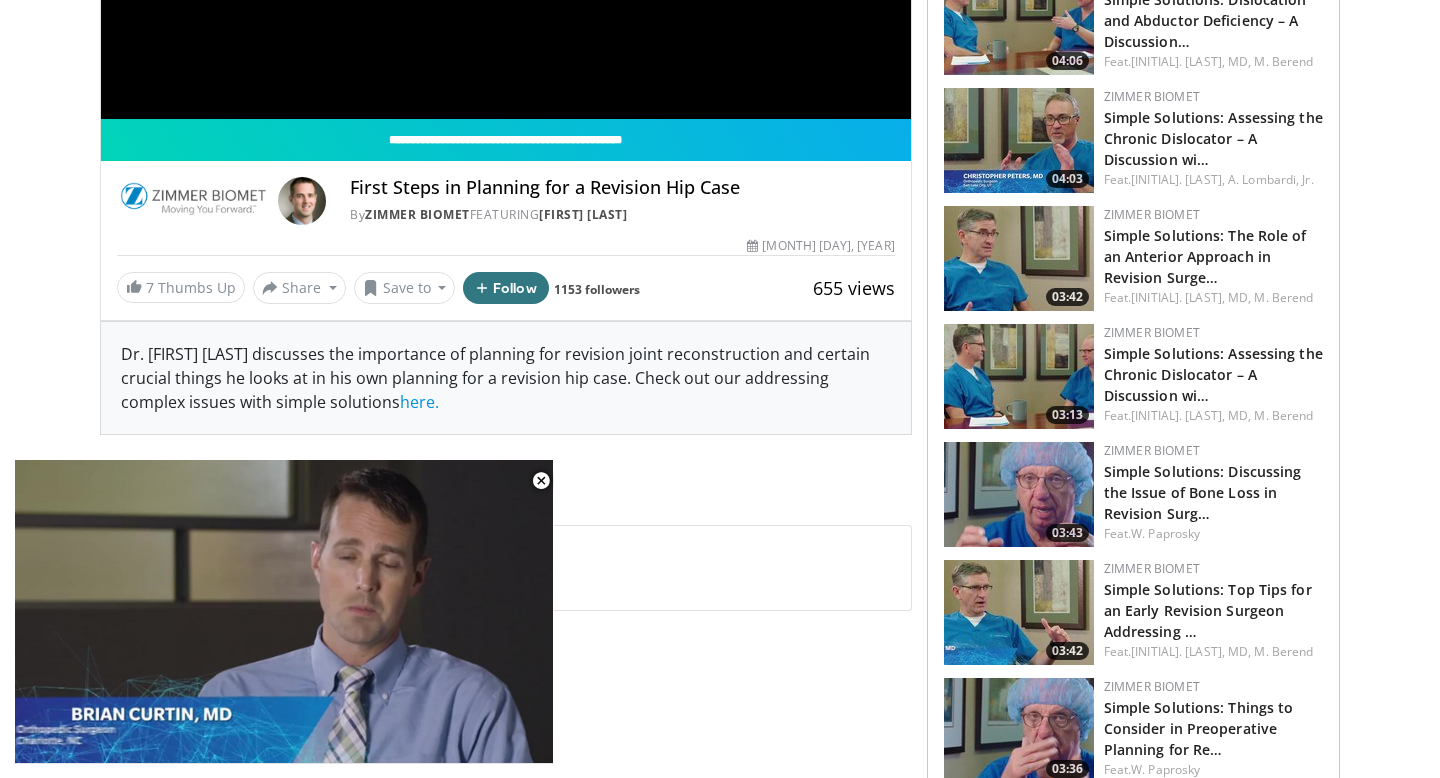 scroll, scrollTop: 517, scrollLeft: 0, axis: vertical 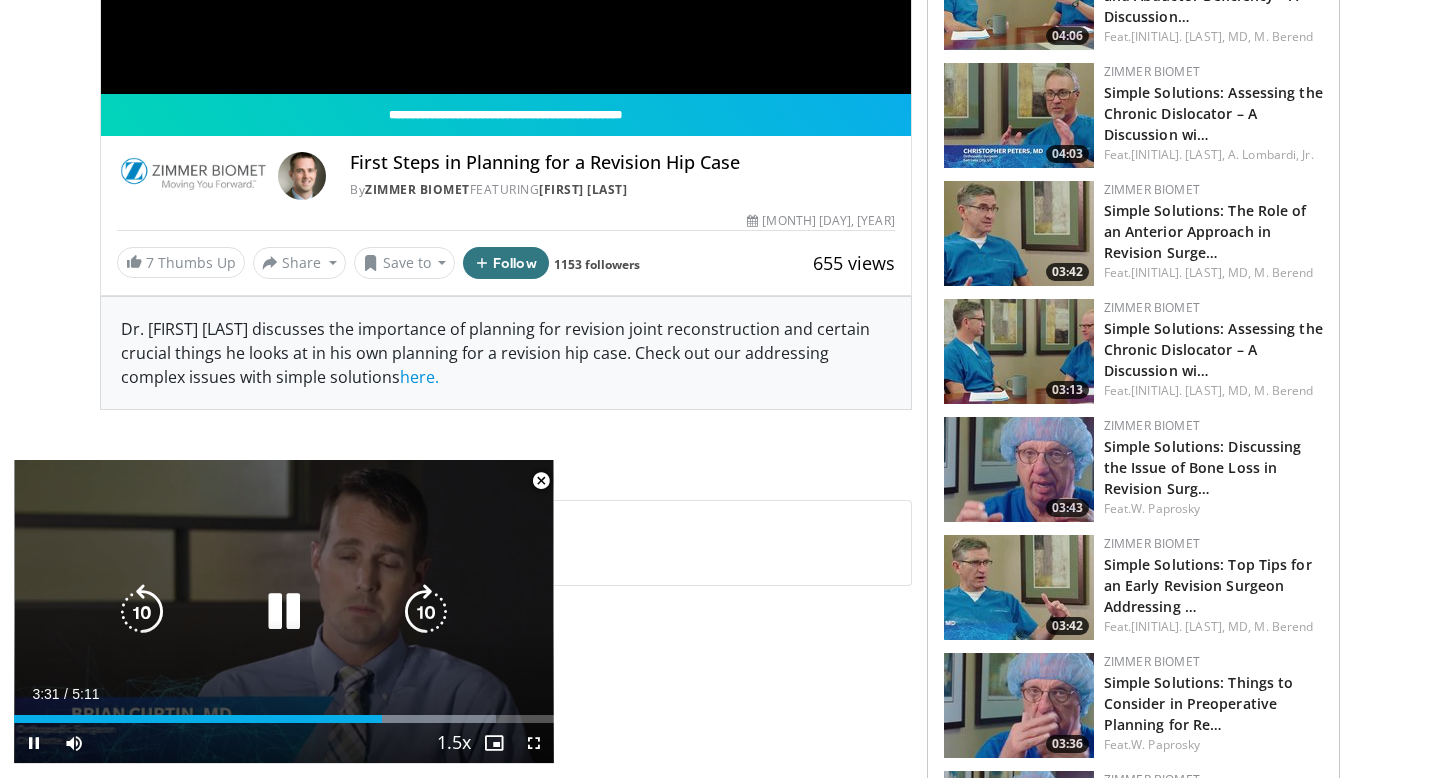 click on "10 seconds
Tap to unmute" at bounding box center (284, 611) 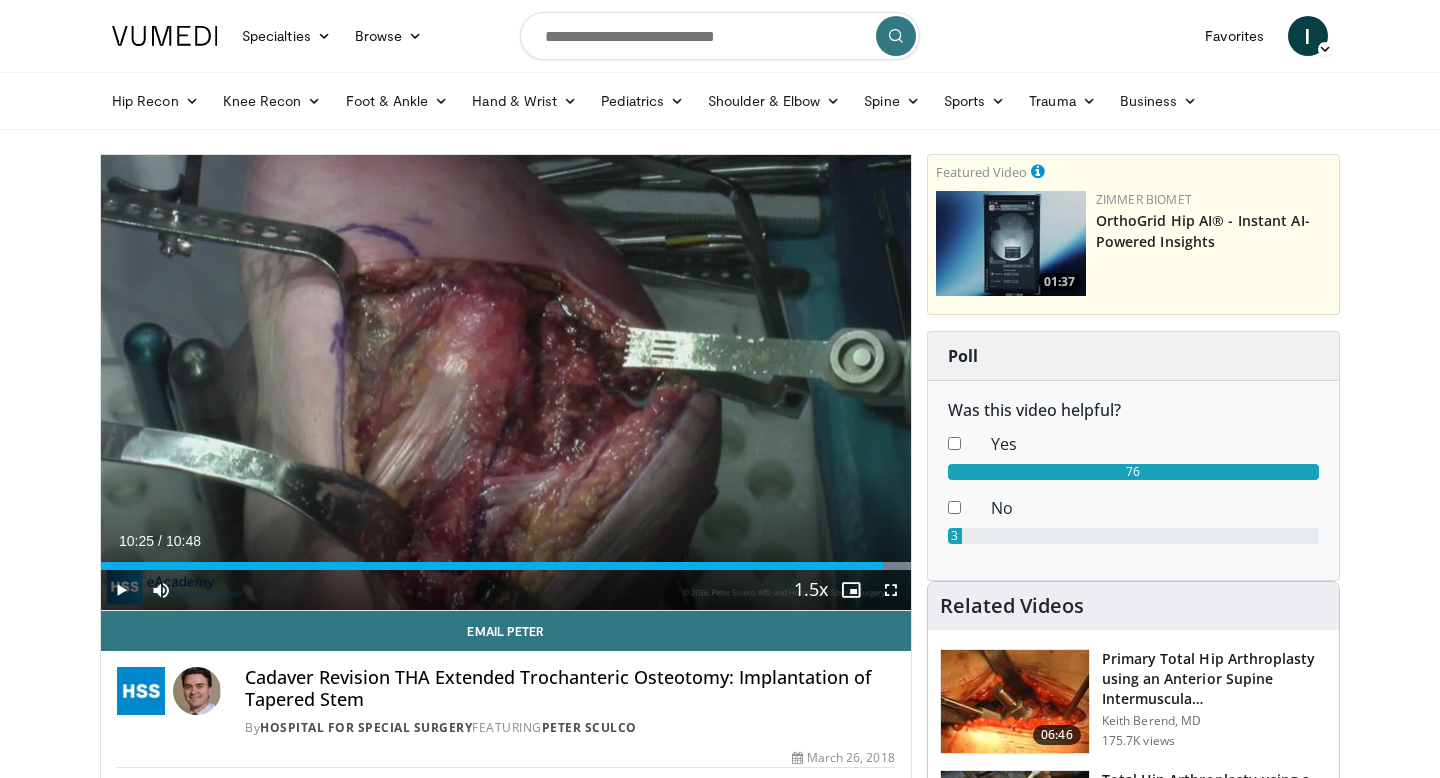 scroll, scrollTop: 0, scrollLeft: 0, axis: both 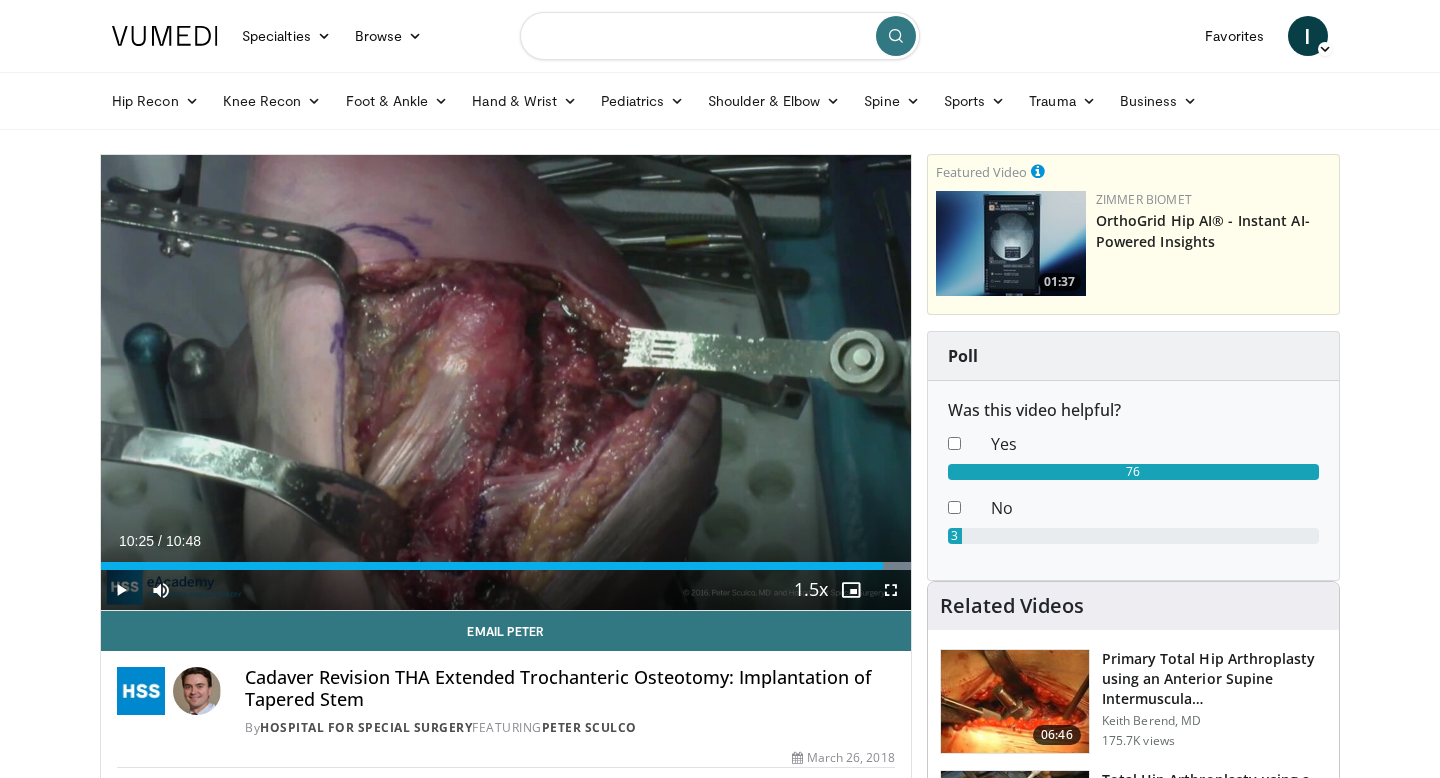 click at bounding box center [720, 36] 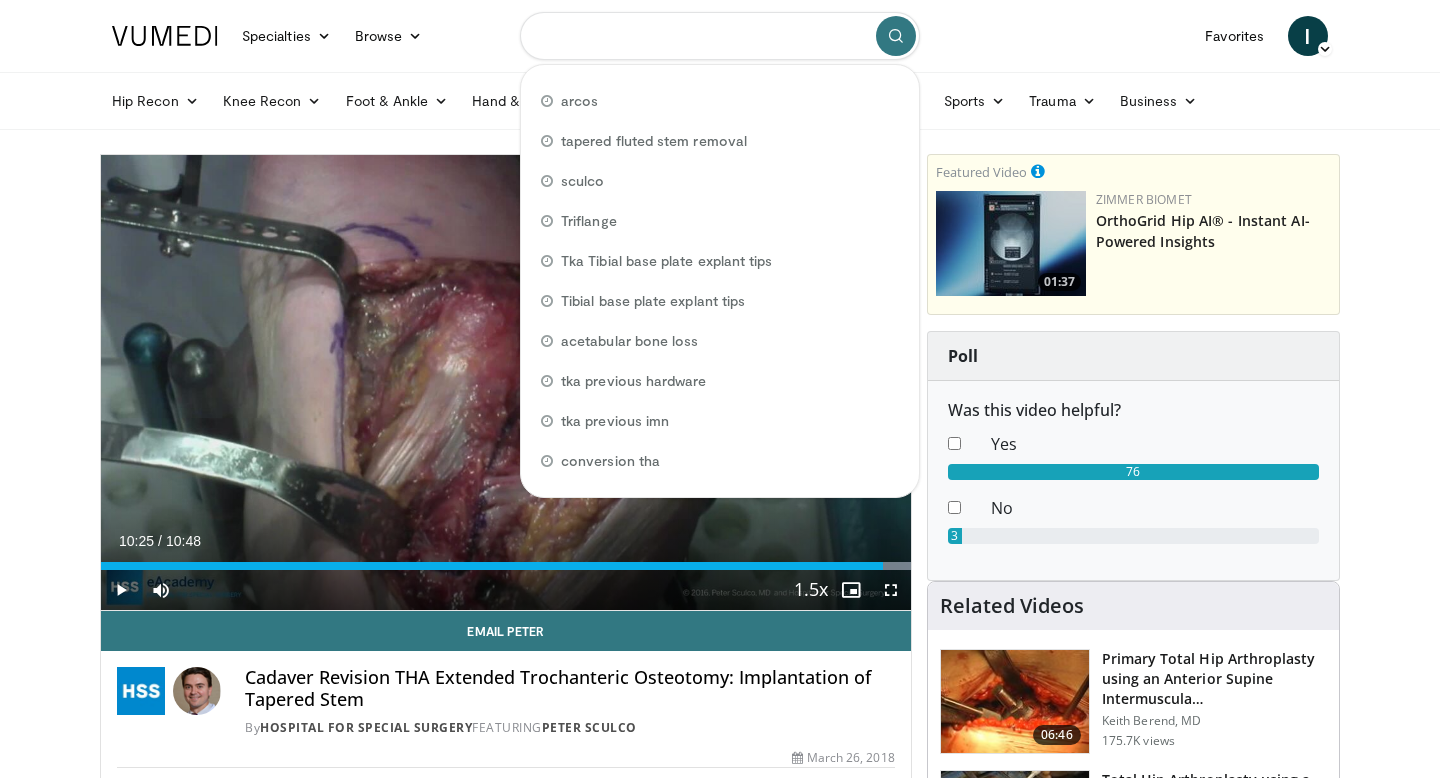 click at bounding box center [720, 36] 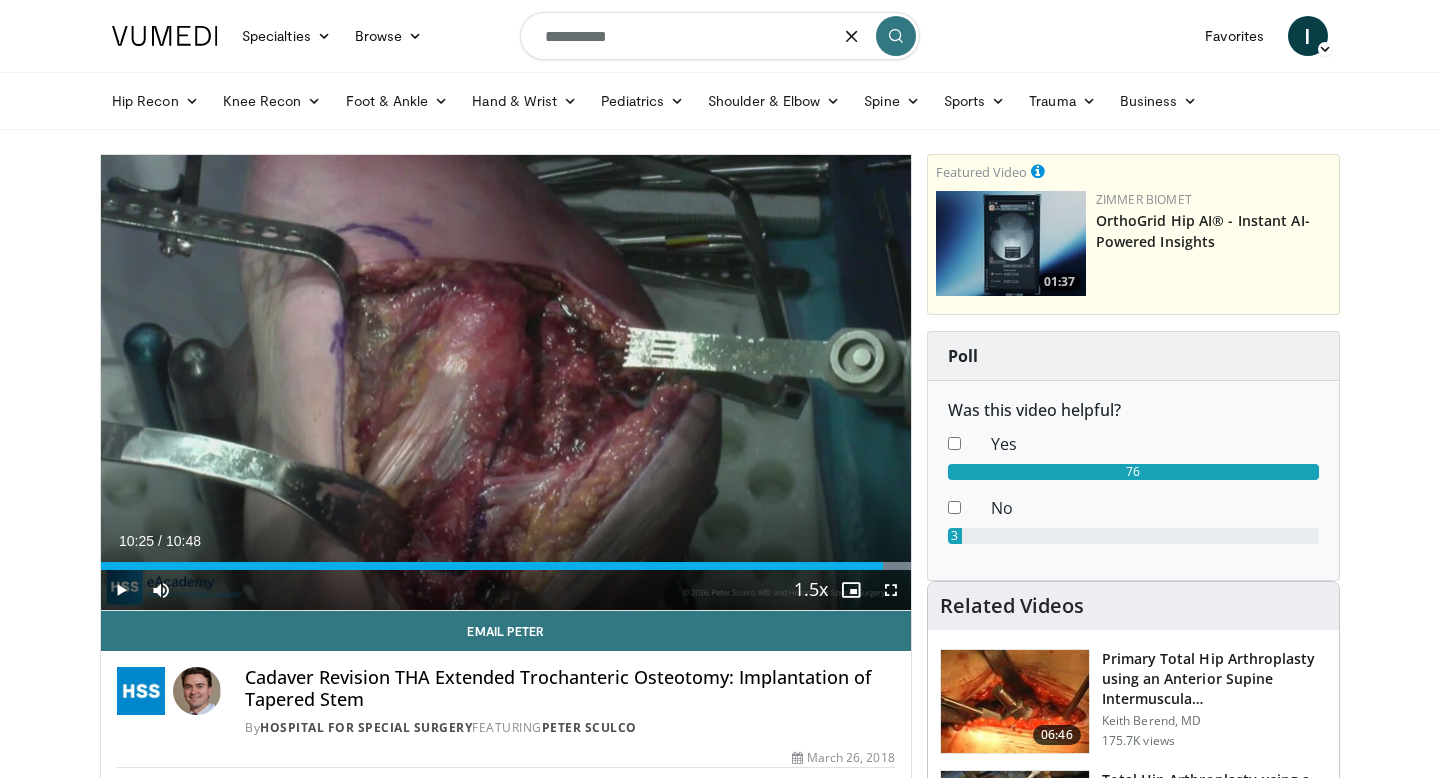 type on "**********" 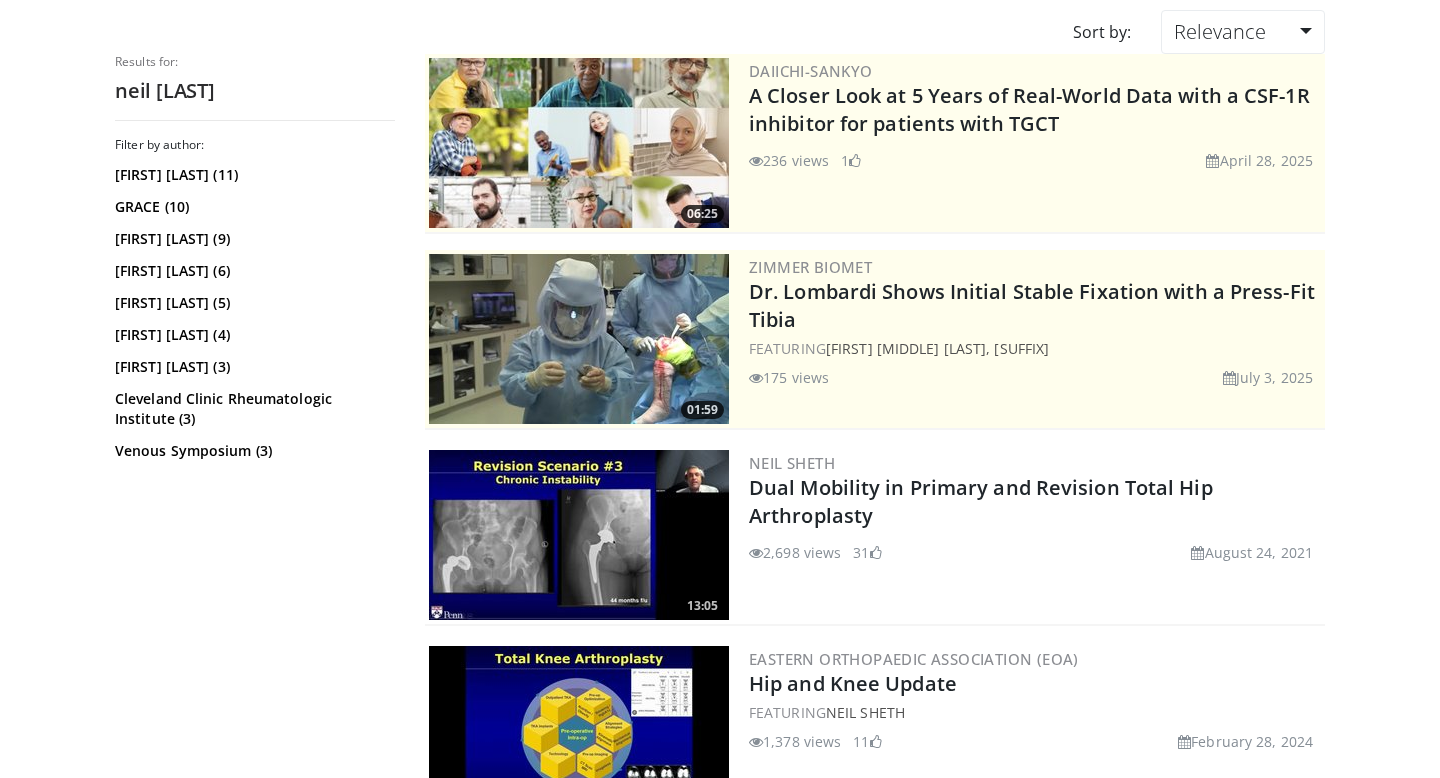 scroll, scrollTop: 176, scrollLeft: 0, axis: vertical 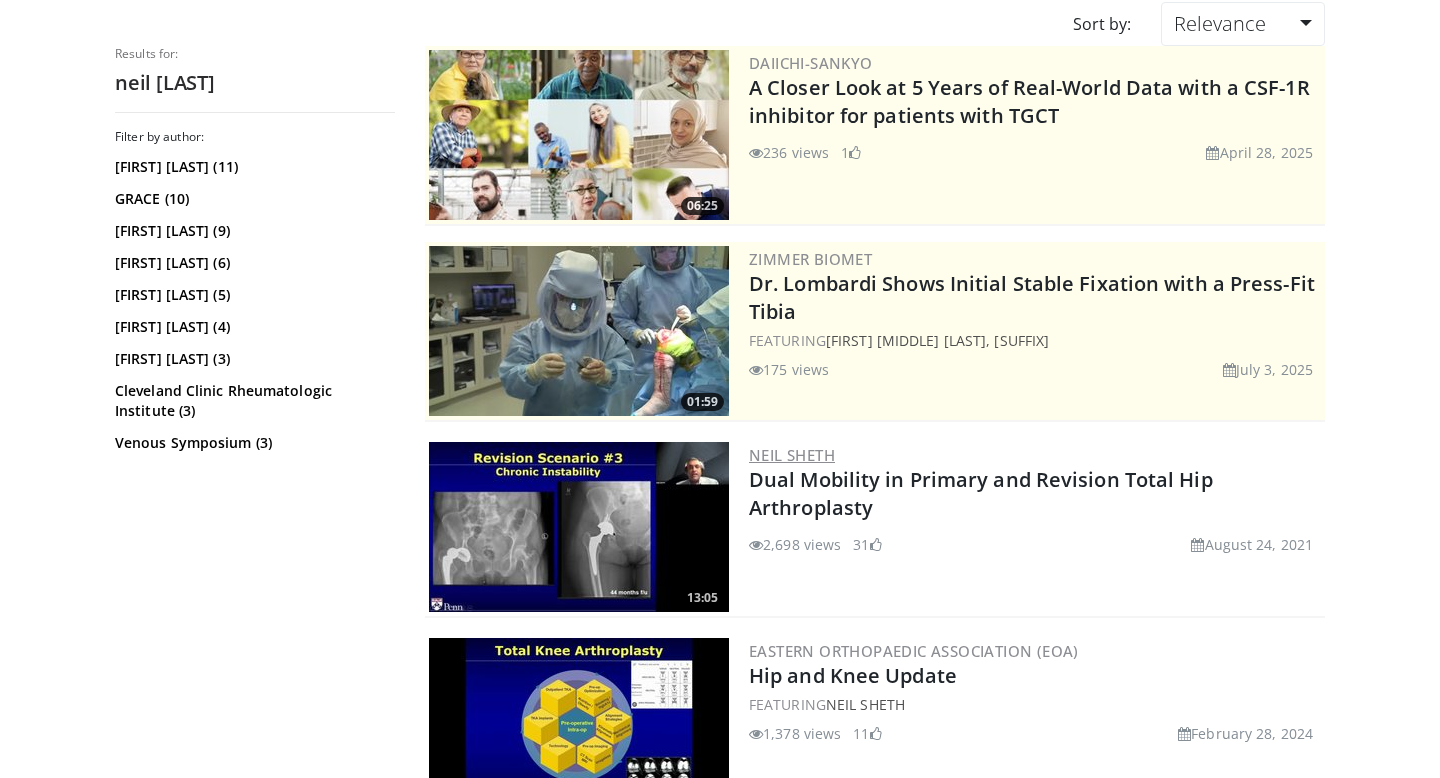 click on "Neil Sheth" at bounding box center (792, 455) 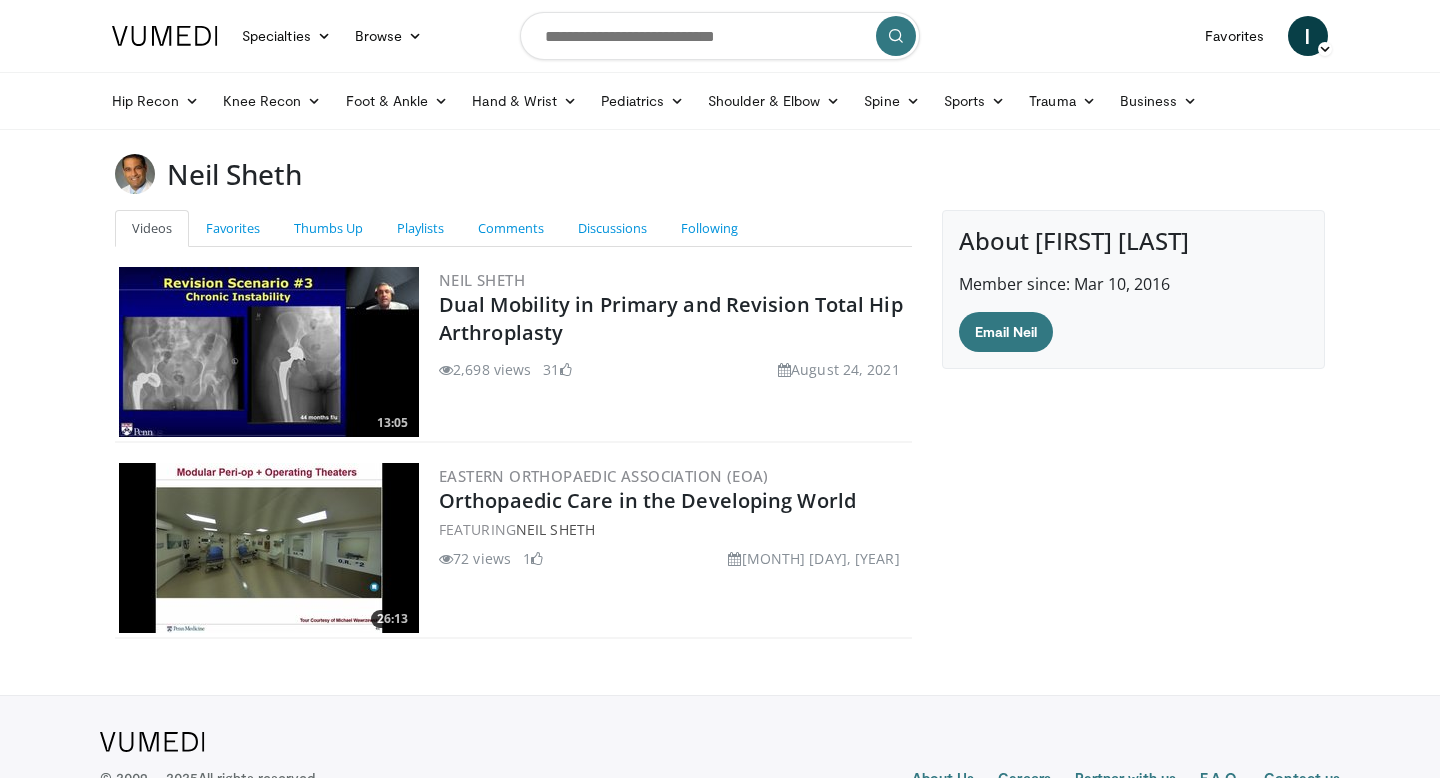 scroll, scrollTop: 75, scrollLeft: 0, axis: vertical 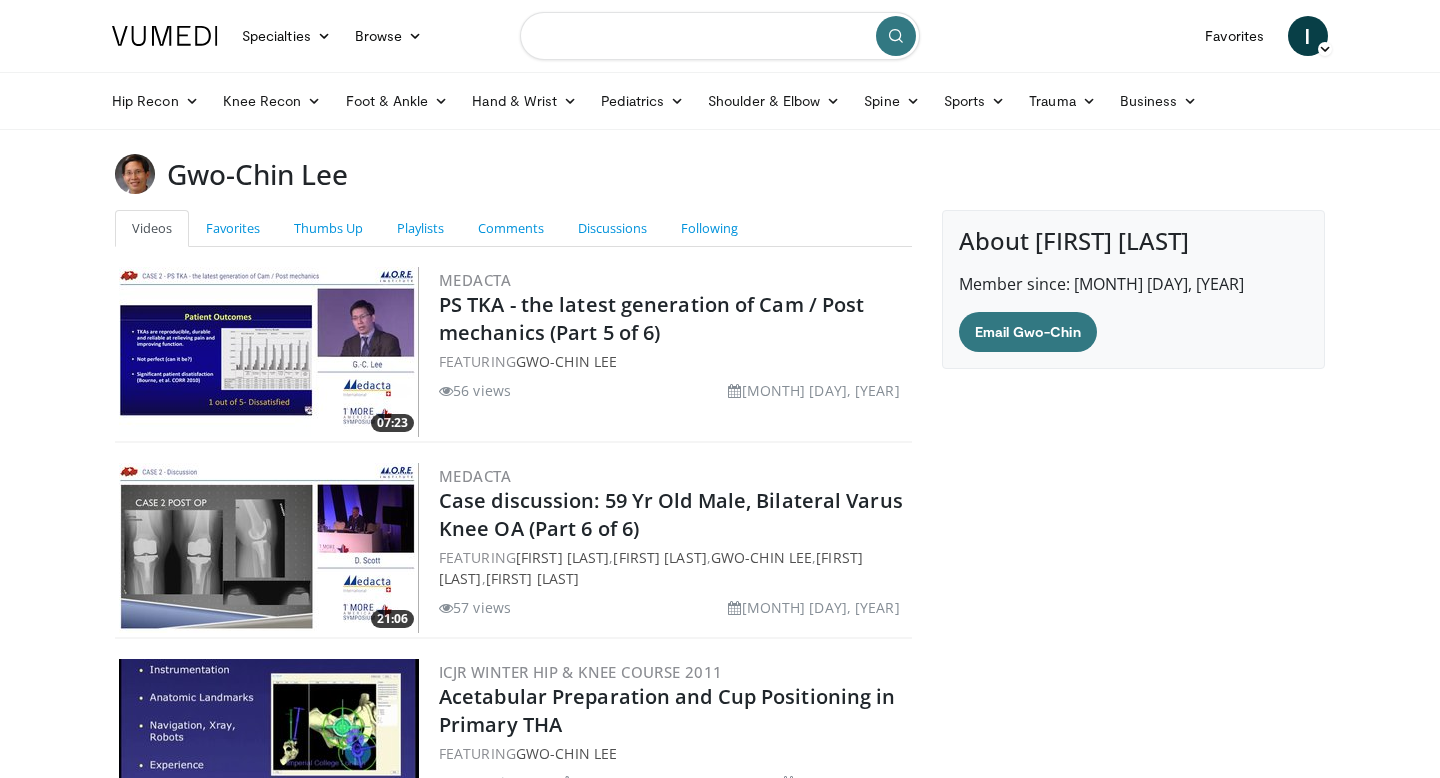 click at bounding box center (720, 36) 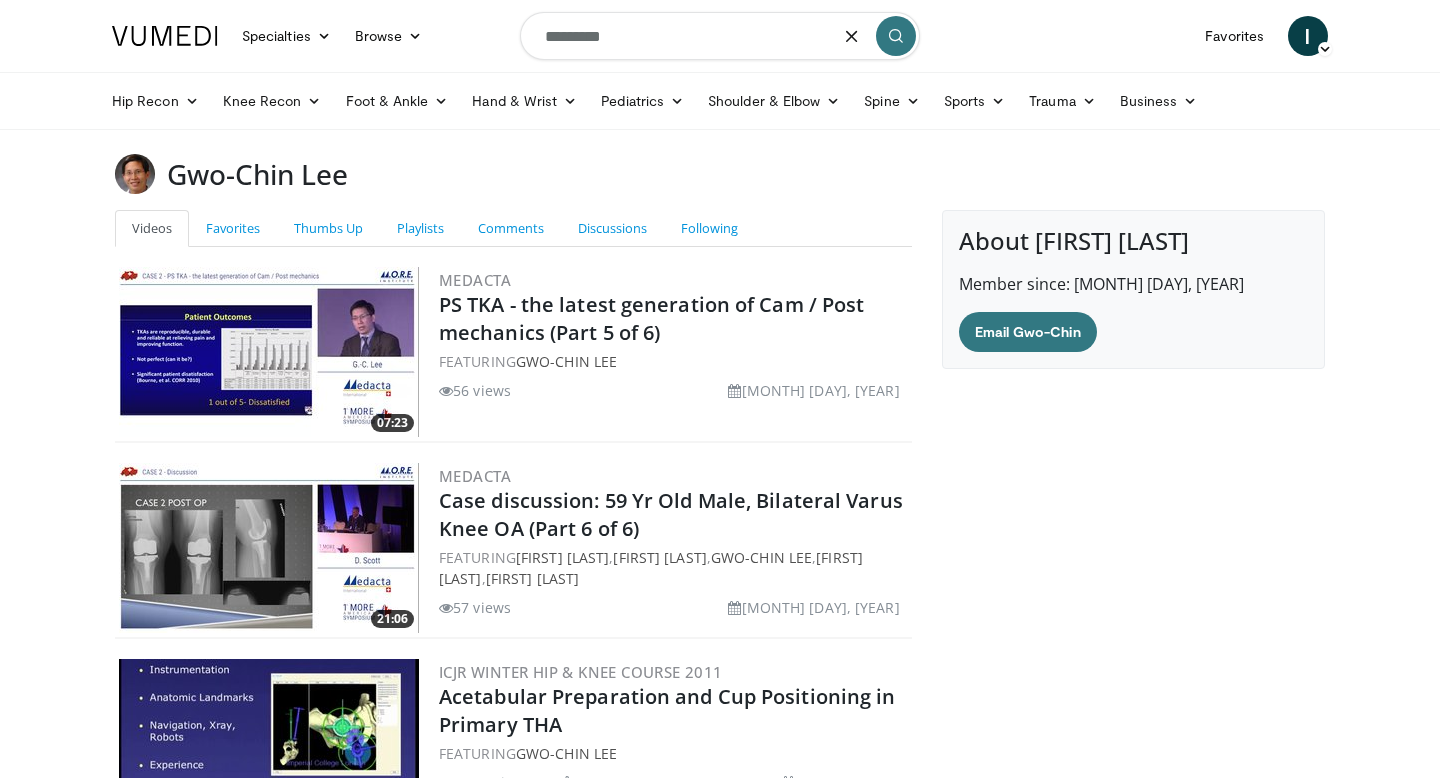 type on "*********" 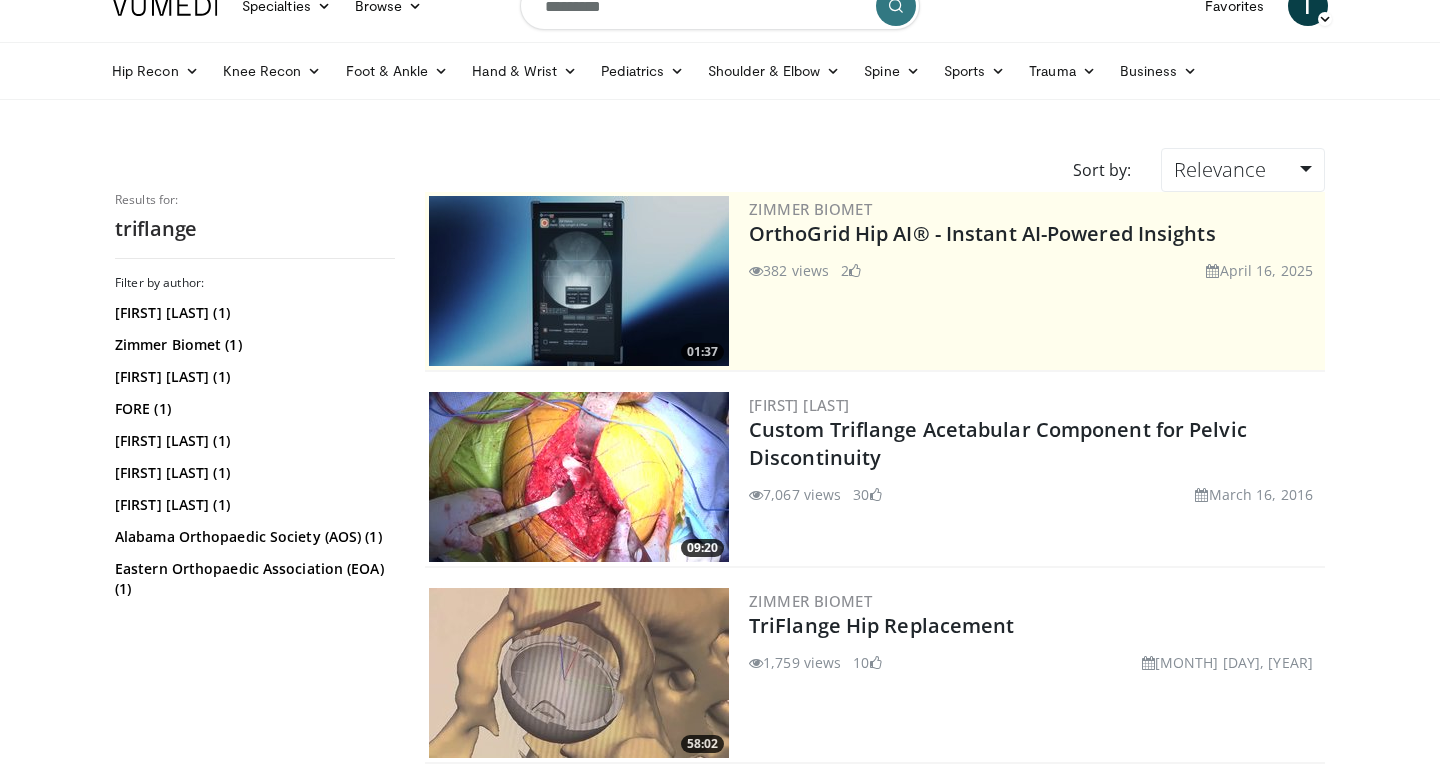 scroll, scrollTop: 22, scrollLeft: 0, axis: vertical 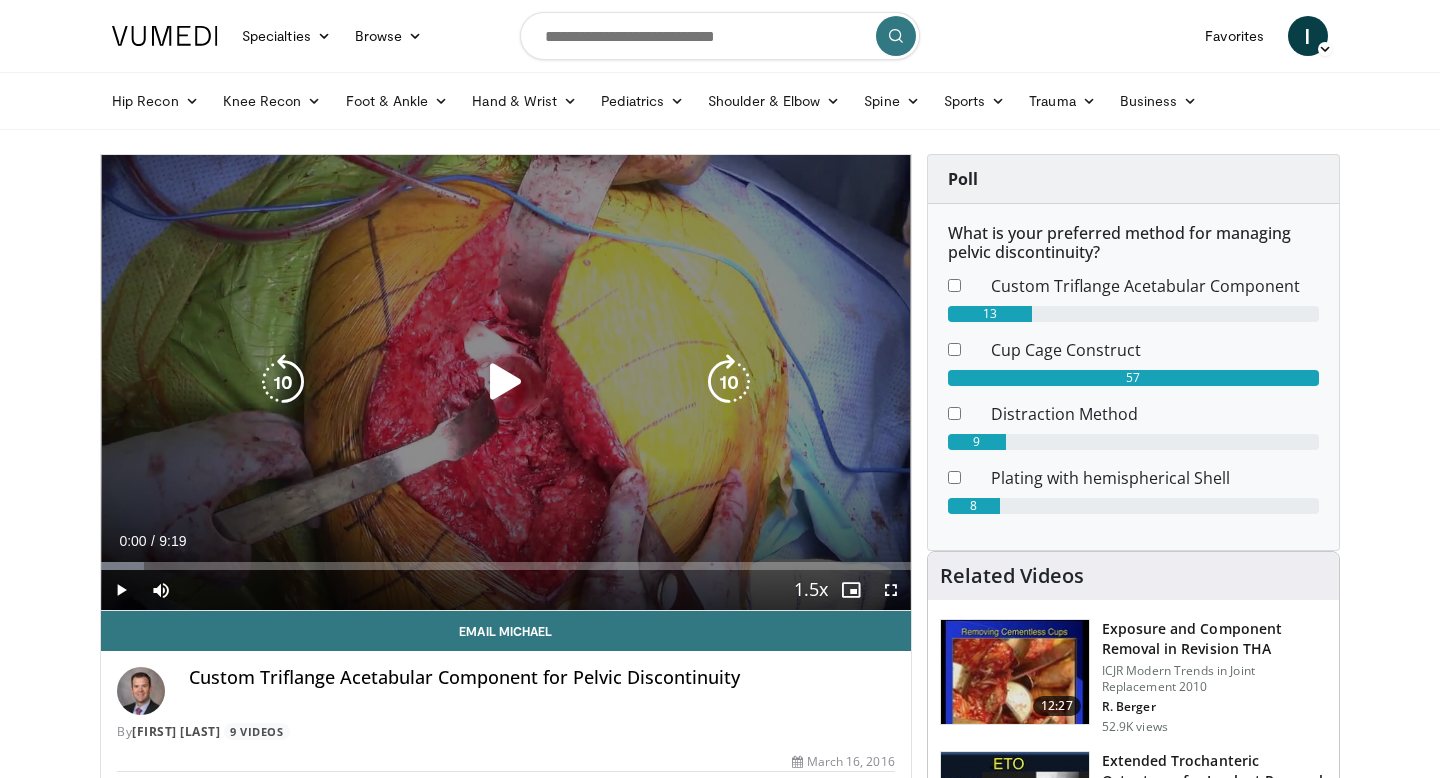 click on "10 seconds
Tap to unmute" at bounding box center (506, 382) 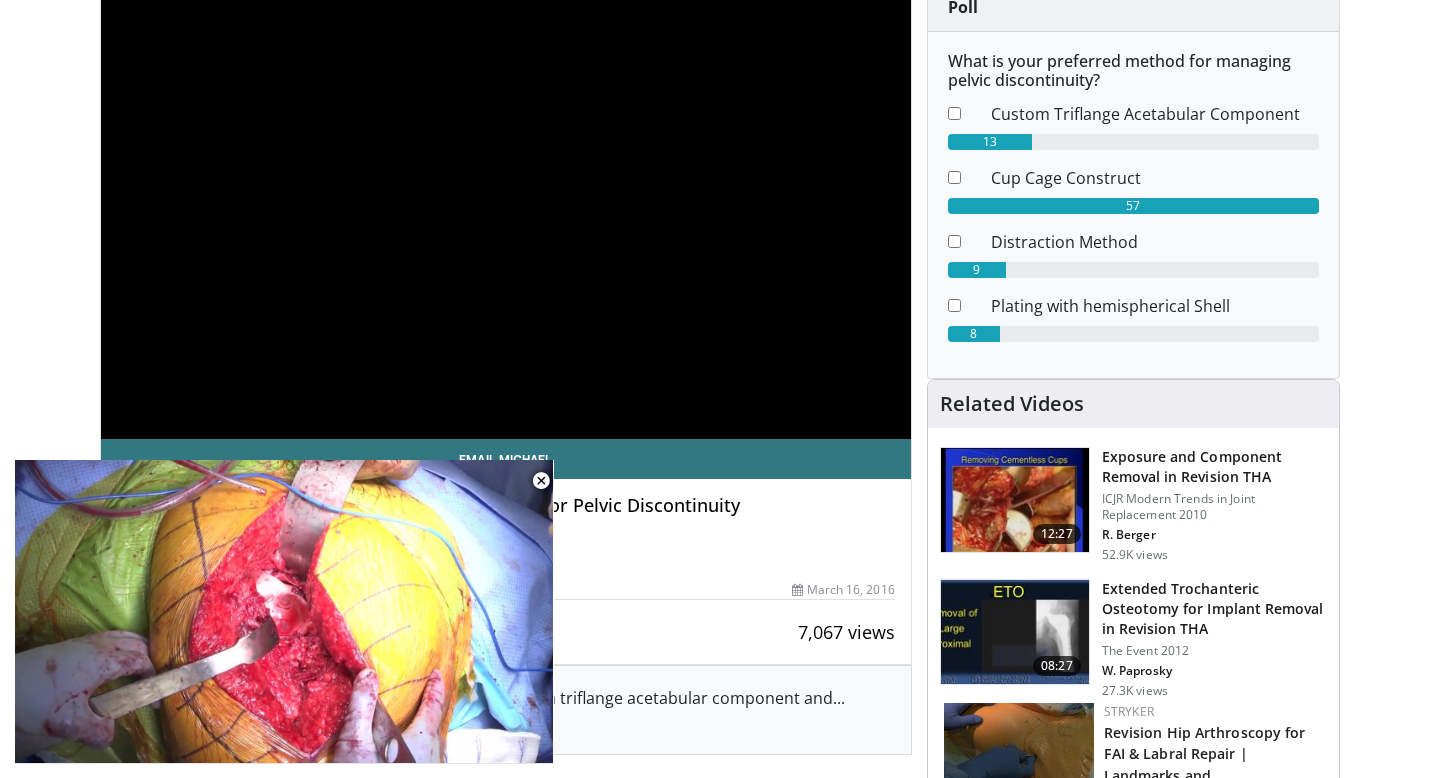 scroll, scrollTop: 148, scrollLeft: 0, axis: vertical 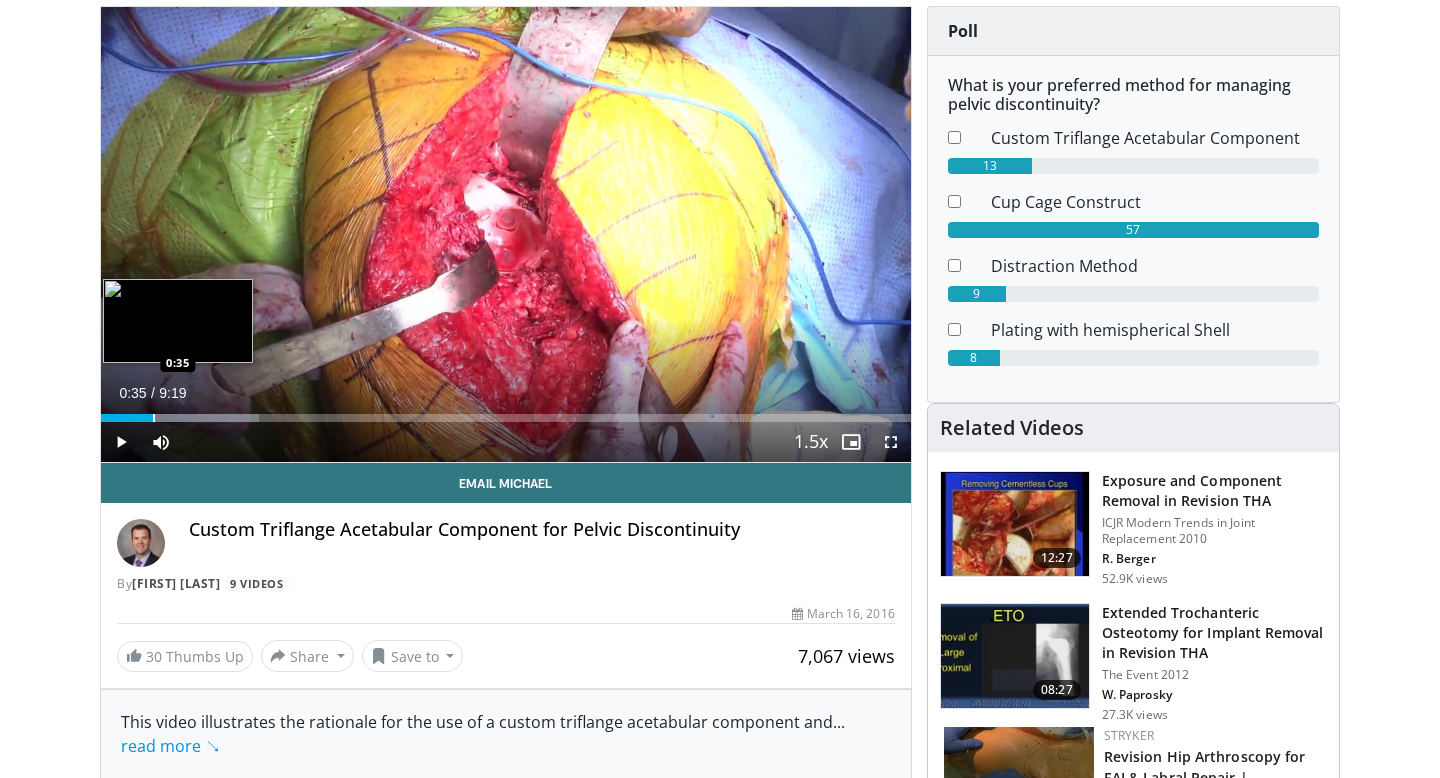 click at bounding box center [154, 418] 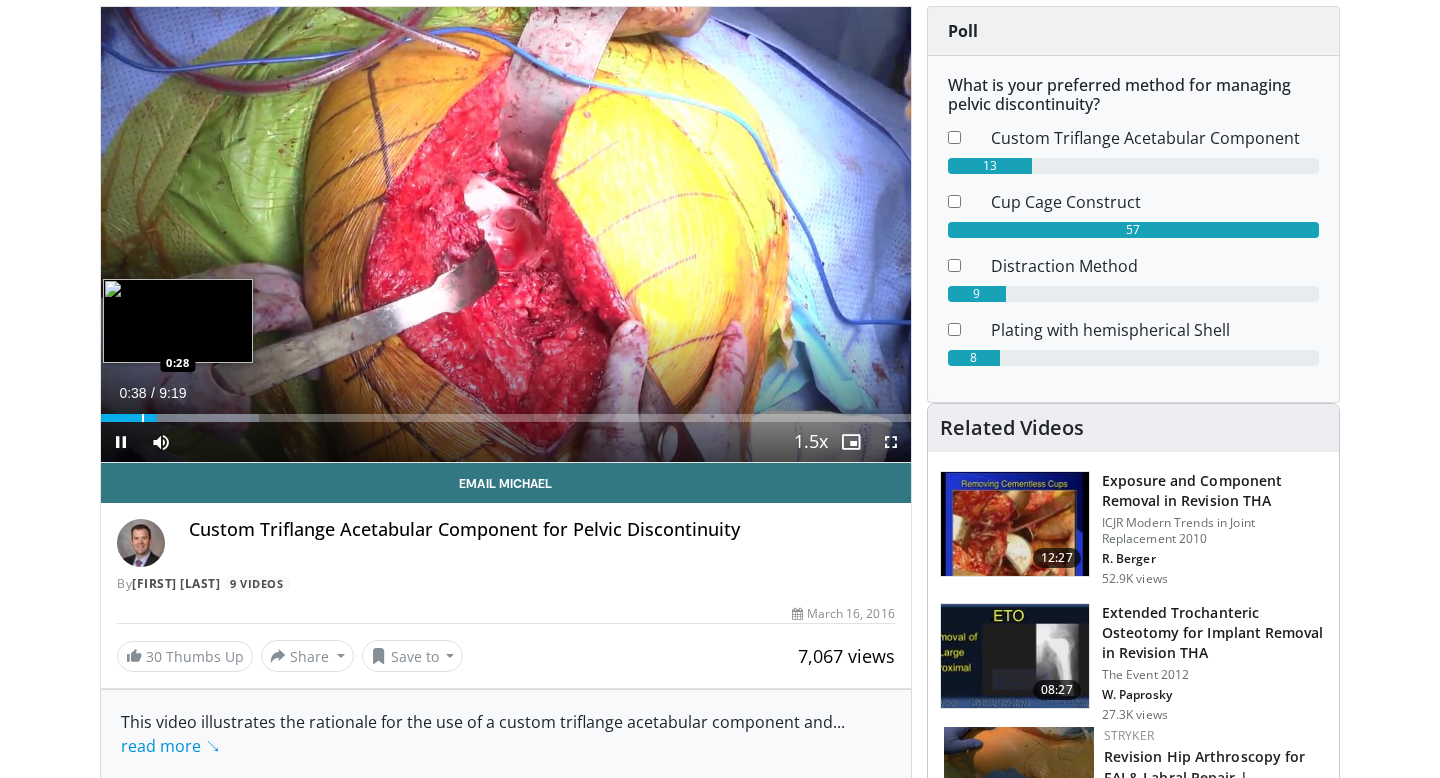 click at bounding box center (143, 418) 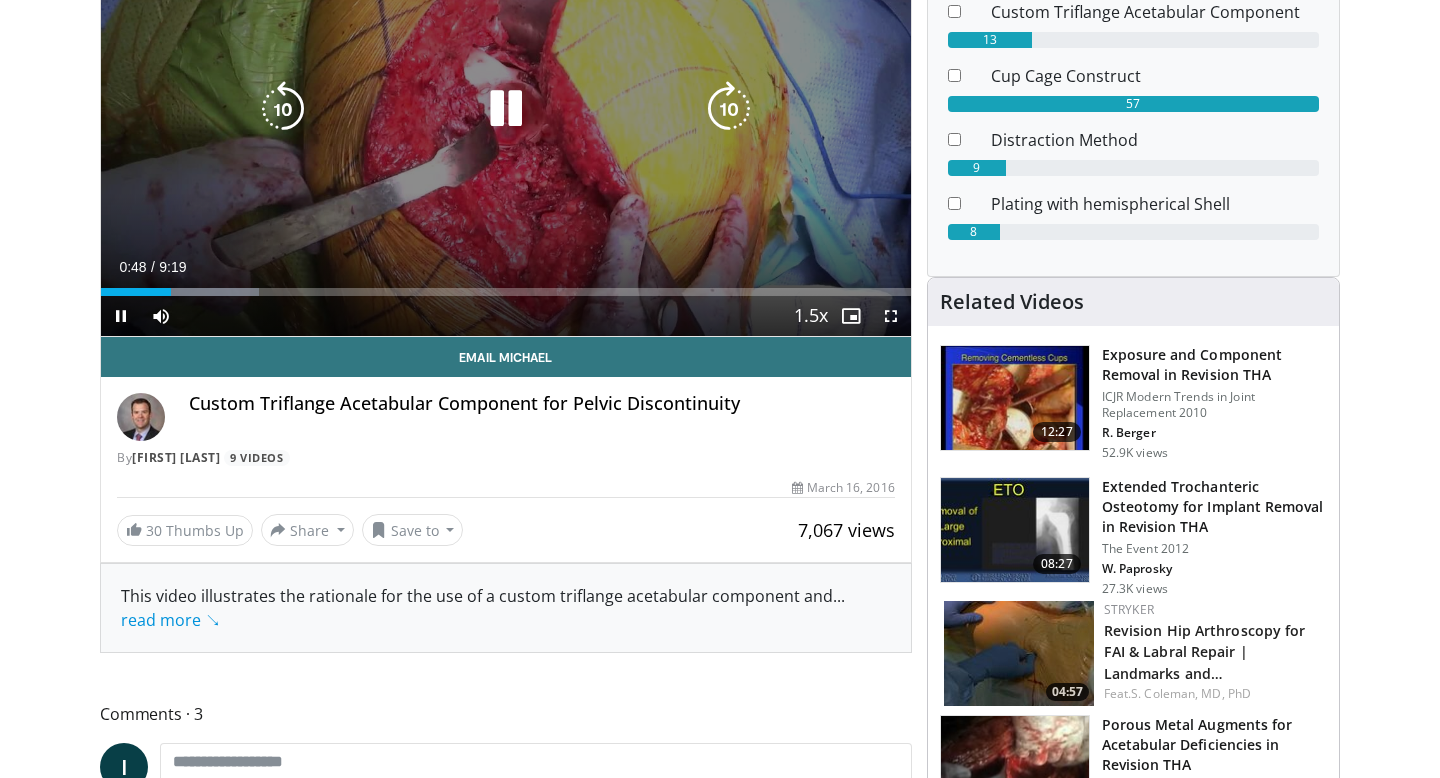 scroll, scrollTop: 288, scrollLeft: 0, axis: vertical 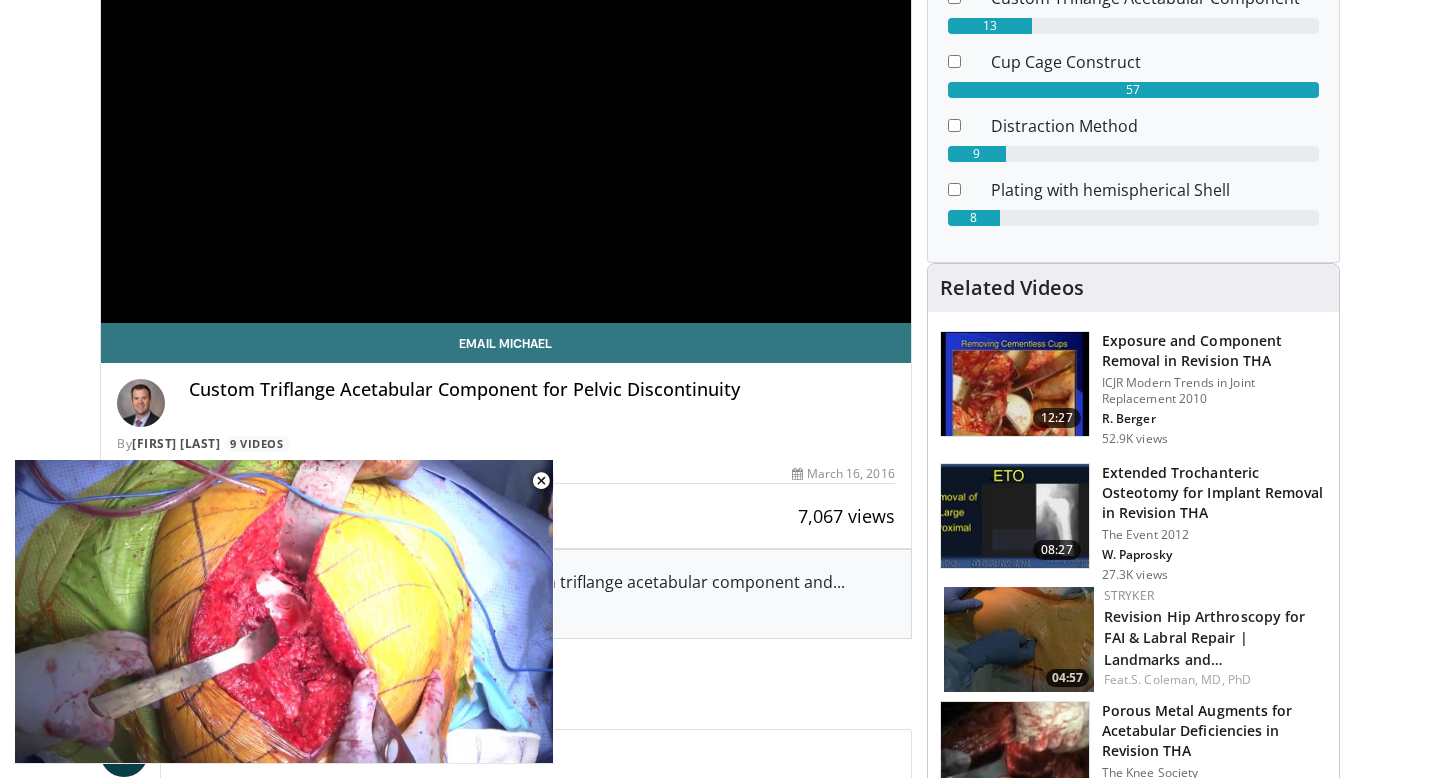 click on "**********" at bounding box center (513, 1359) 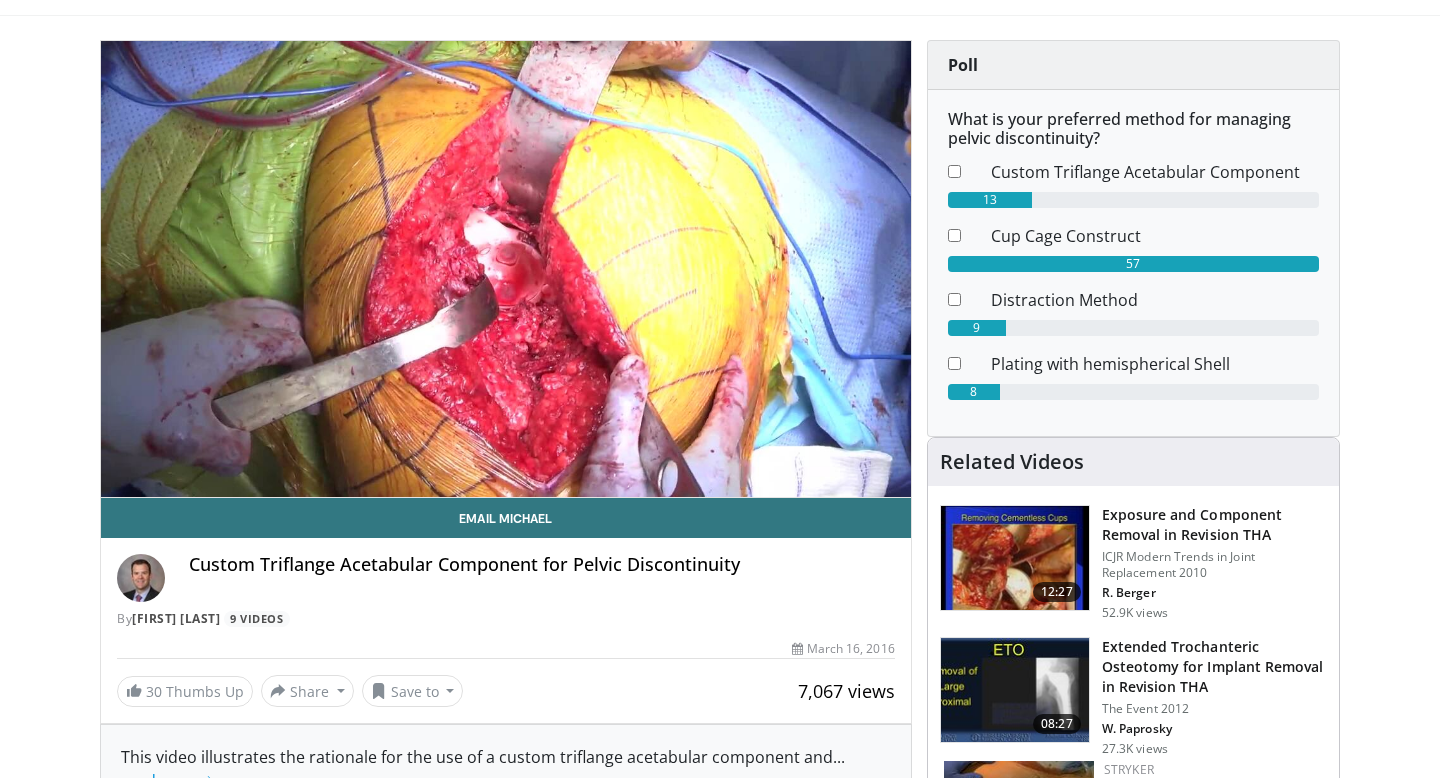 scroll, scrollTop: 12, scrollLeft: 0, axis: vertical 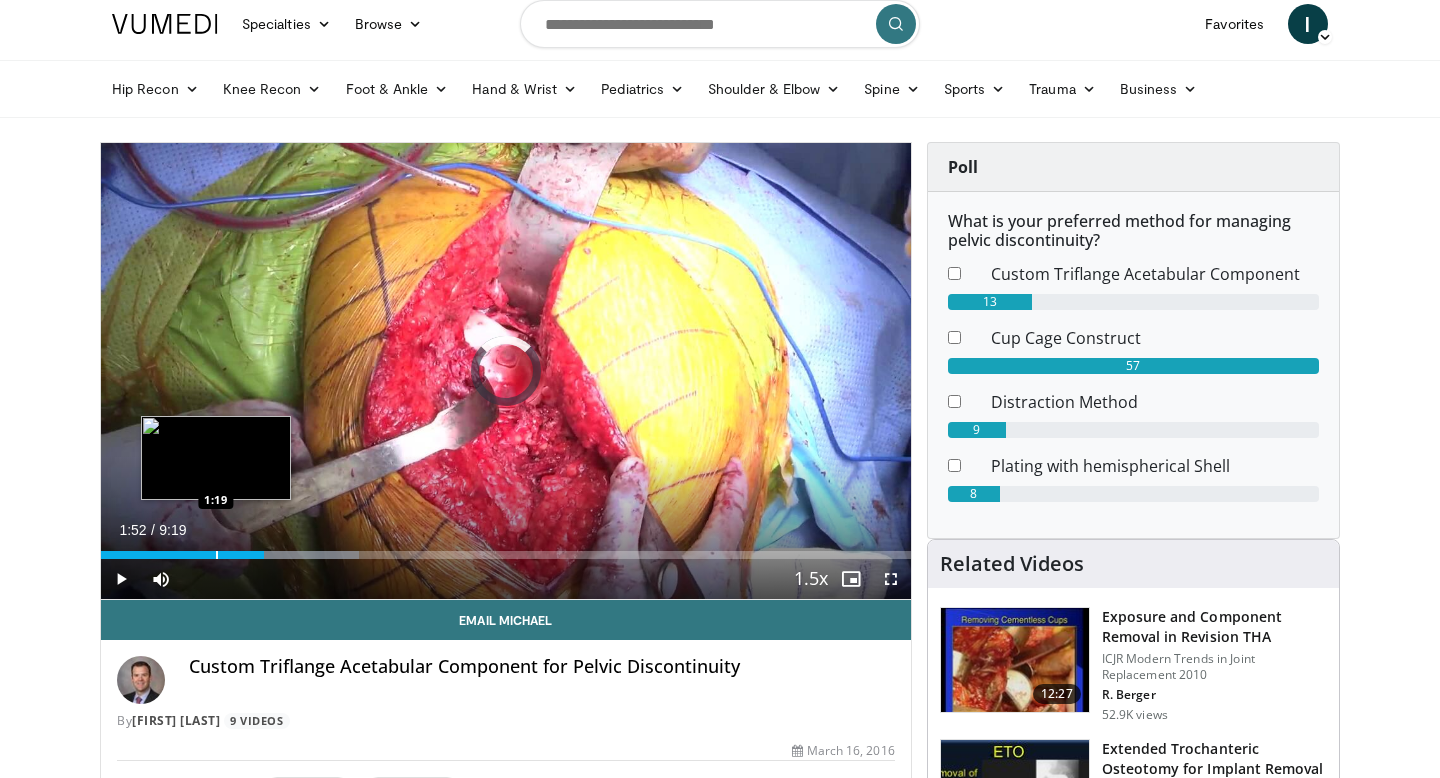click at bounding box center [217, 555] 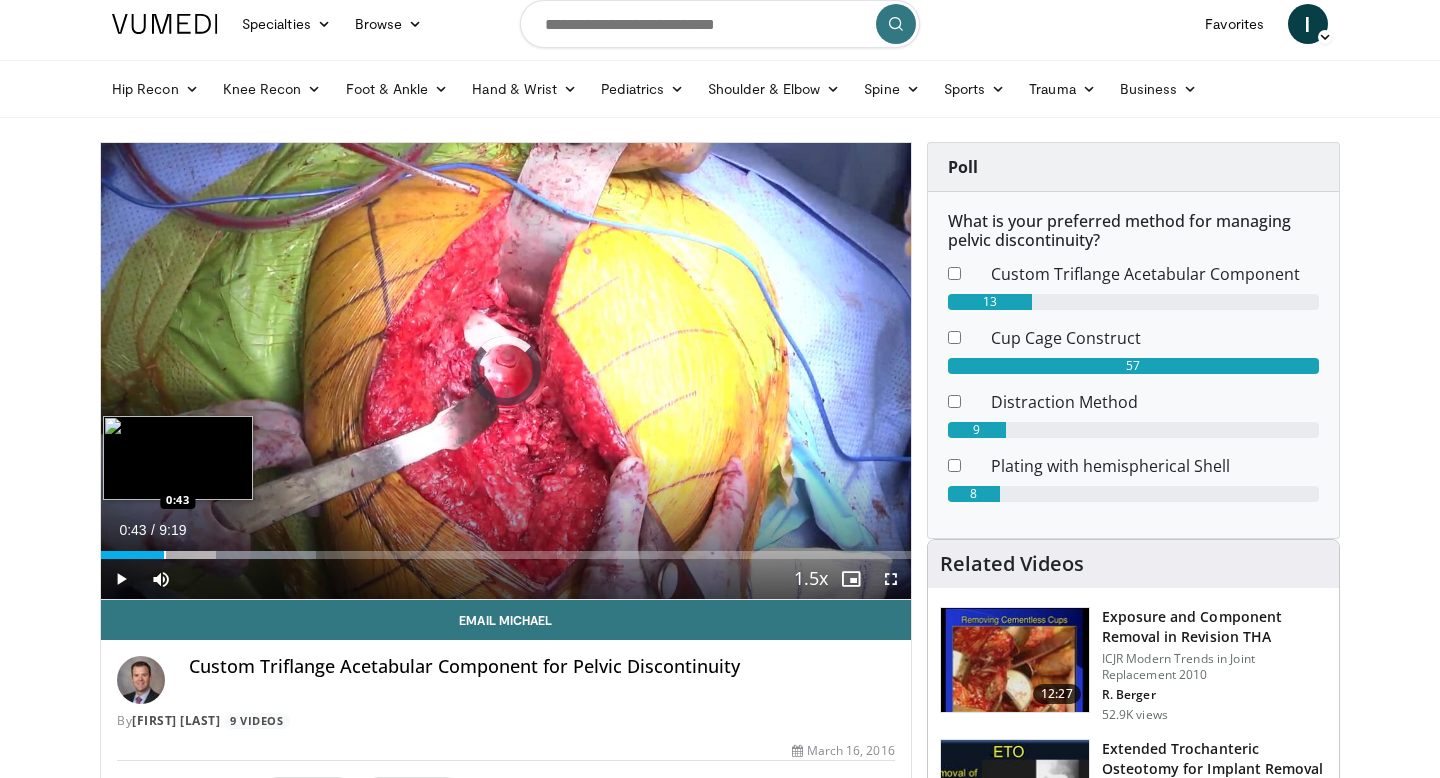click at bounding box center [165, 555] 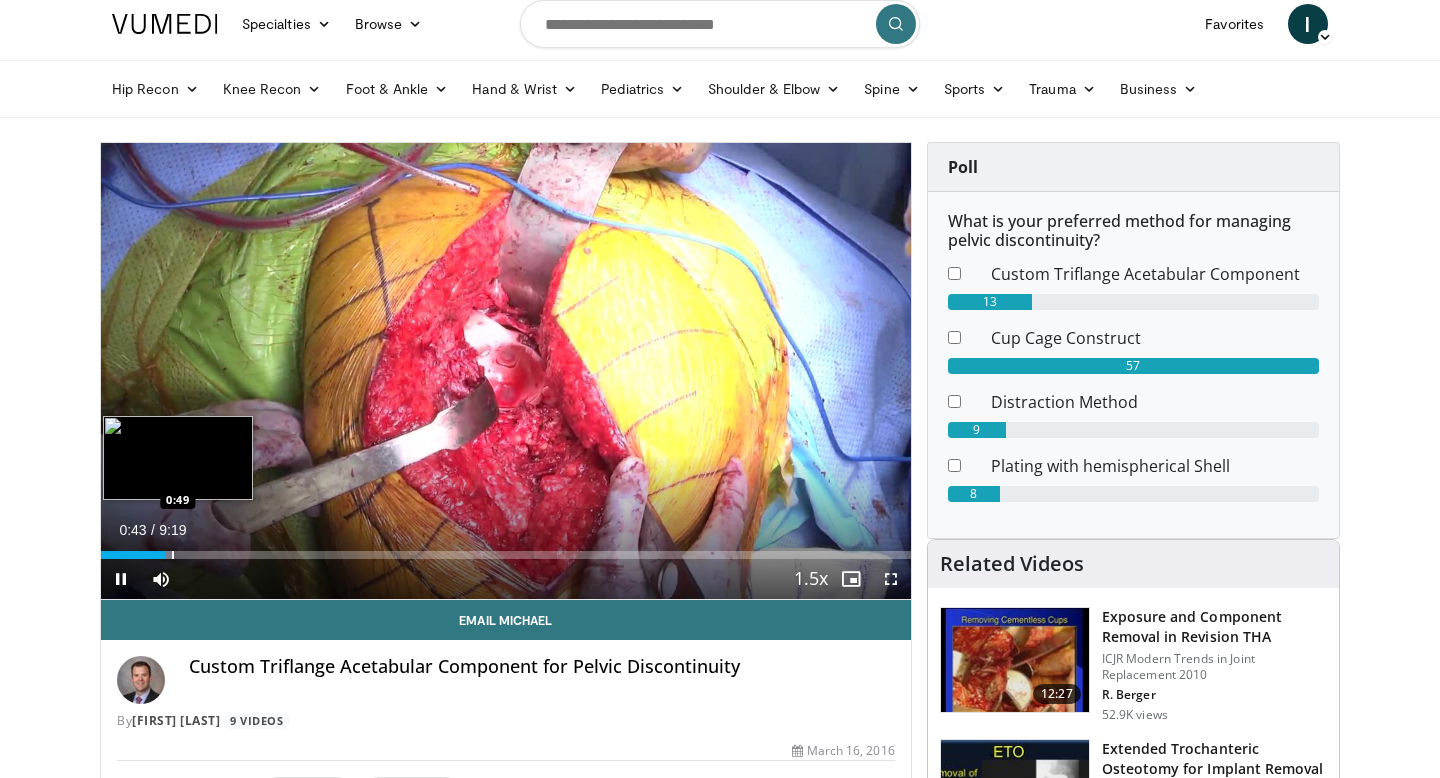 click at bounding box center (173, 555) 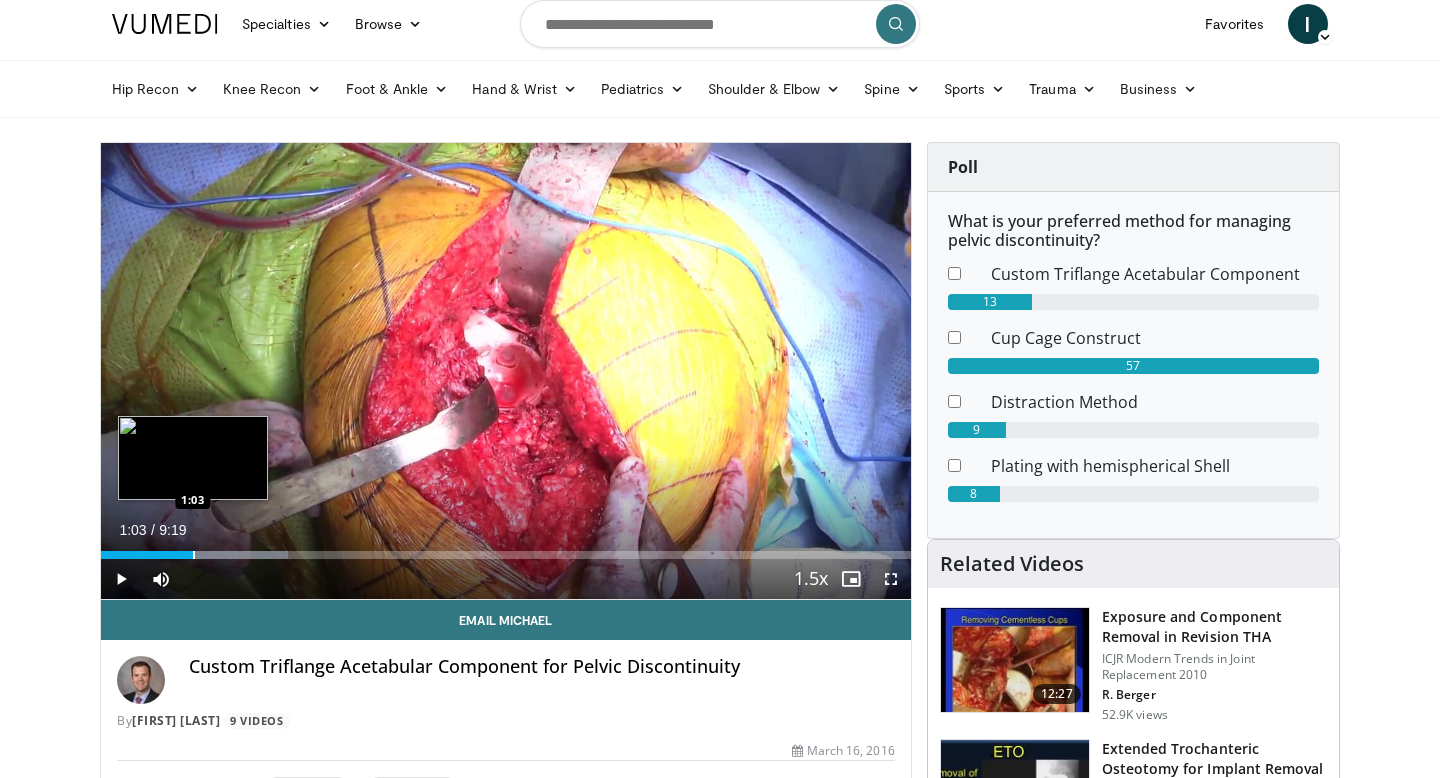 click at bounding box center (194, 555) 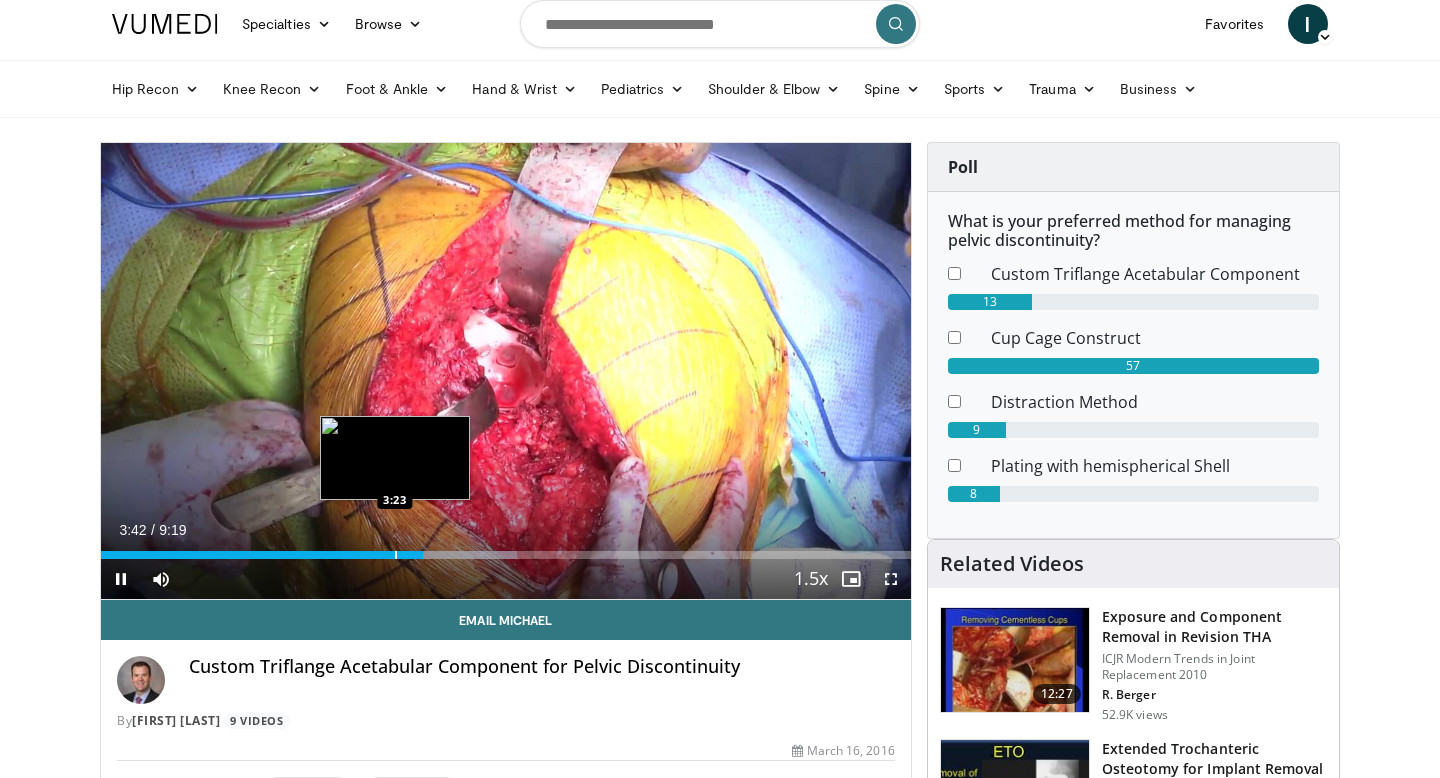 click on "Loaded :  51.42% 3:42 3:23" at bounding box center (506, 549) 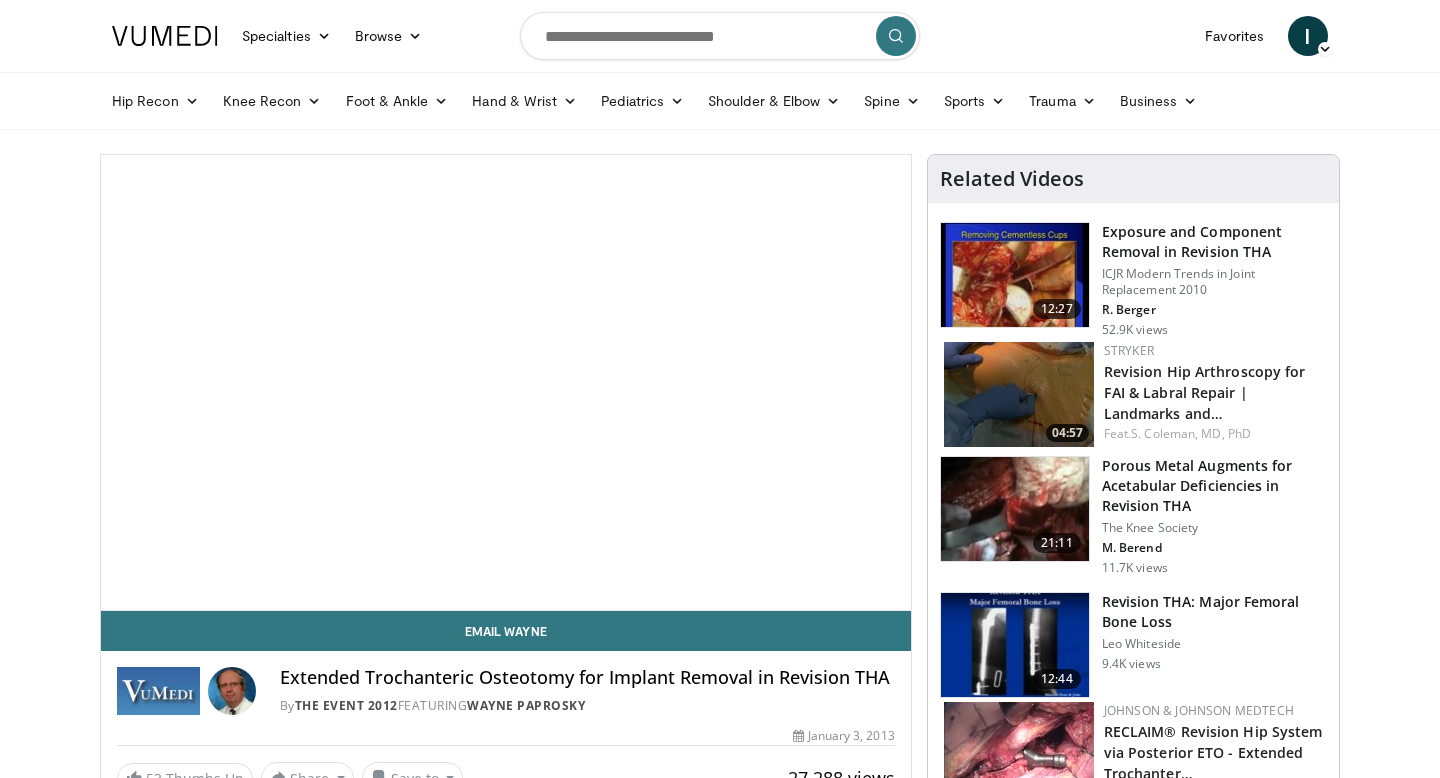 scroll, scrollTop: 0, scrollLeft: 0, axis: both 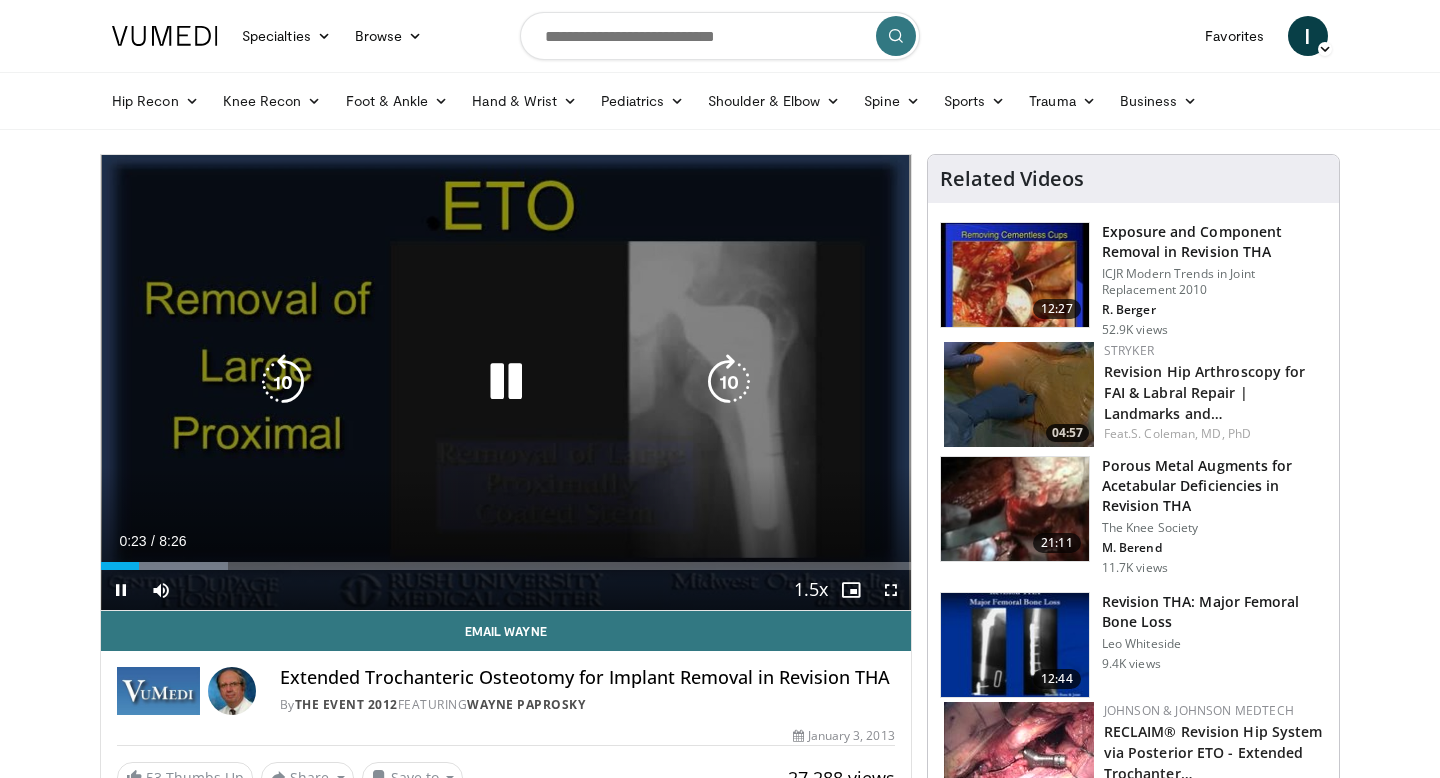 click on "10 seconds
Tap to unmute" at bounding box center [506, 382] 